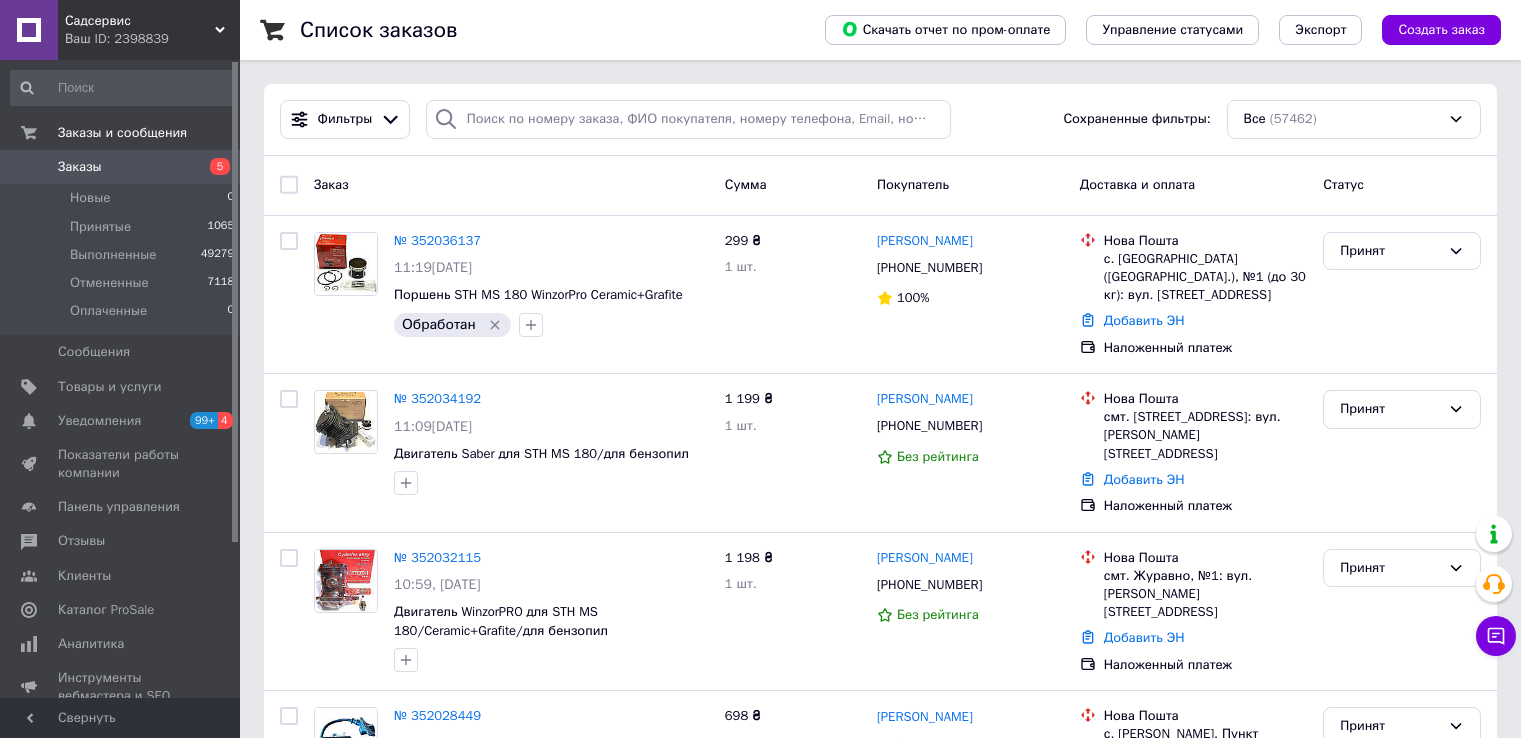 scroll, scrollTop: 0, scrollLeft: 0, axis: both 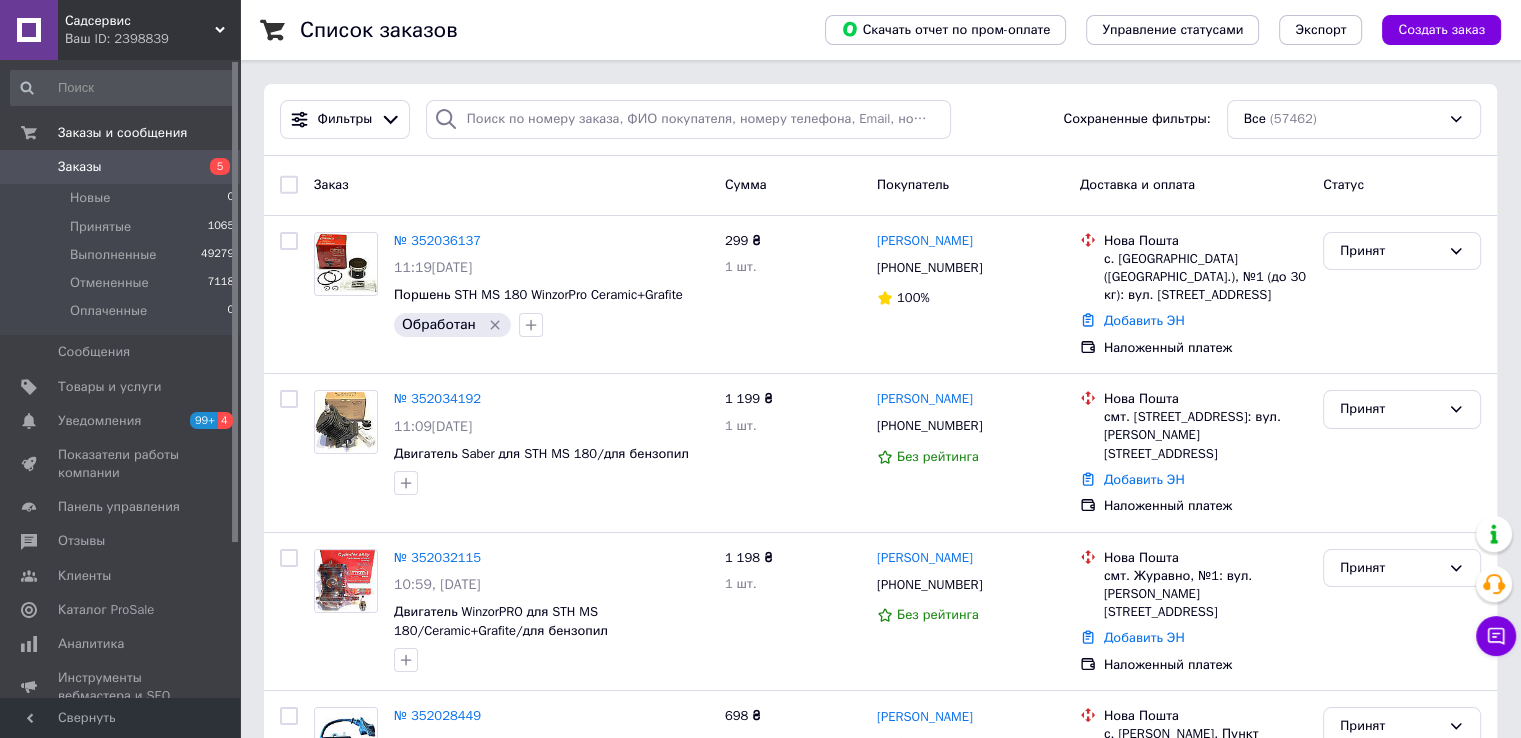 click on "Заказы" at bounding box center [80, 167] 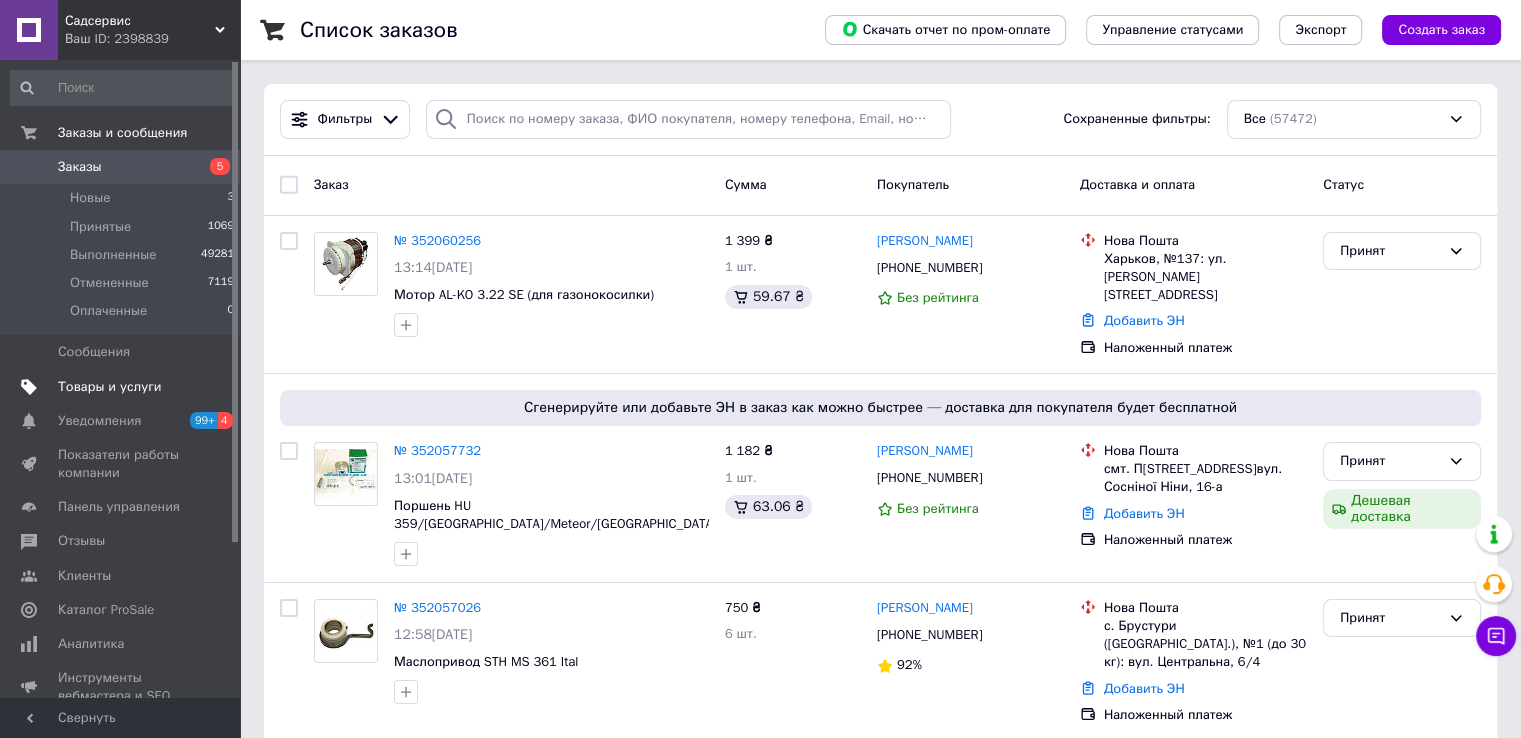 click on "Товары и услуги" at bounding box center (110, 387) 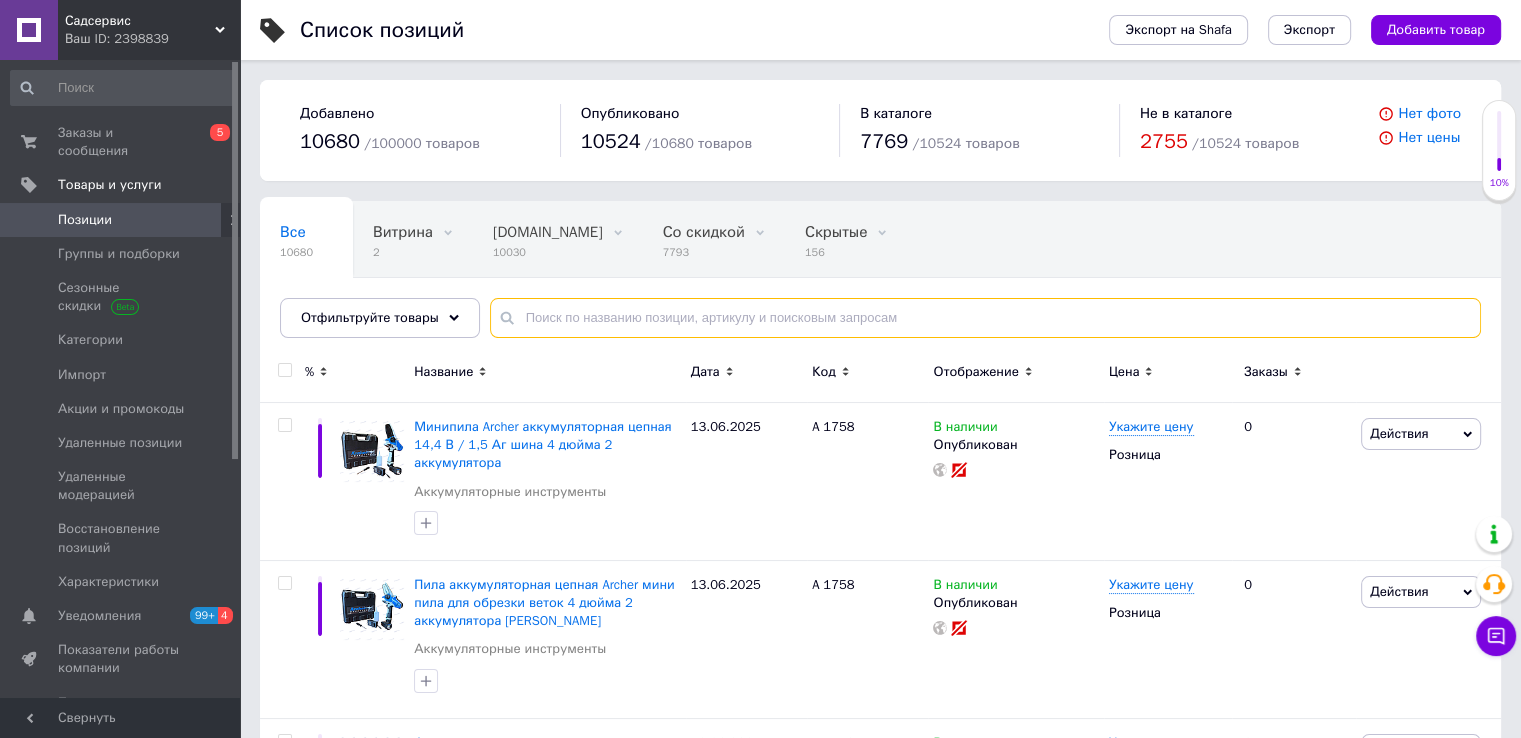 click at bounding box center (985, 318) 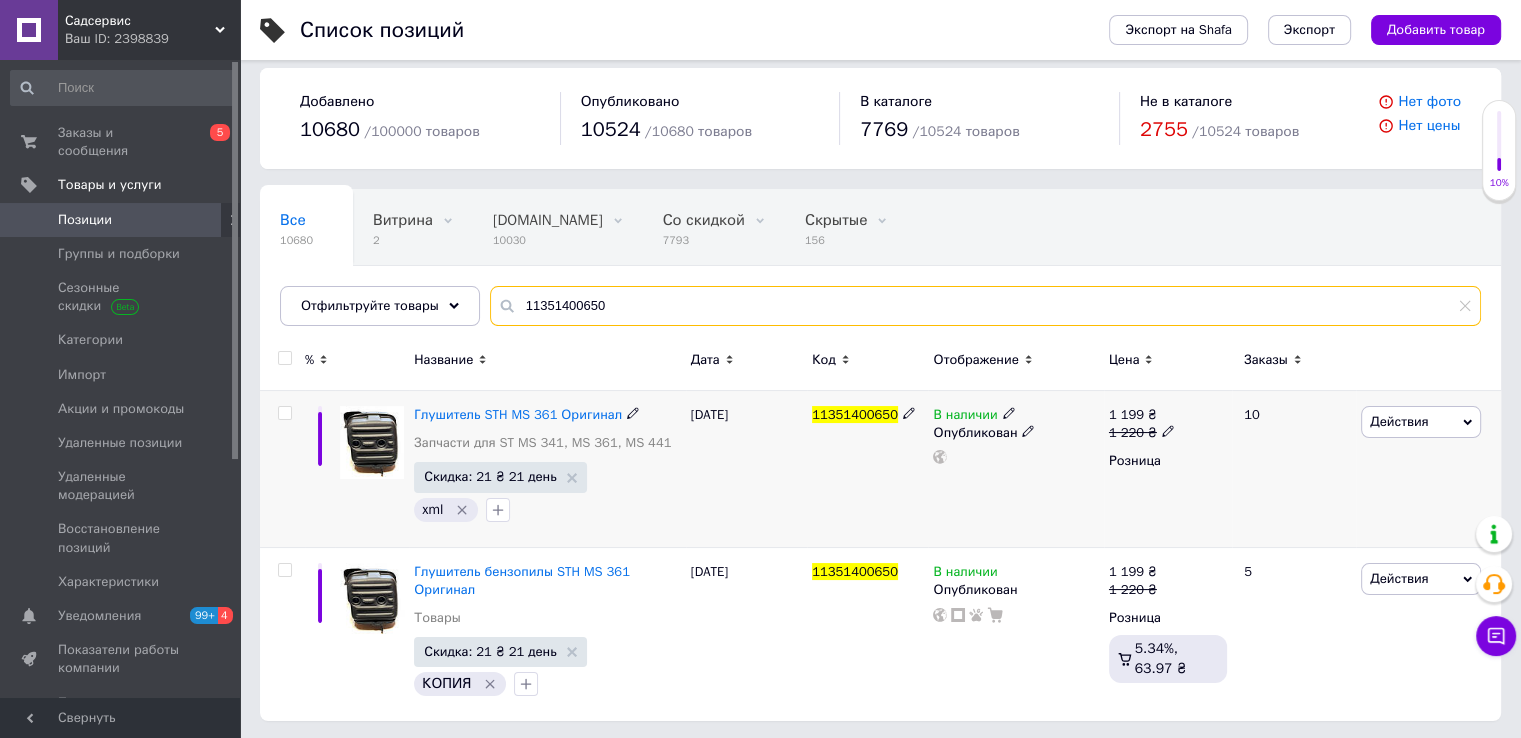 scroll, scrollTop: 14, scrollLeft: 0, axis: vertical 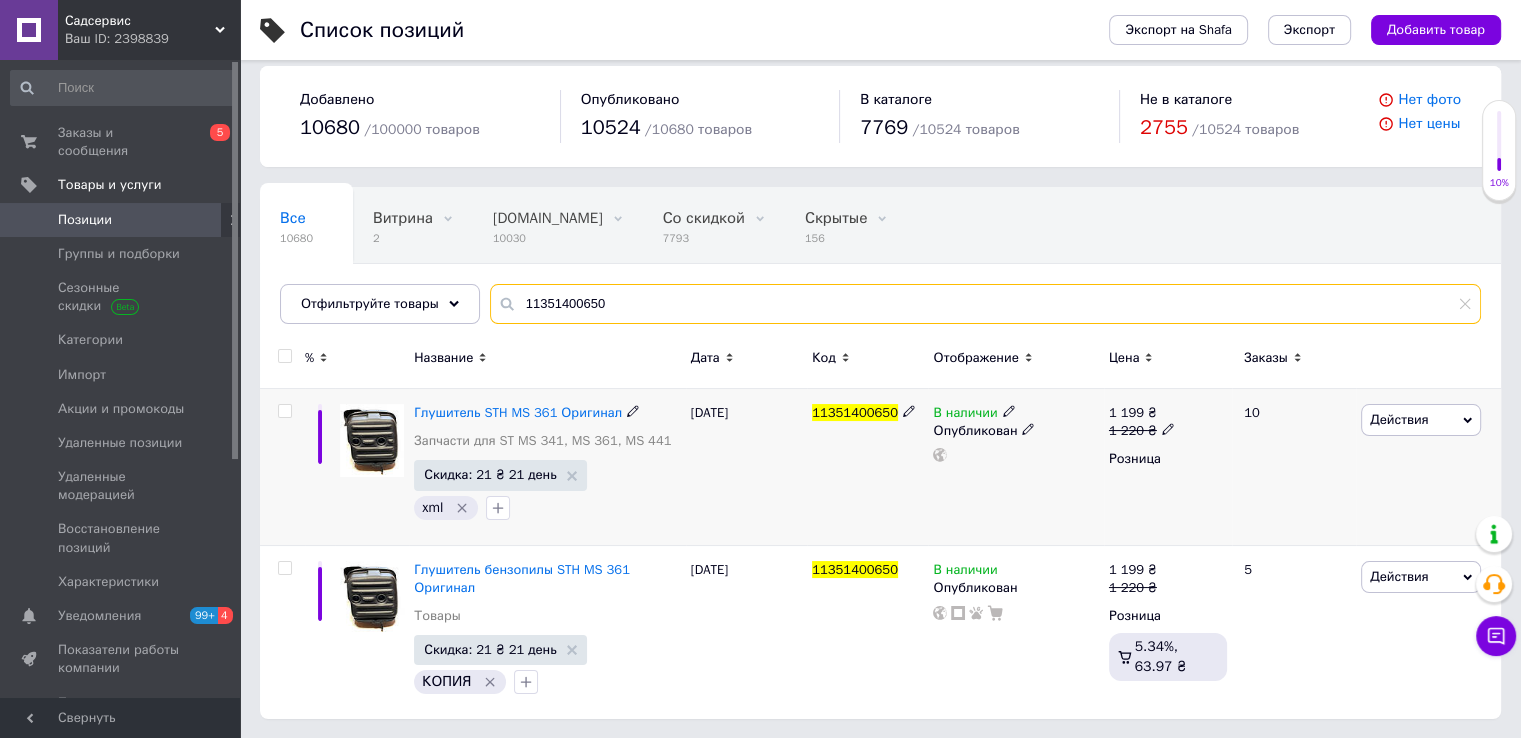 type on "11351400650" 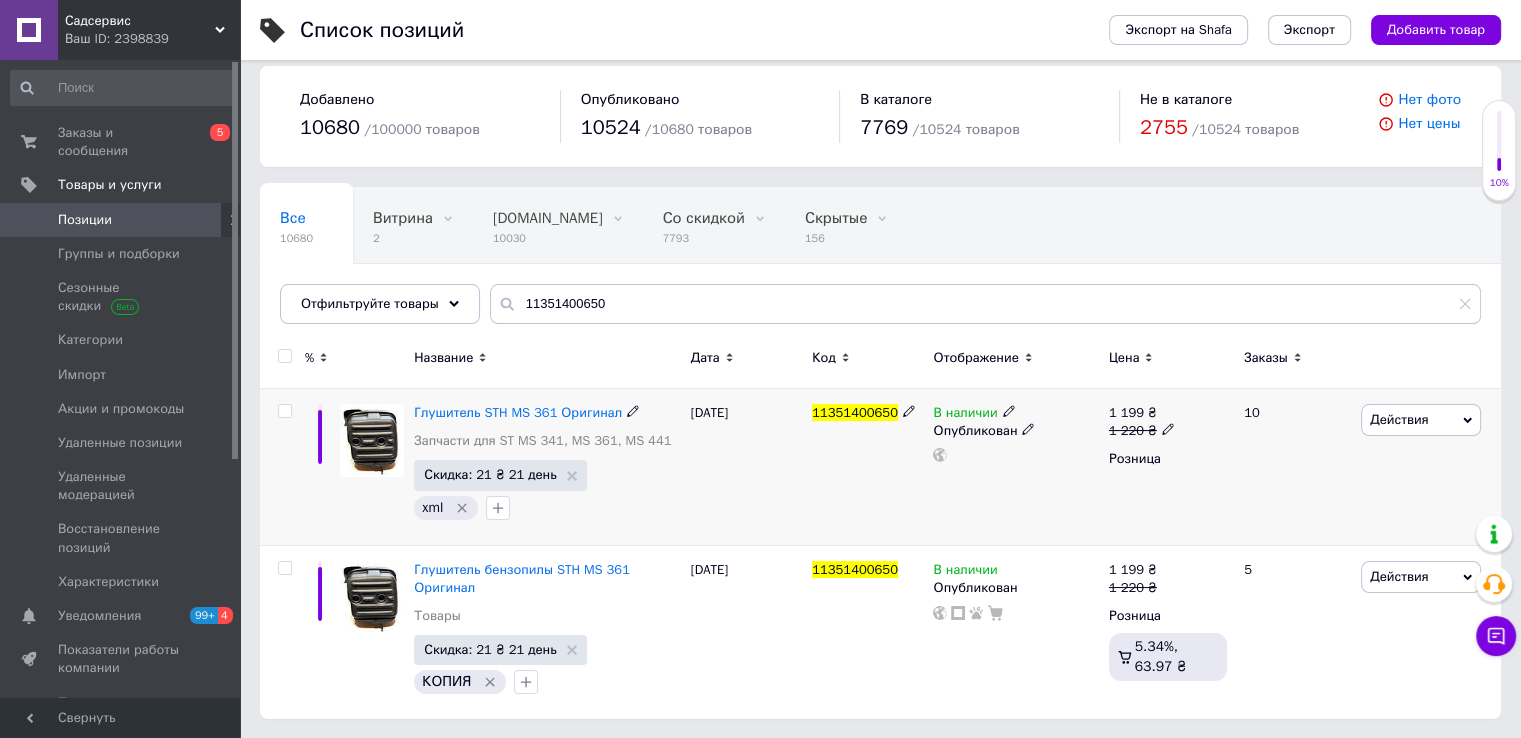 click 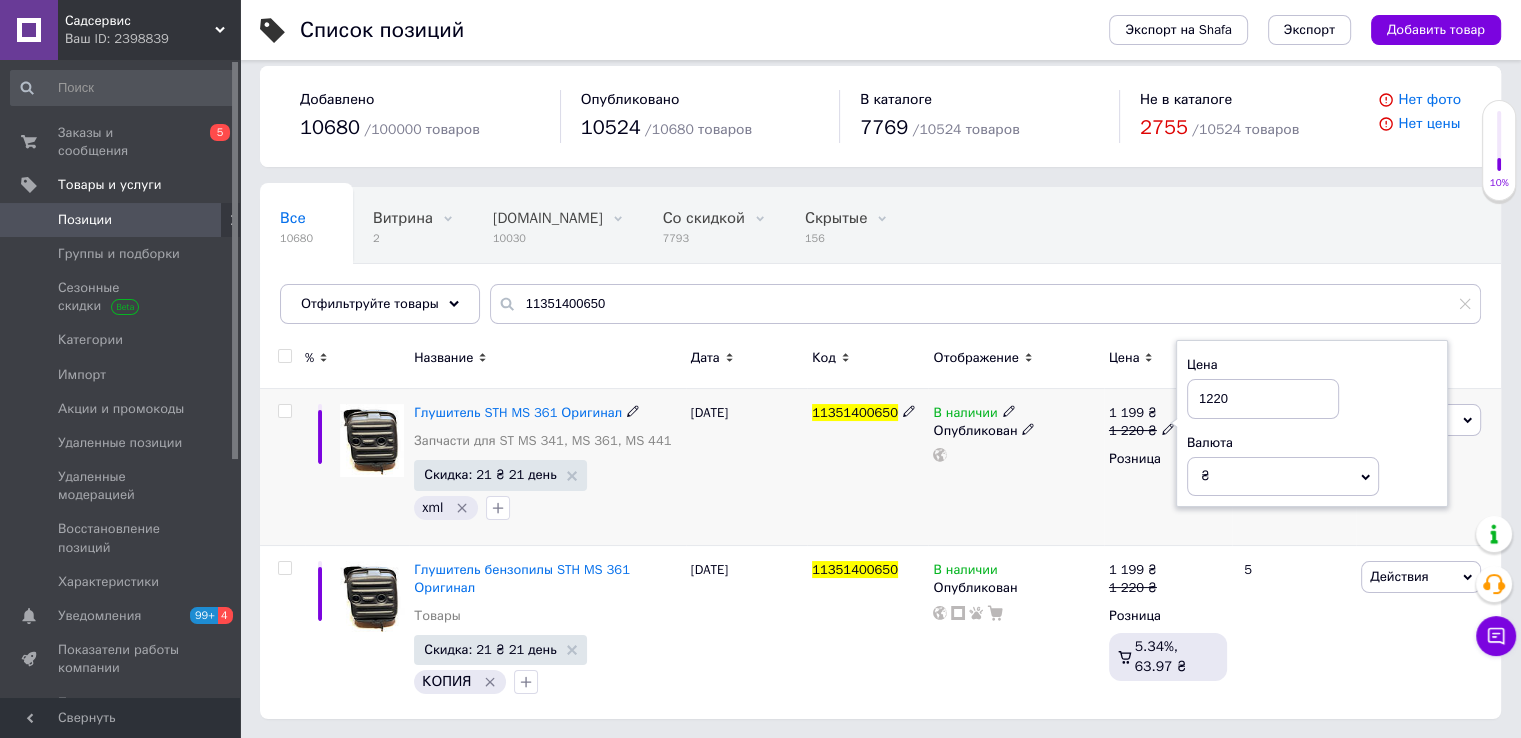 drag, startPoint x: 1235, startPoint y: 396, endPoint x: 1178, endPoint y: 395, distance: 57.00877 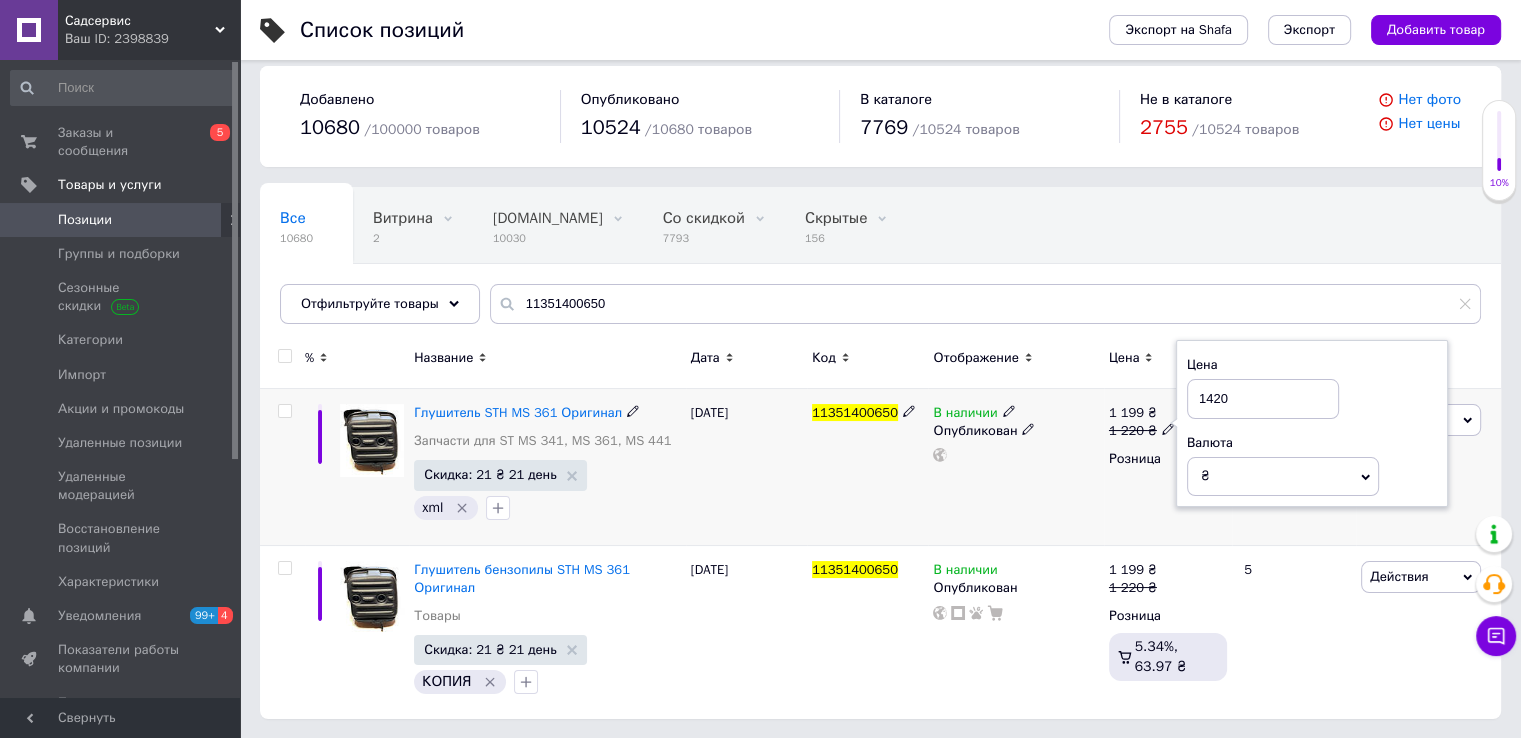 type on "1420" 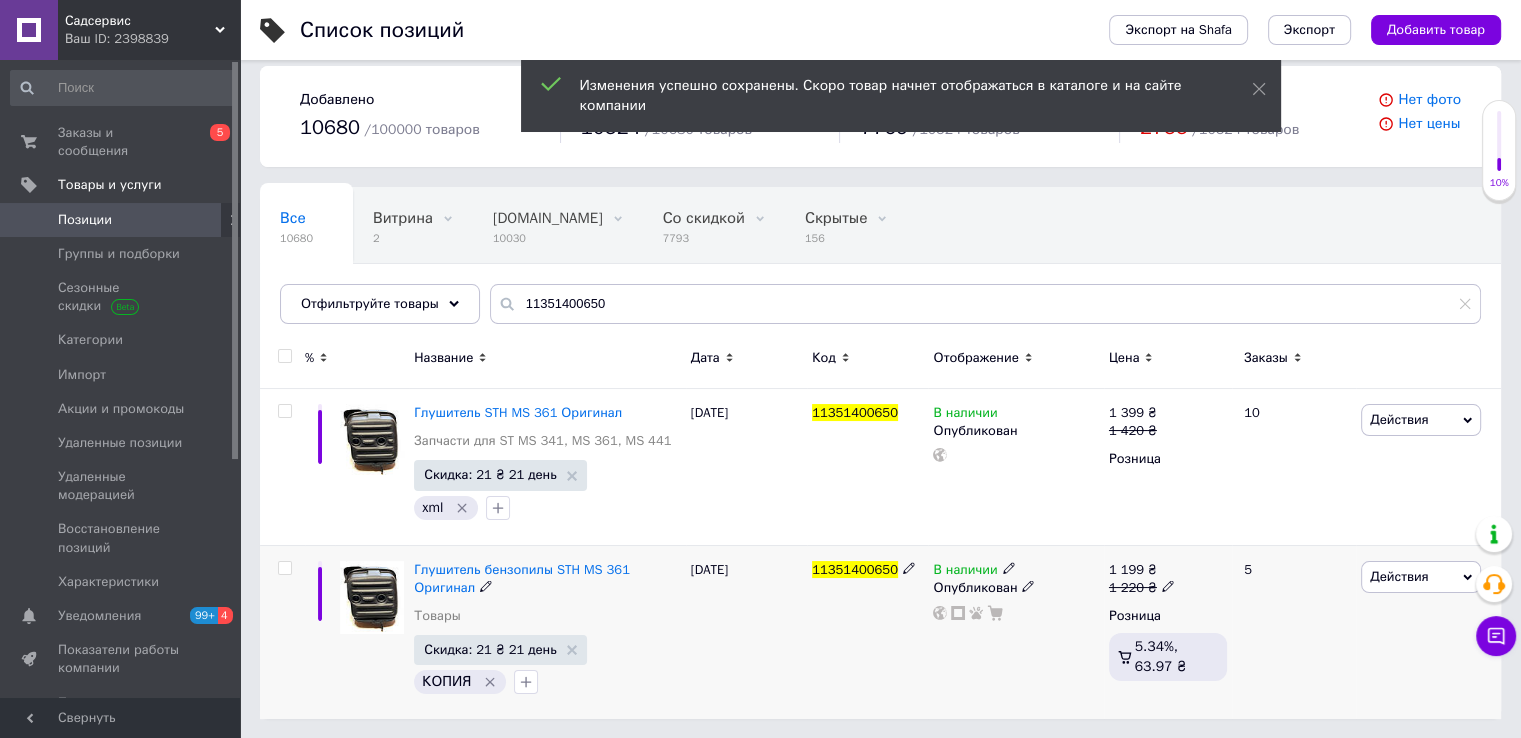click 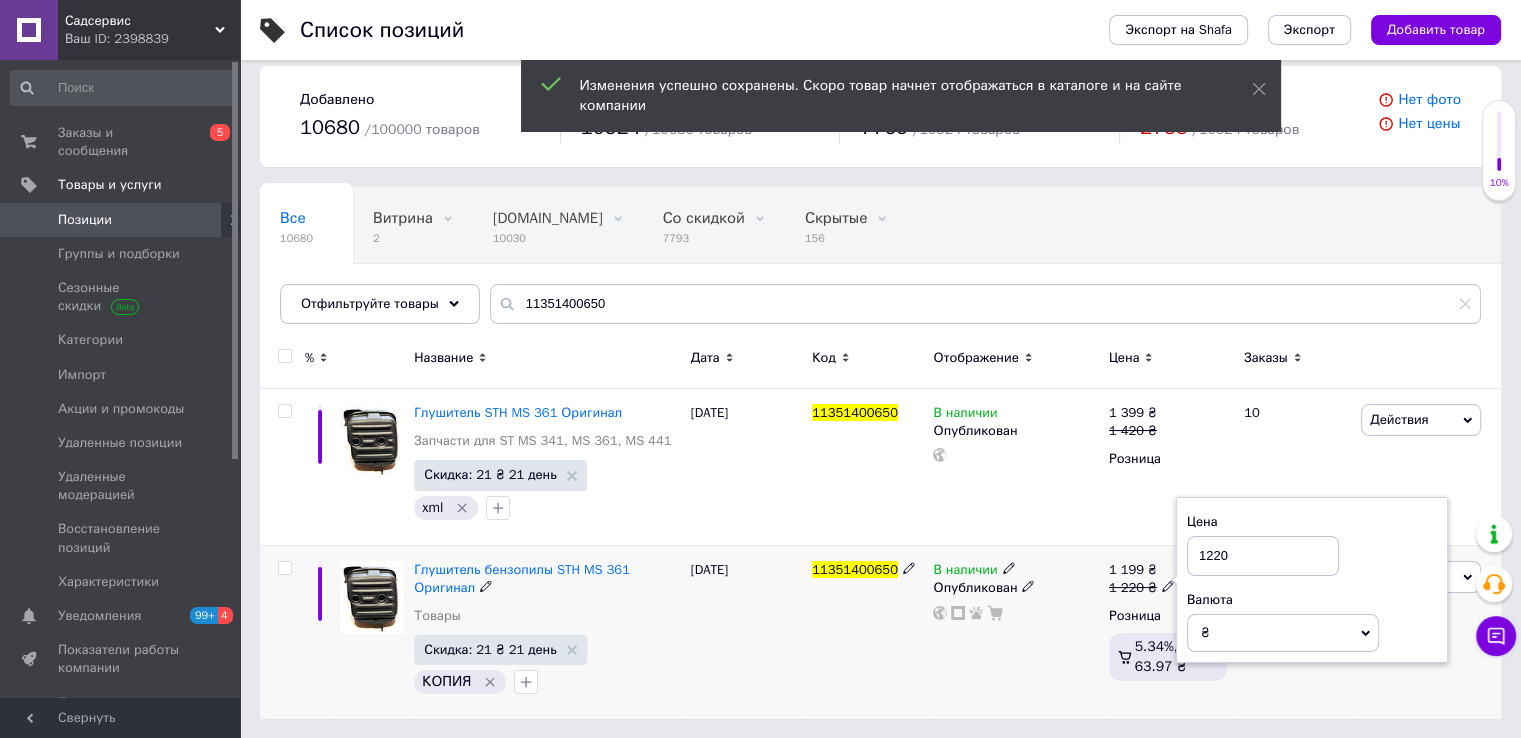 drag, startPoint x: 1248, startPoint y: 557, endPoint x: 1142, endPoint y: 558, distance: 106.004715 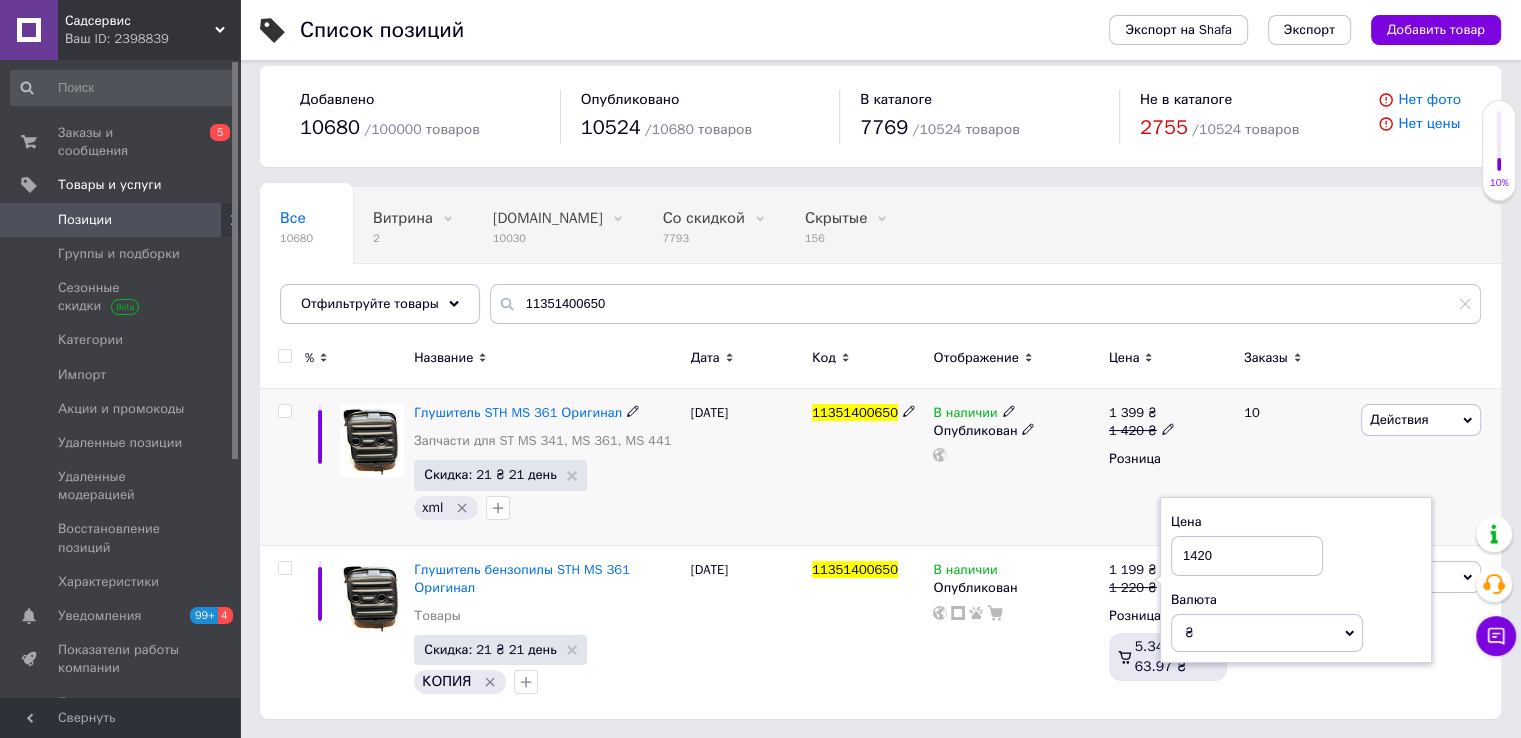 type on "1420" 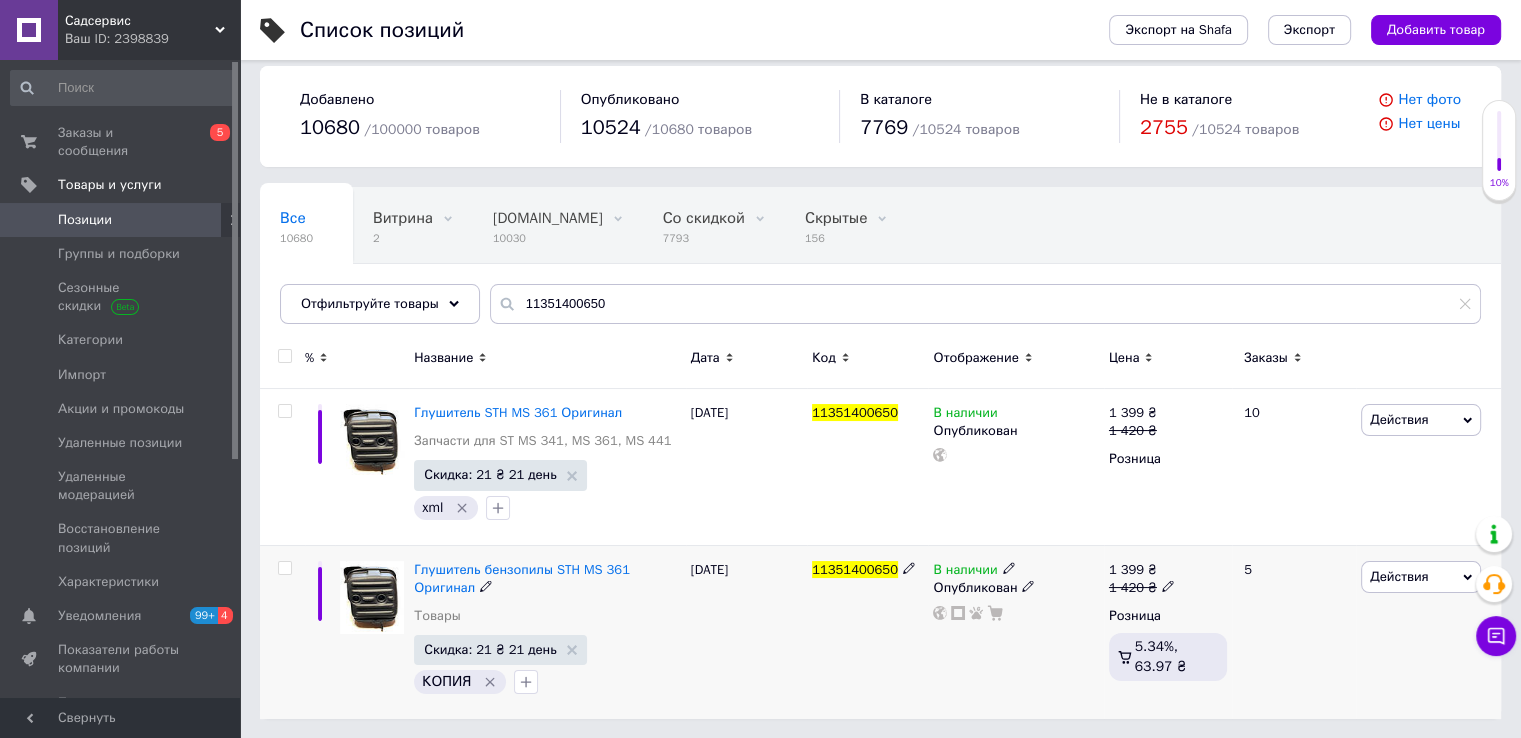 click 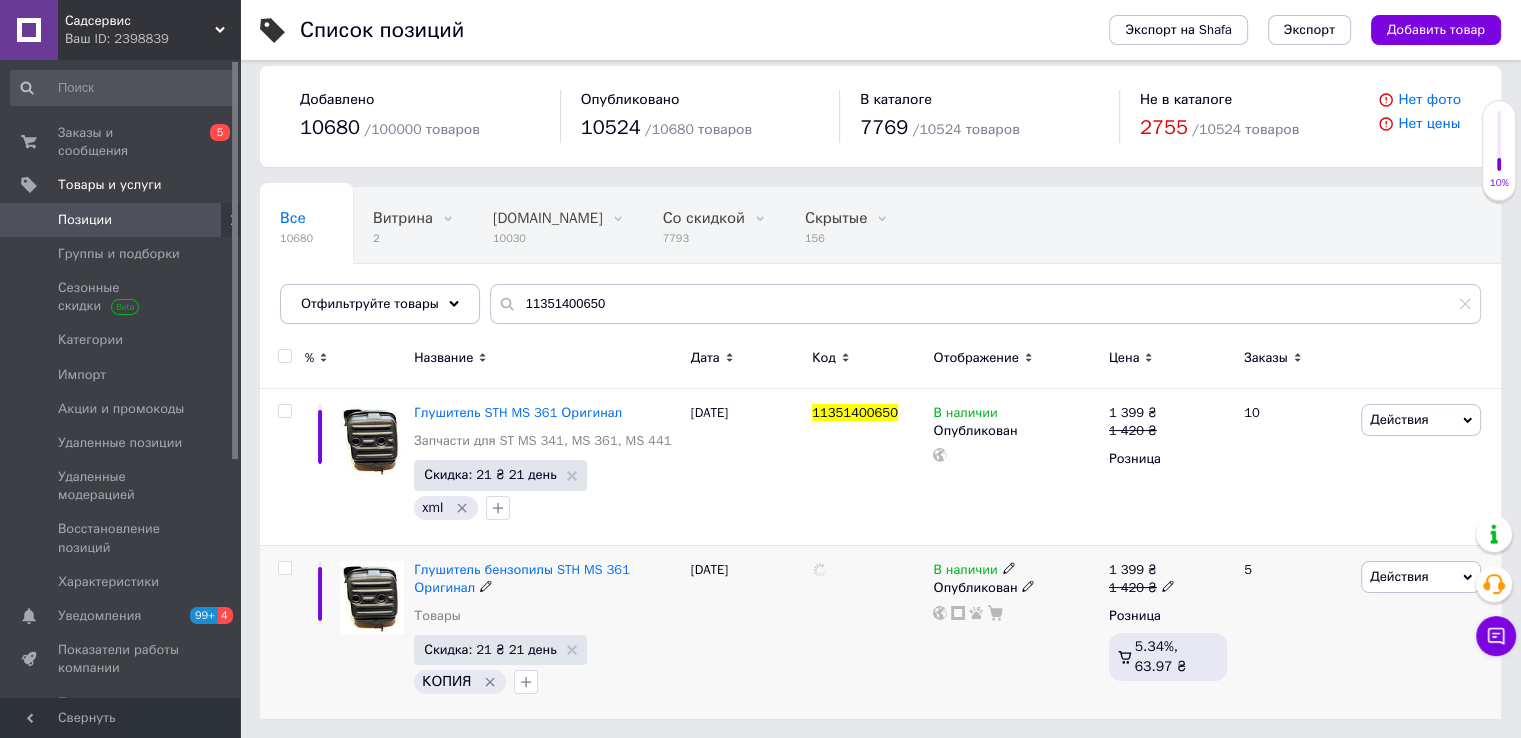 drag, startPoint x: 917, startPoint y: 561, endPoint x: 788, endPoint y: 564, distance: 129.03488 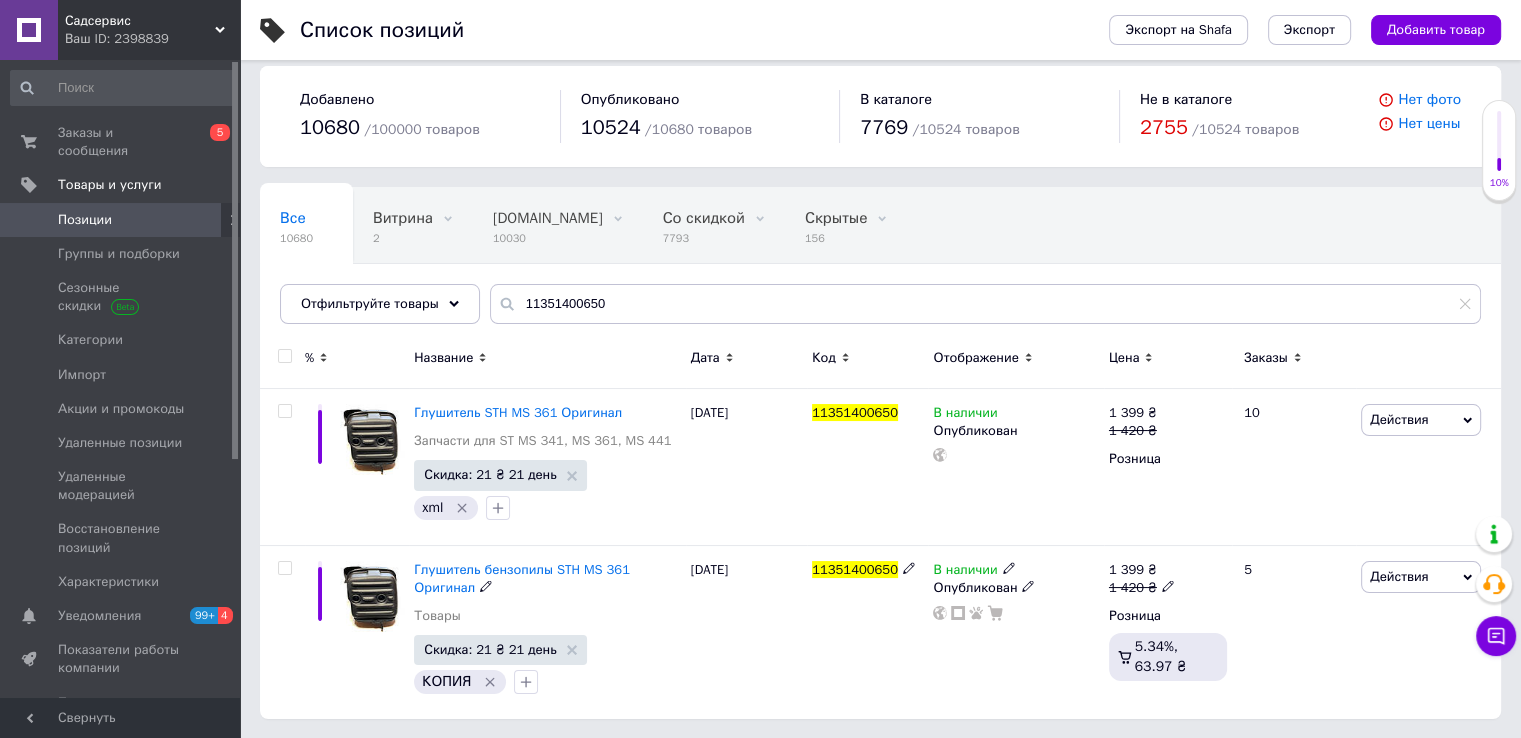 click 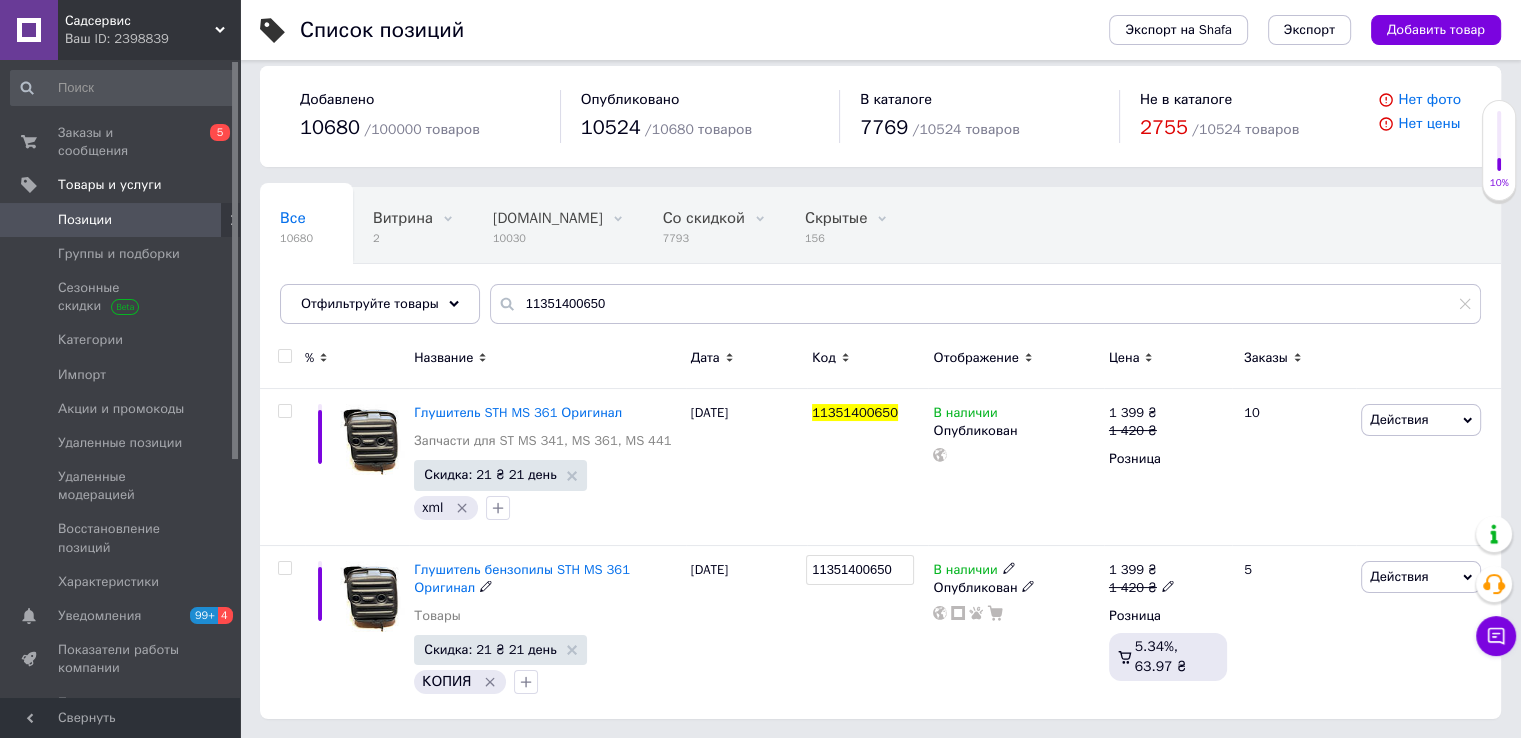 drag, startPoint x: 905, startPoint y: 573, endPoint x: 883, endPoint y: 573, distance: 22 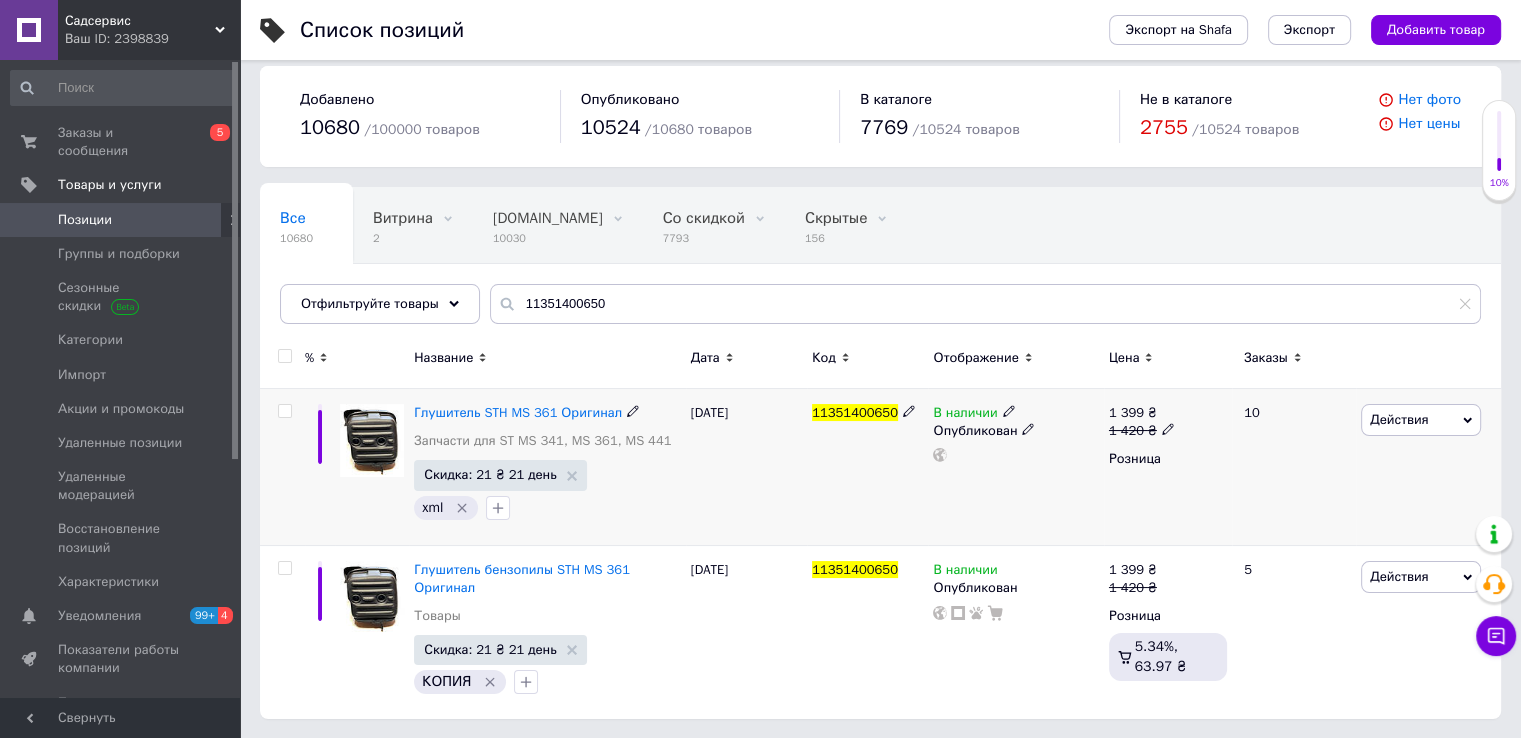 click 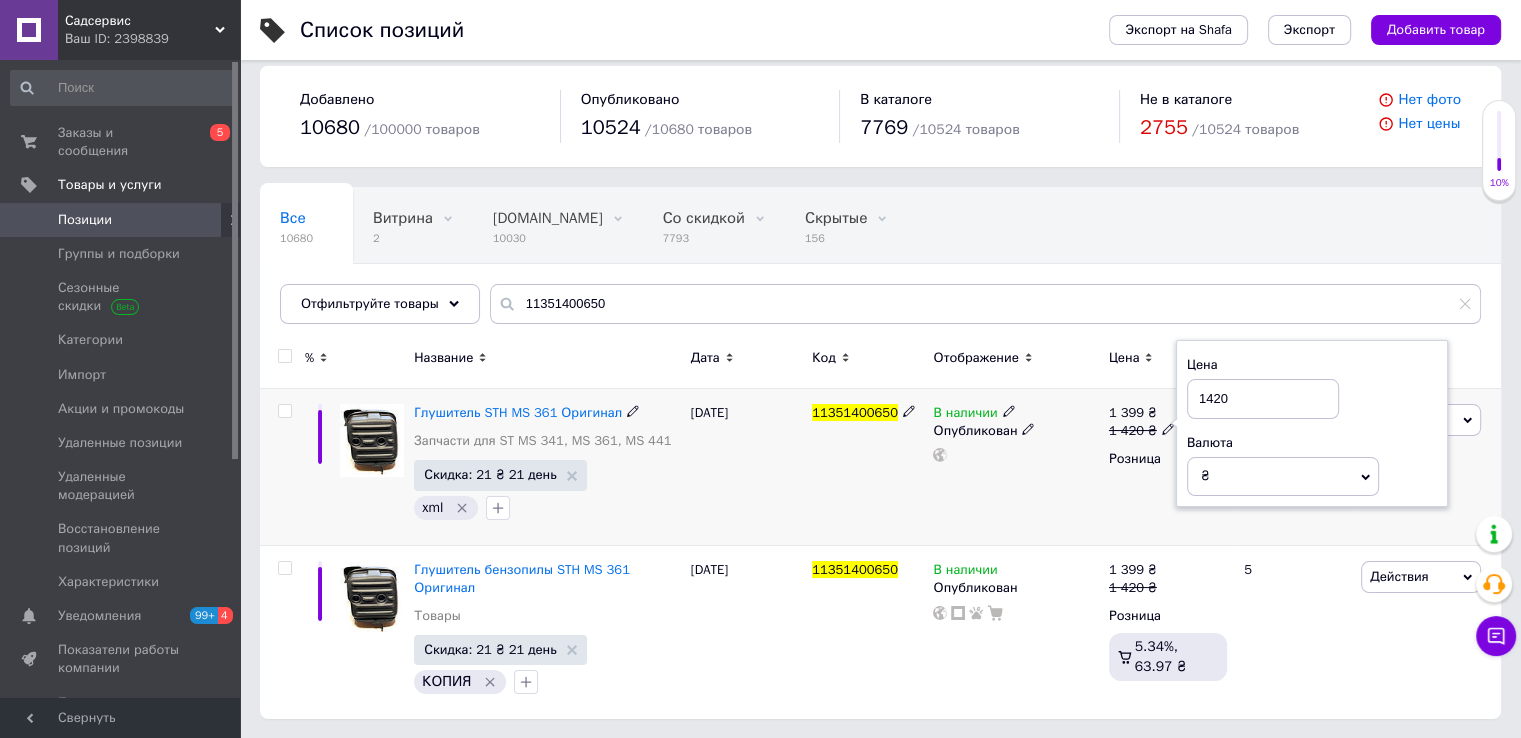 drag, startPoint x: 1233, startPoint y: 398, endPoint x: 1173, endPoint y: 401, distance: 60.074955 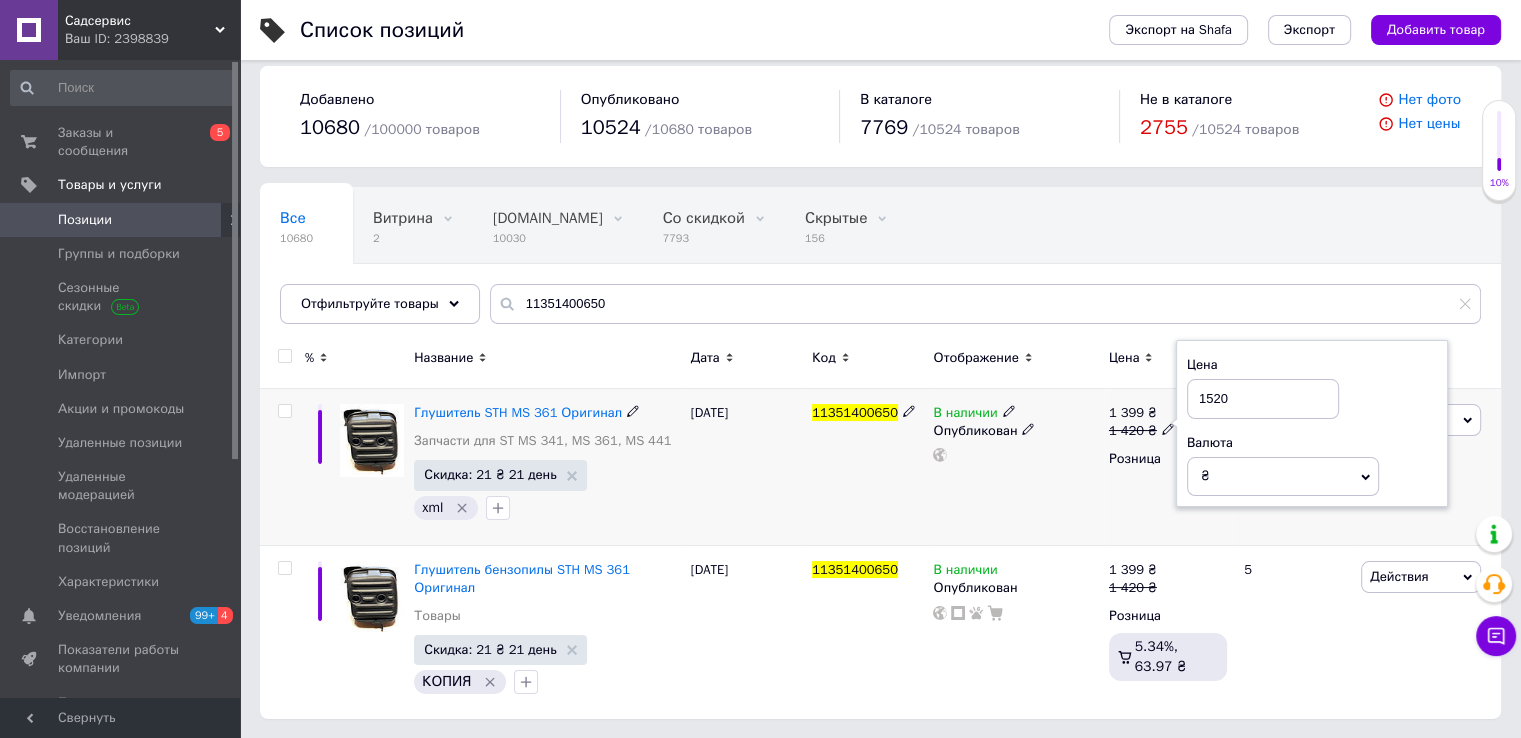 drag, startPoint x: 1244, startPoint y: 394, endPoint x: 1153, endPoint y: 389, distance: 91.13726 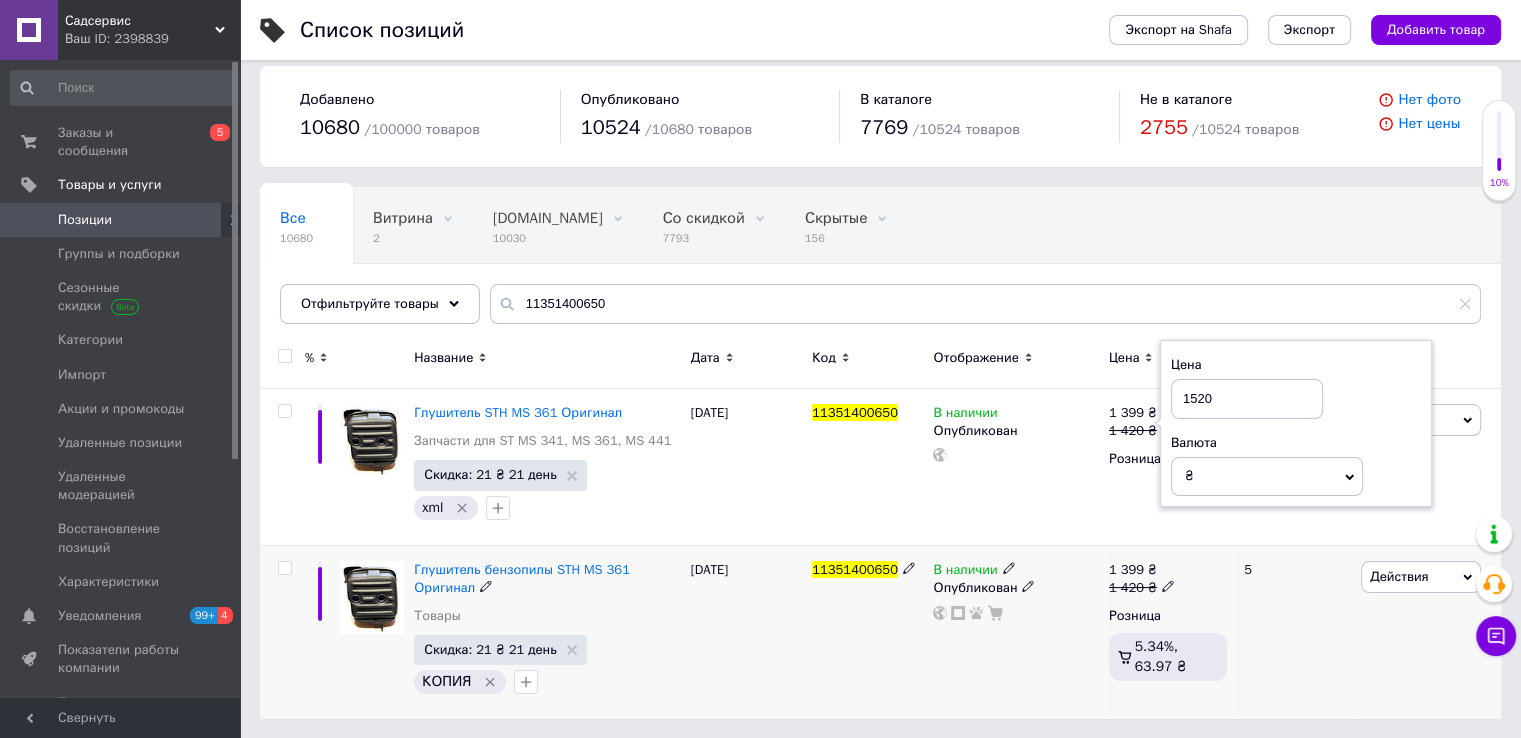 type on "1520" 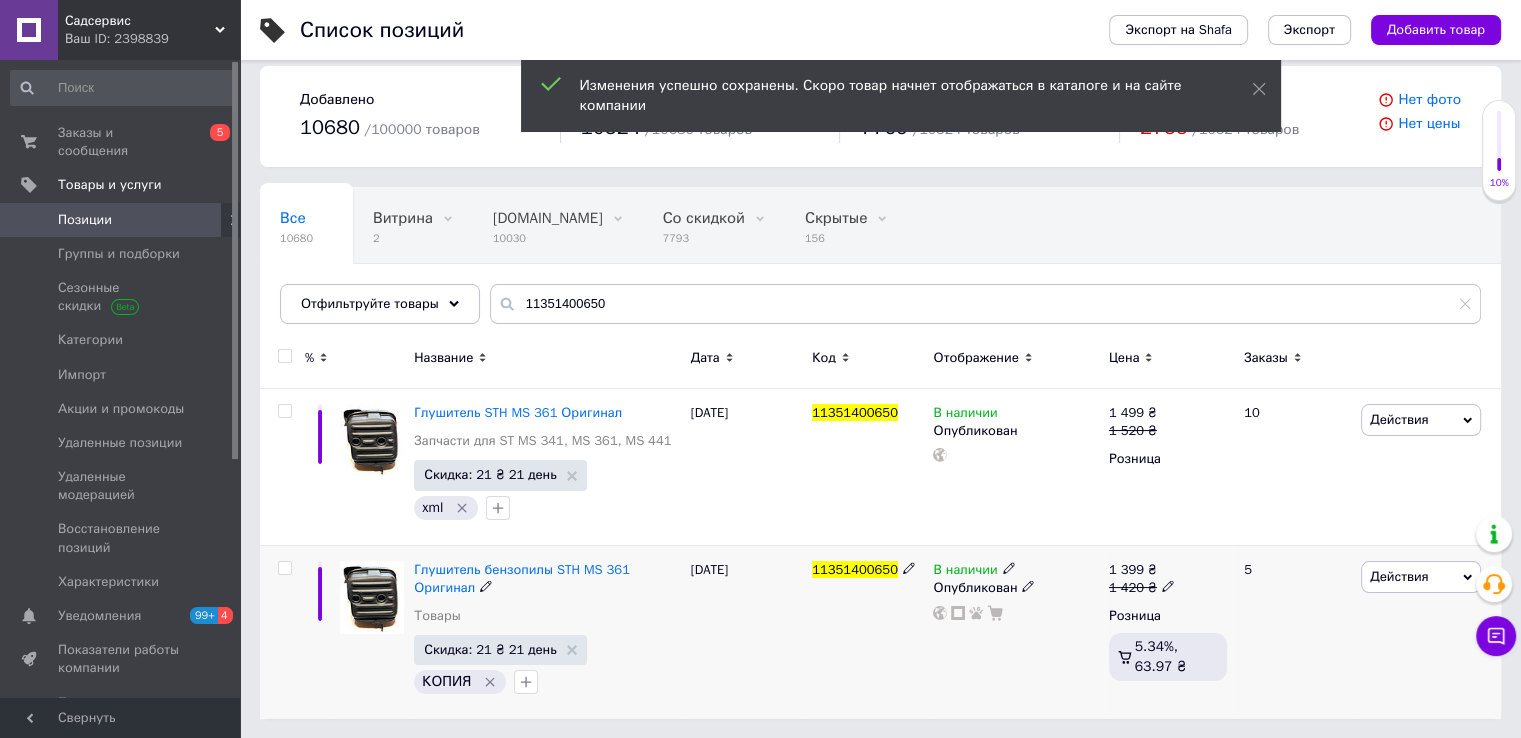 click 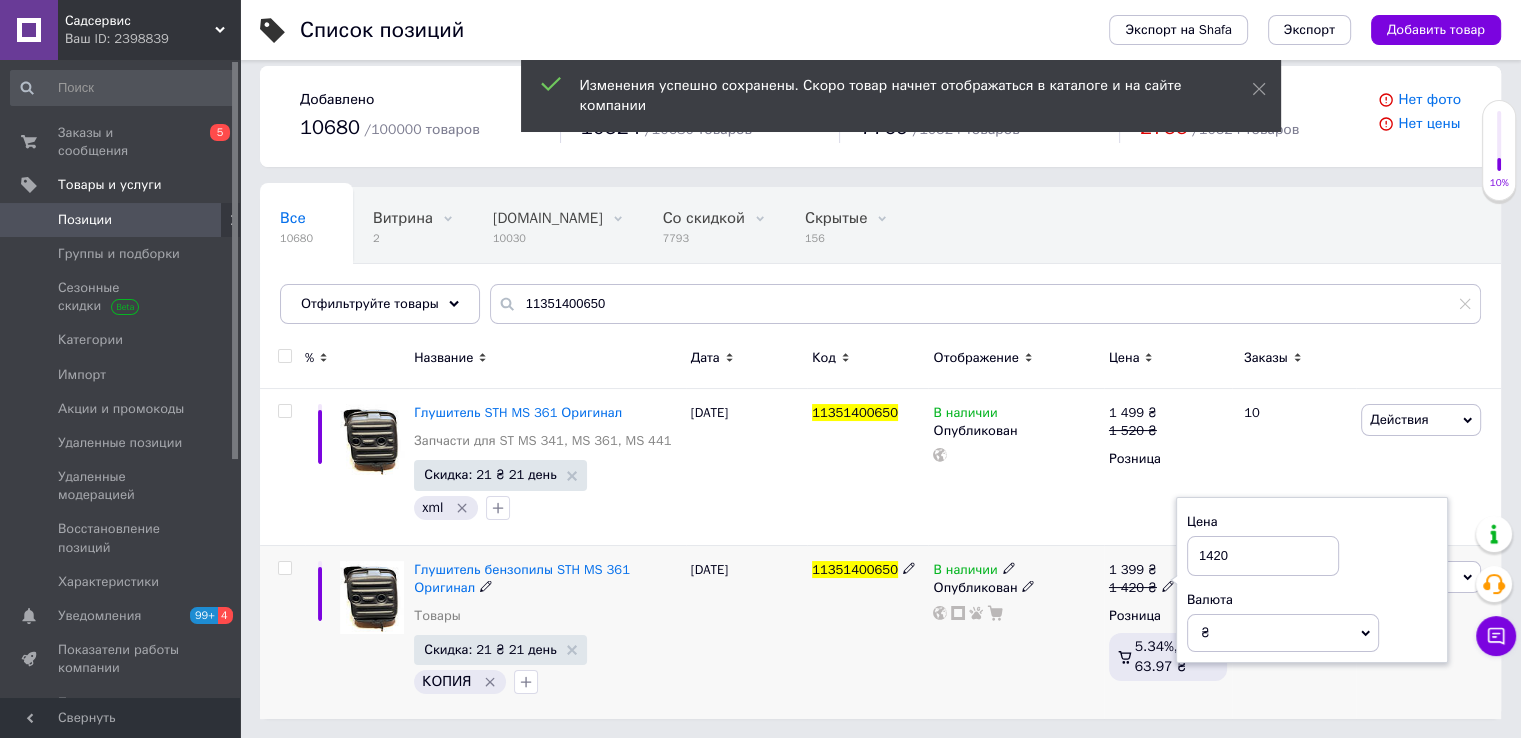 drag, startPoint x: 1241, startPoint y: 553, endPoint x: 1116, endPoint y: 554, distance: 125.004 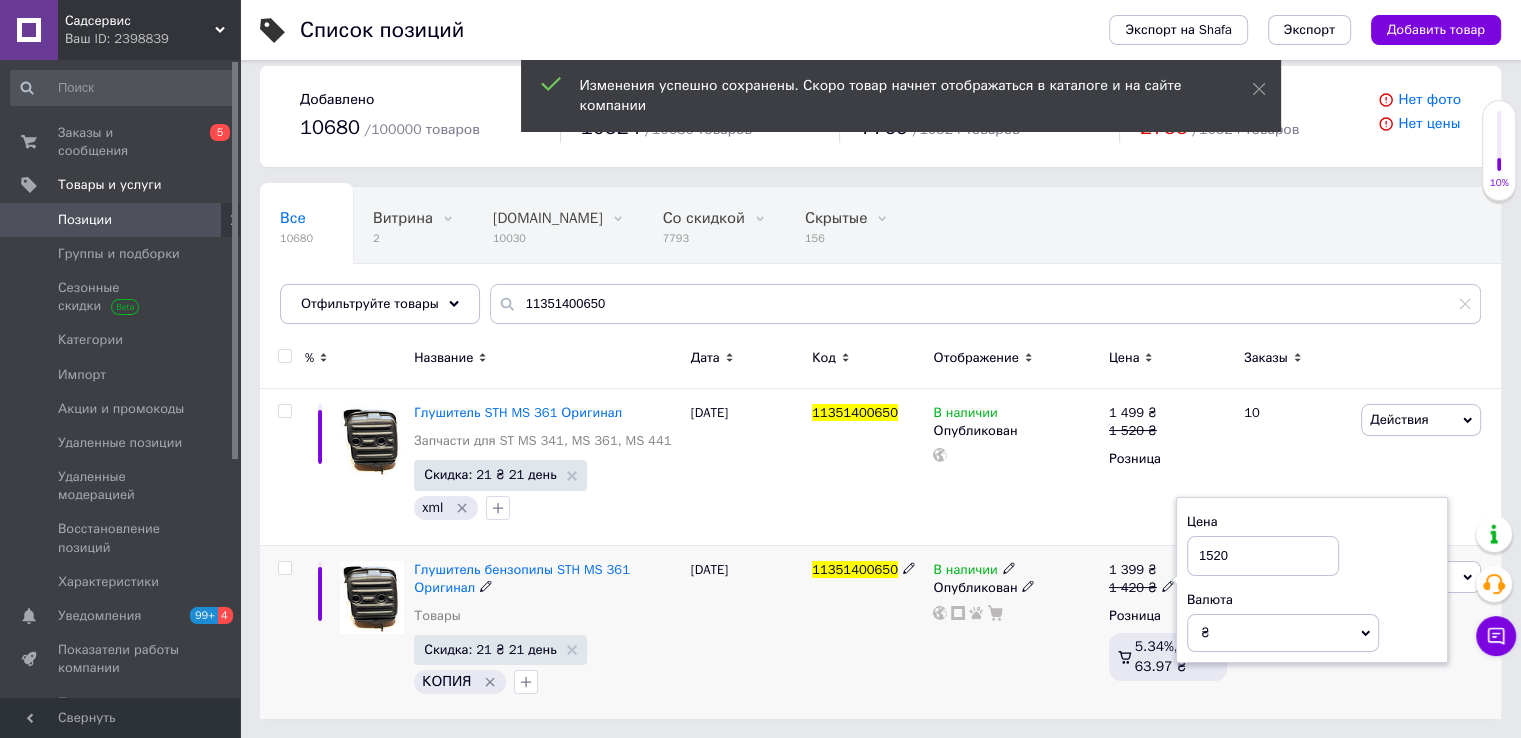 type on "1520" 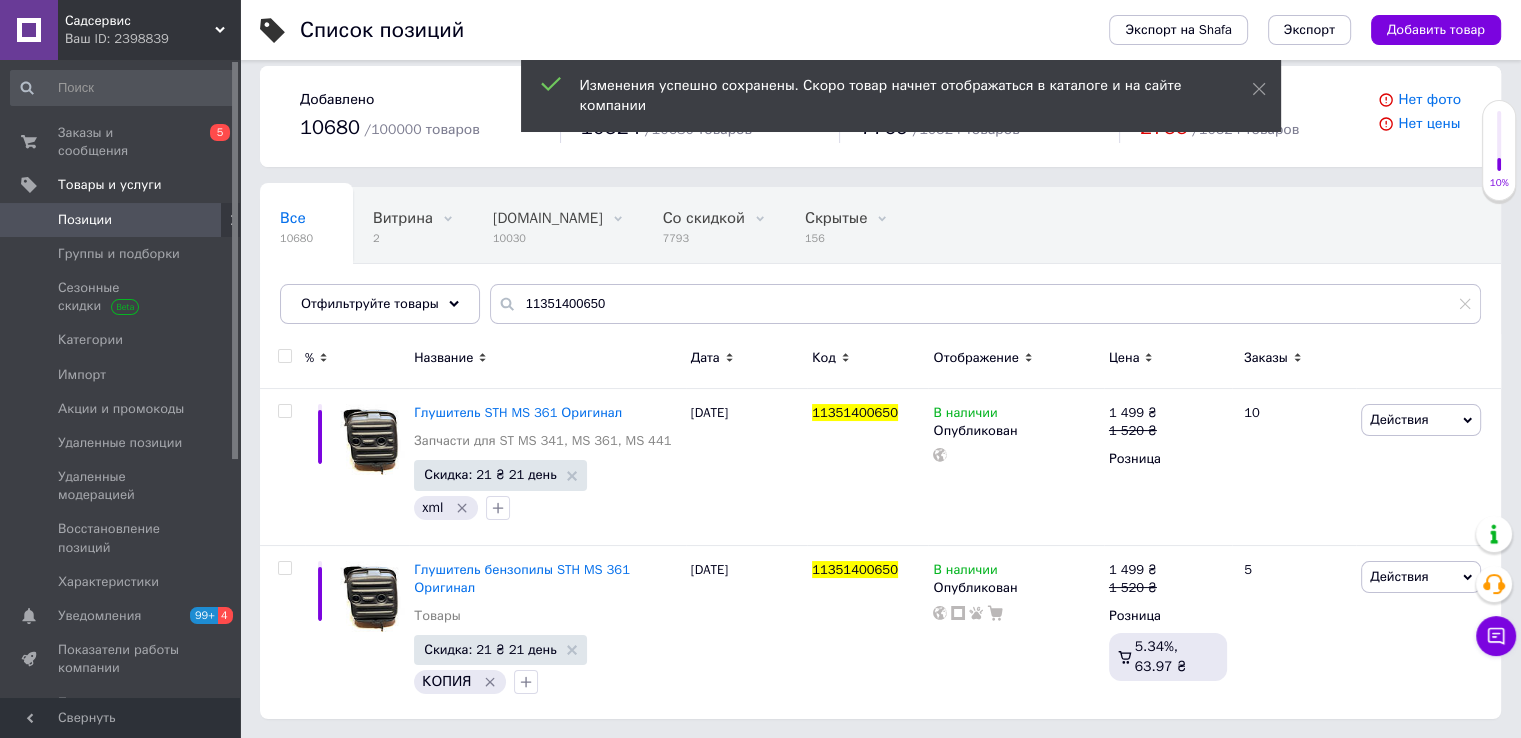 click at bounding box center [284, 356] 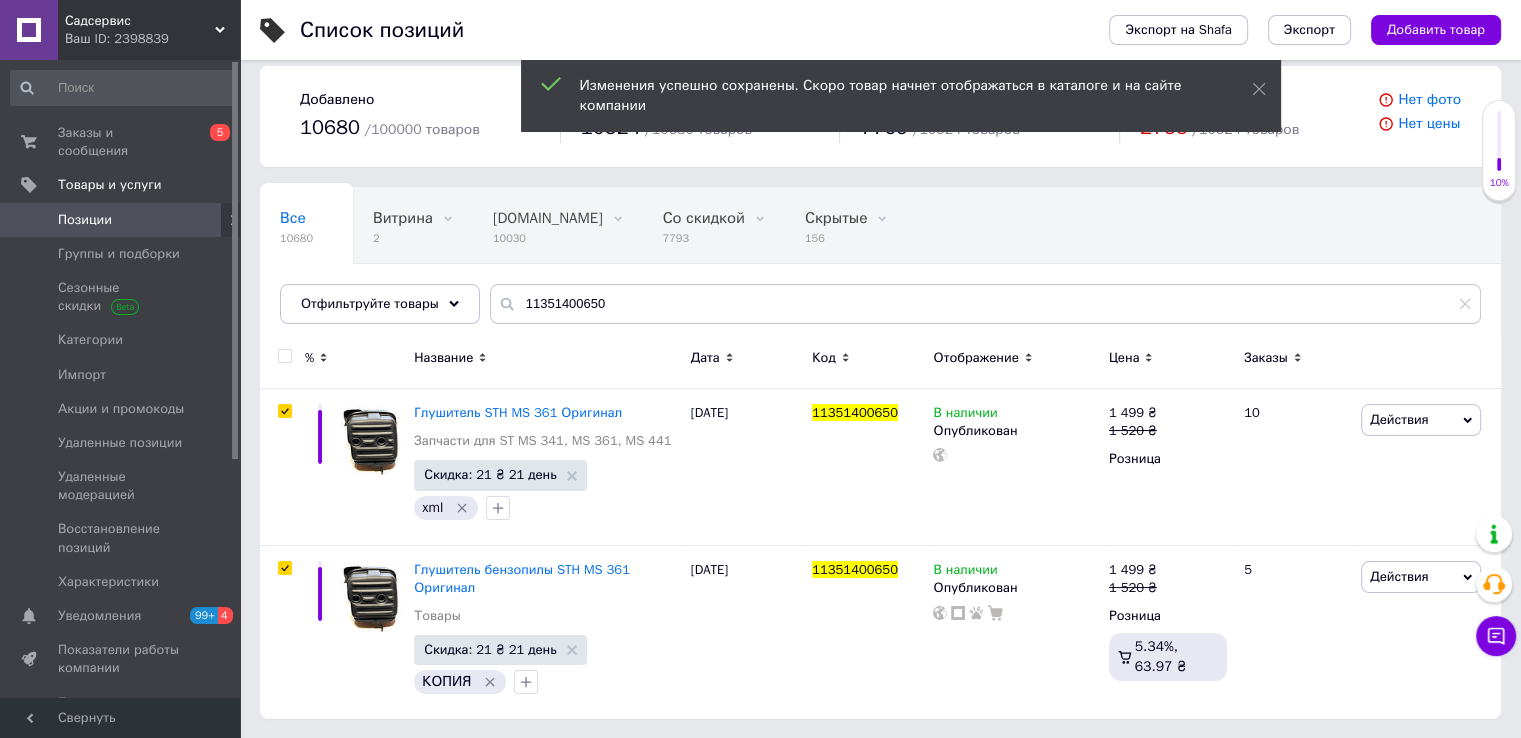 checkbox on "true" 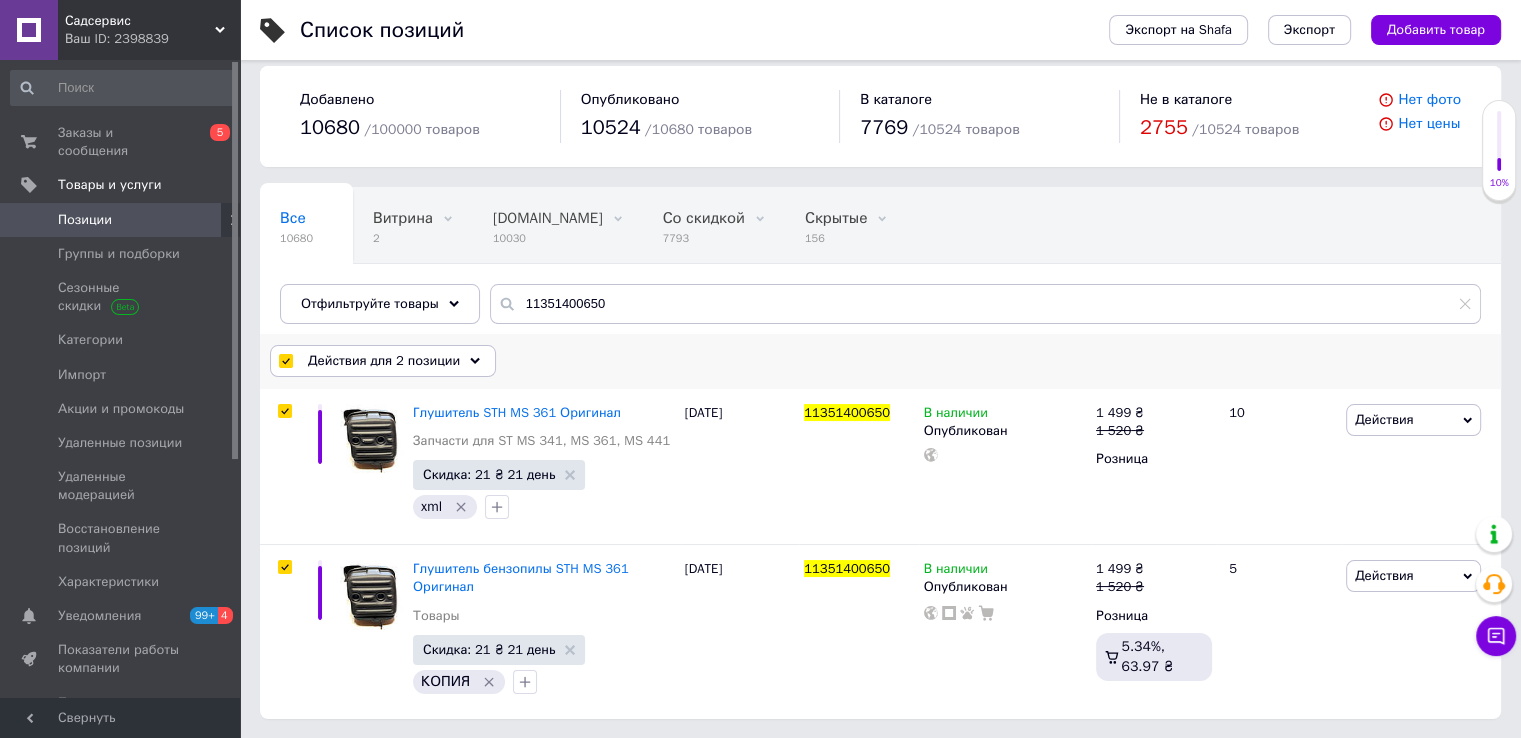 click on "Действия для 2 позиции" at bounding box center (384, 361) 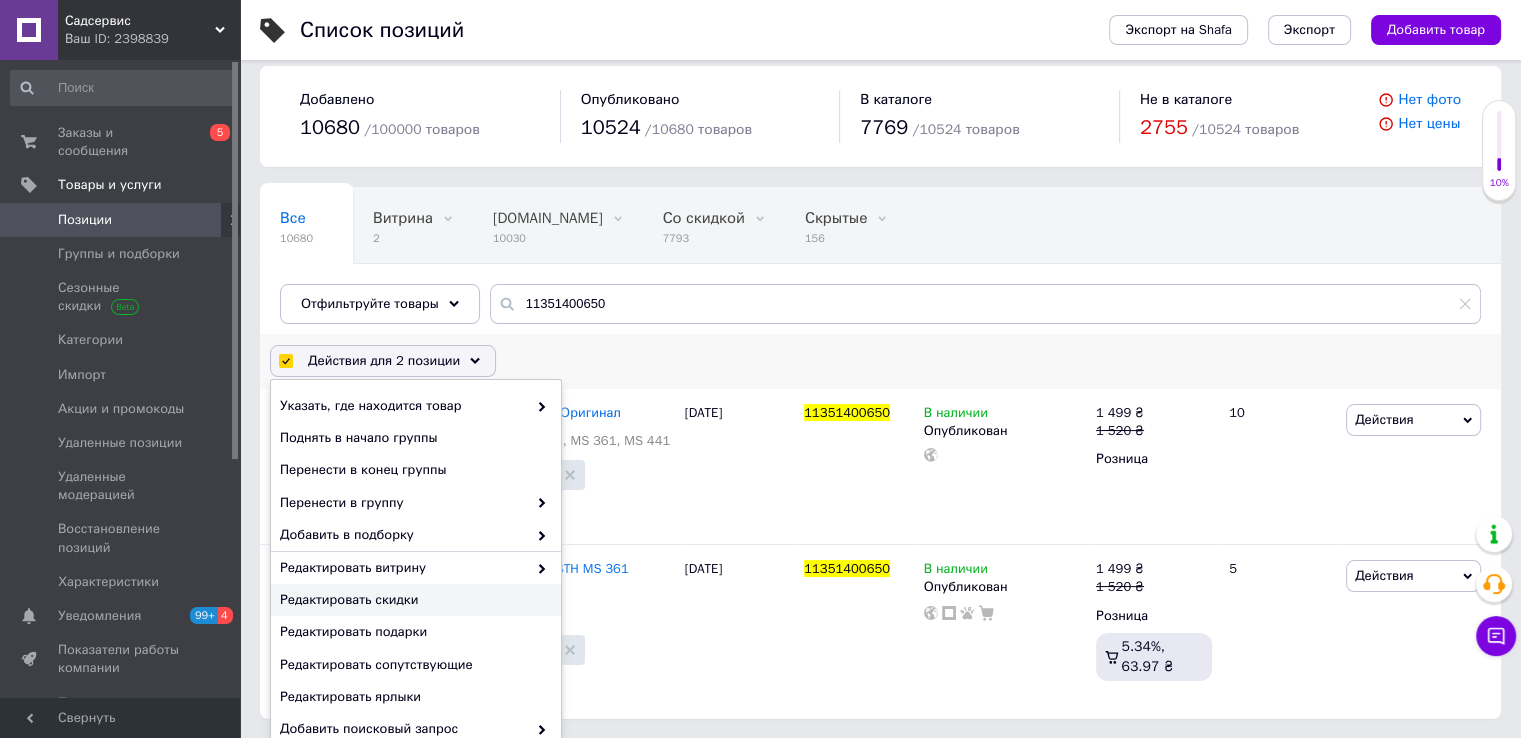 click on "Редактировать скидки" at bounding box center [413, 600] 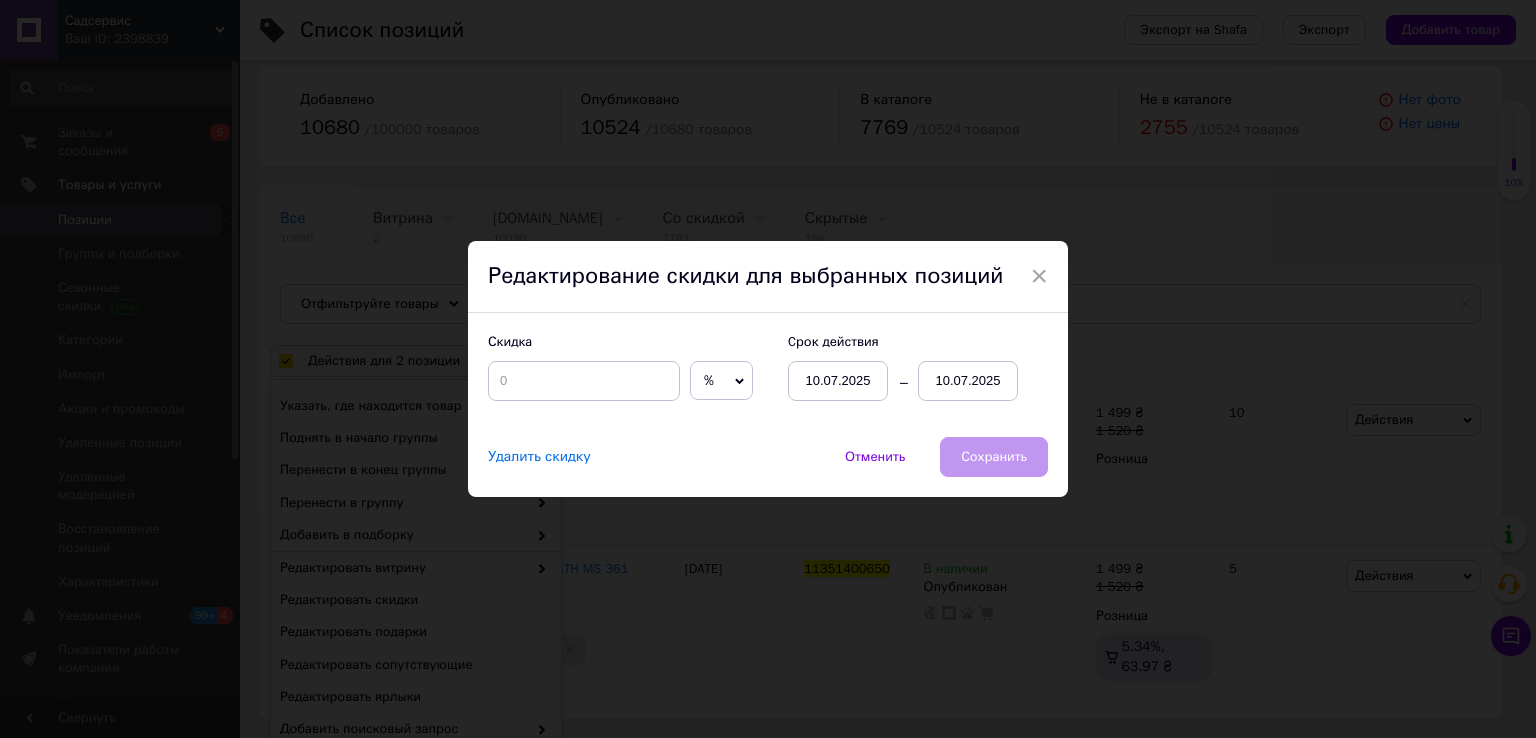 click on "10.07.2025" at bounding box center [968, 381] 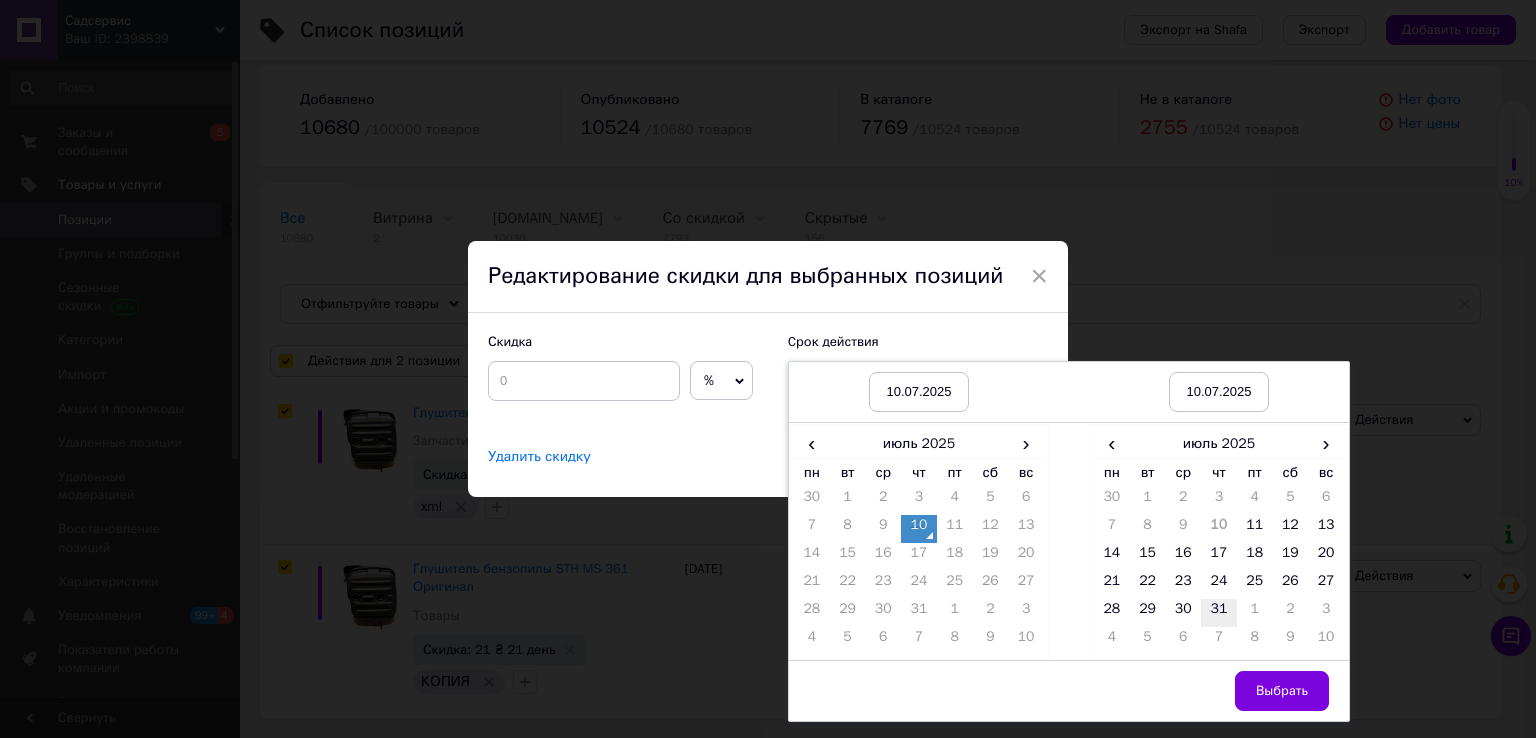 click on "31" at bounding box center [1219, 613] 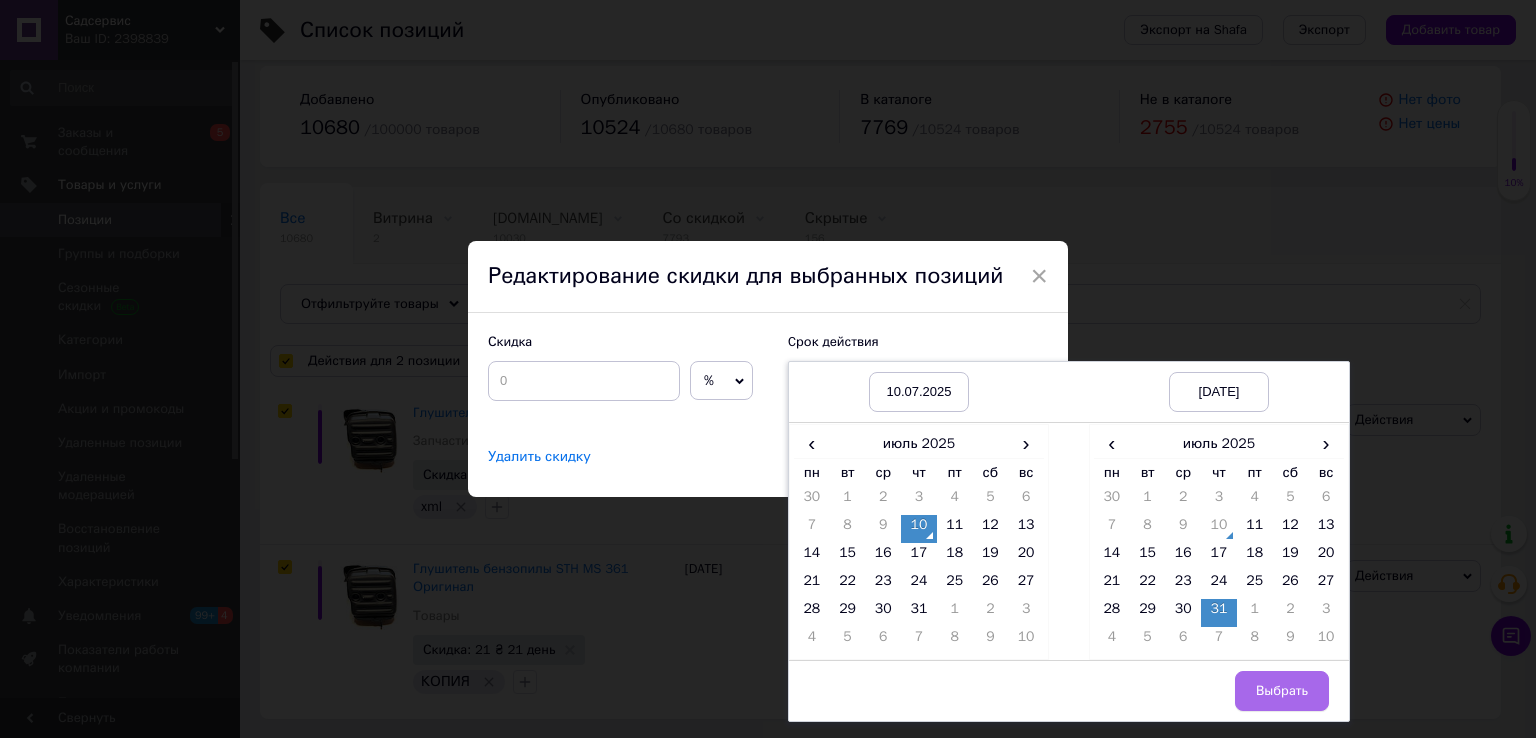 click on "Выбрать" at bounding box center [1282, 691] 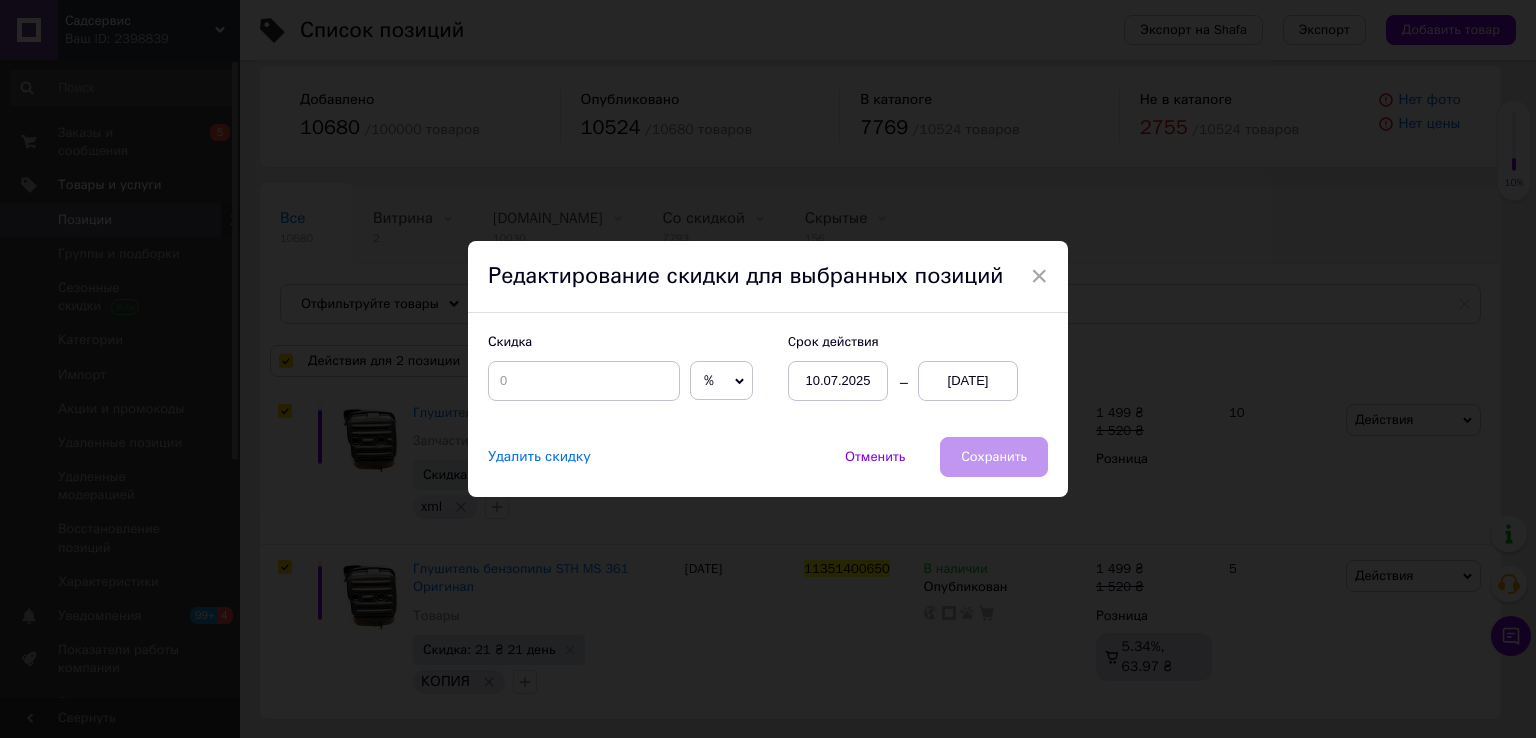 click on "%" at bounding box center [721, 381] 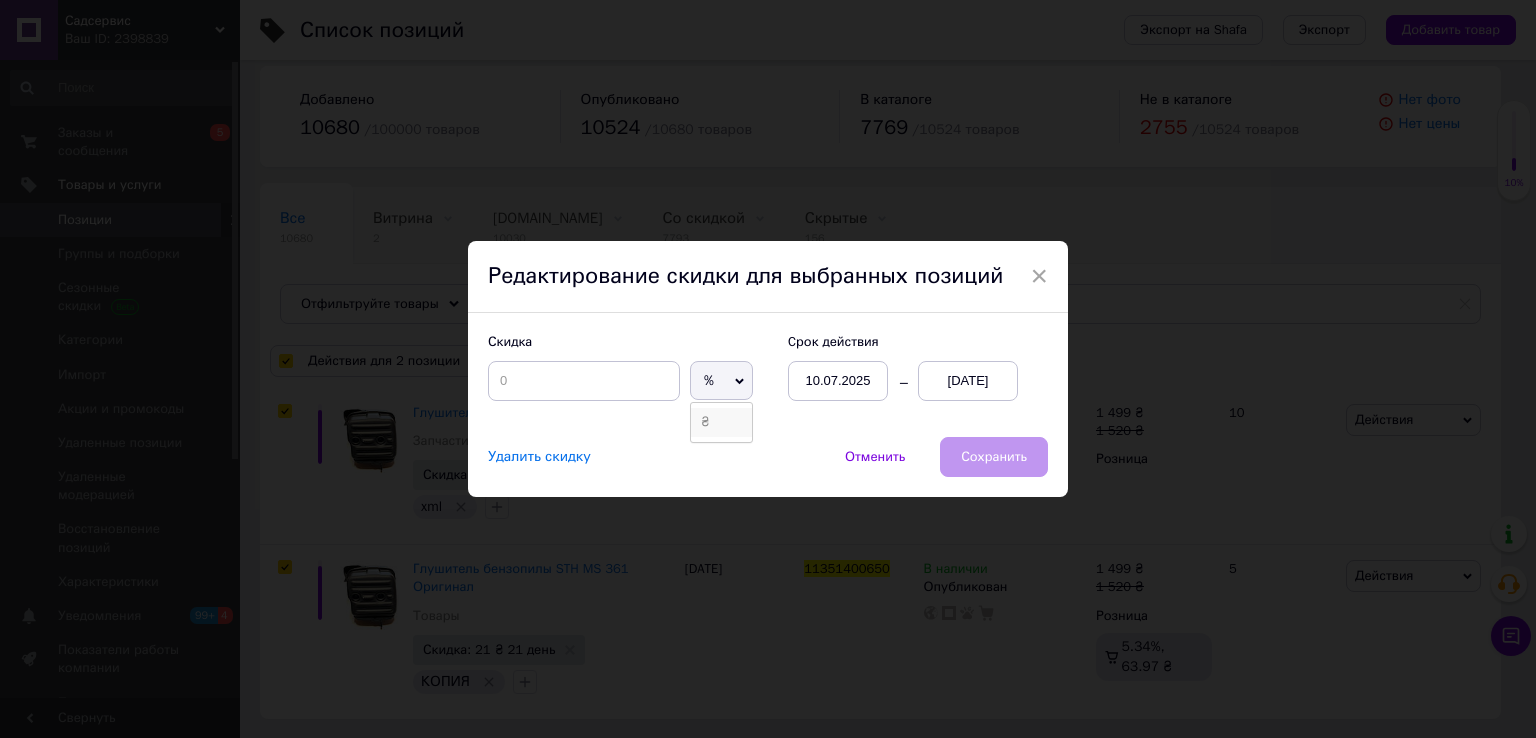 click on "₴" at bounding box center (721, 422) 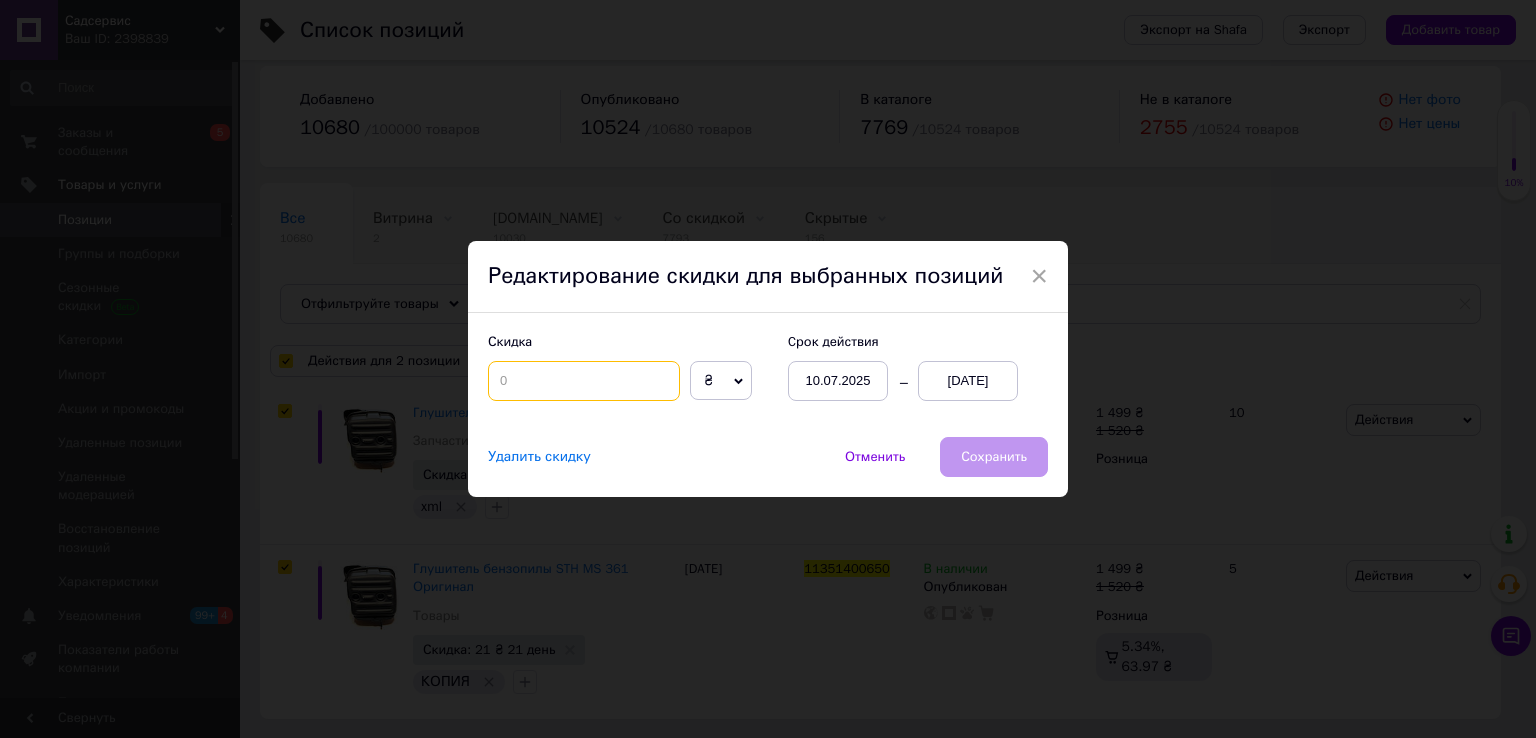 click at bounding box center [584, 381] 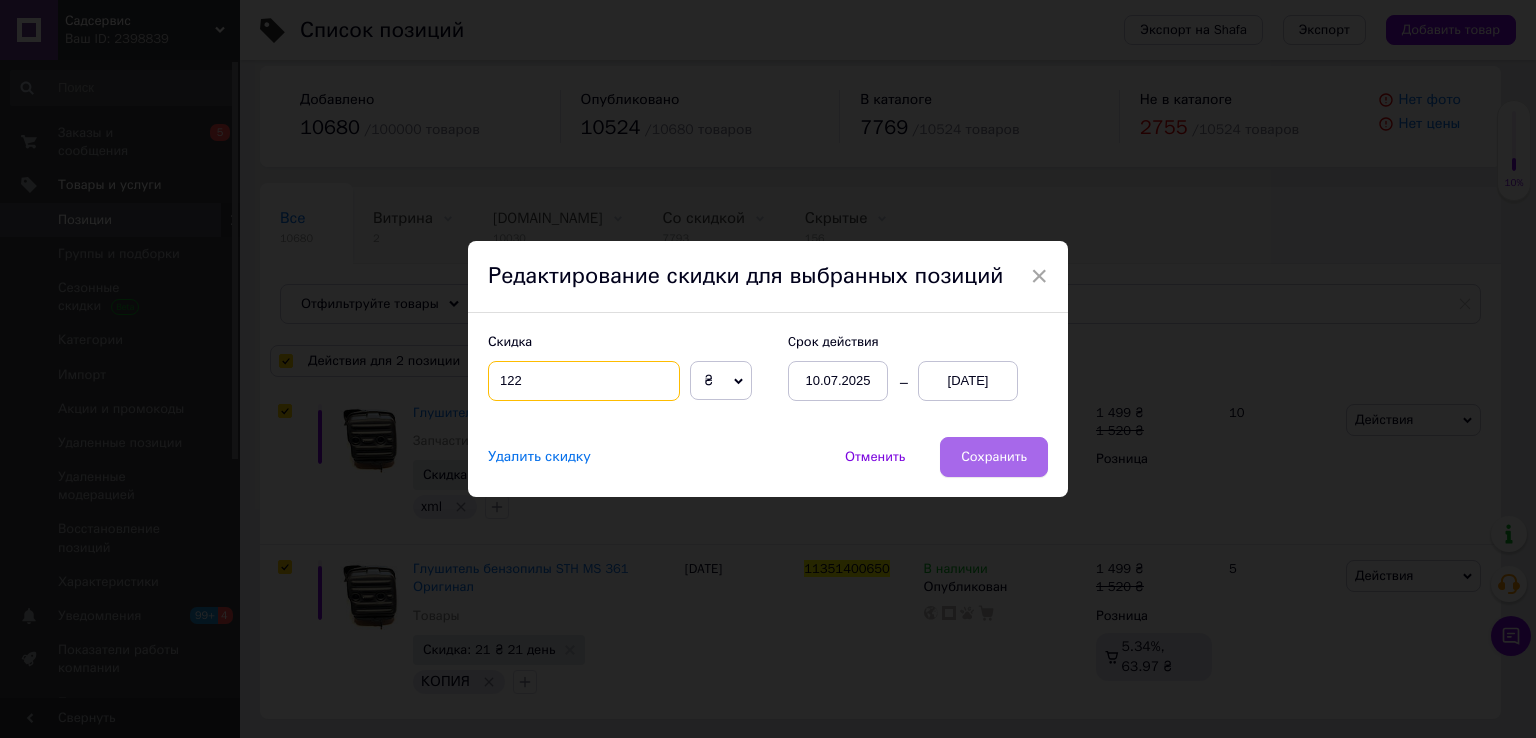 type on "122" 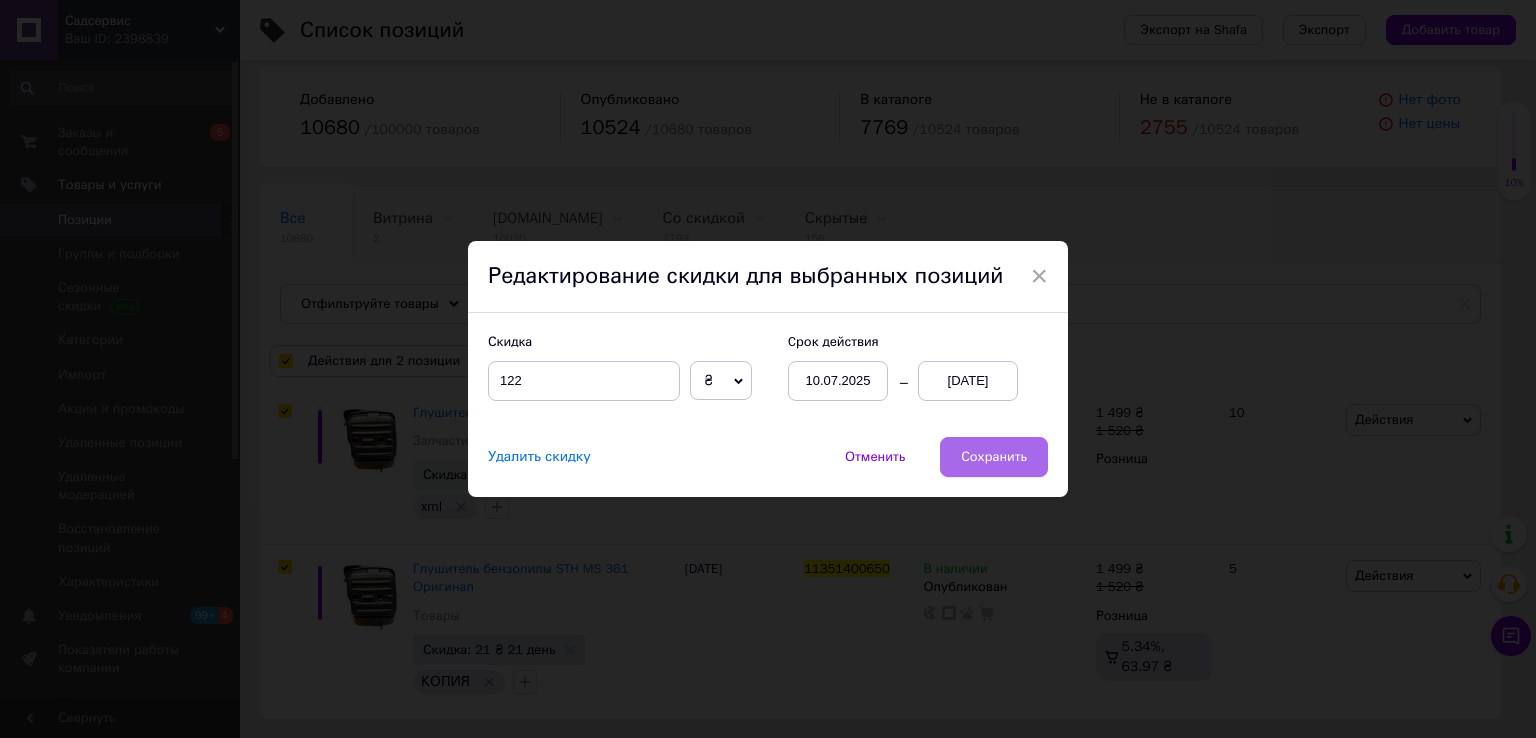 click on "Сохранить" at bounding box center (994, 457) 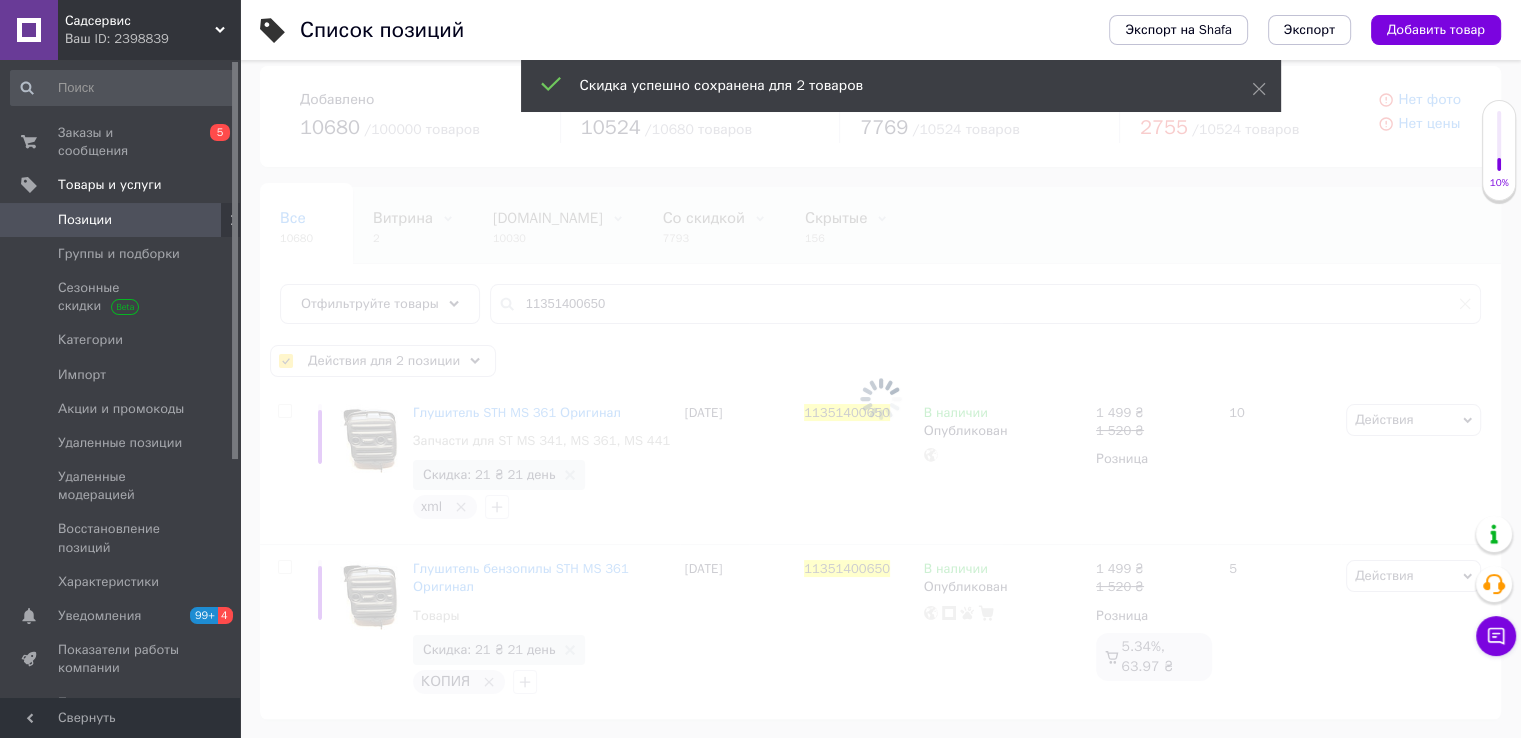 checkbox on "false" 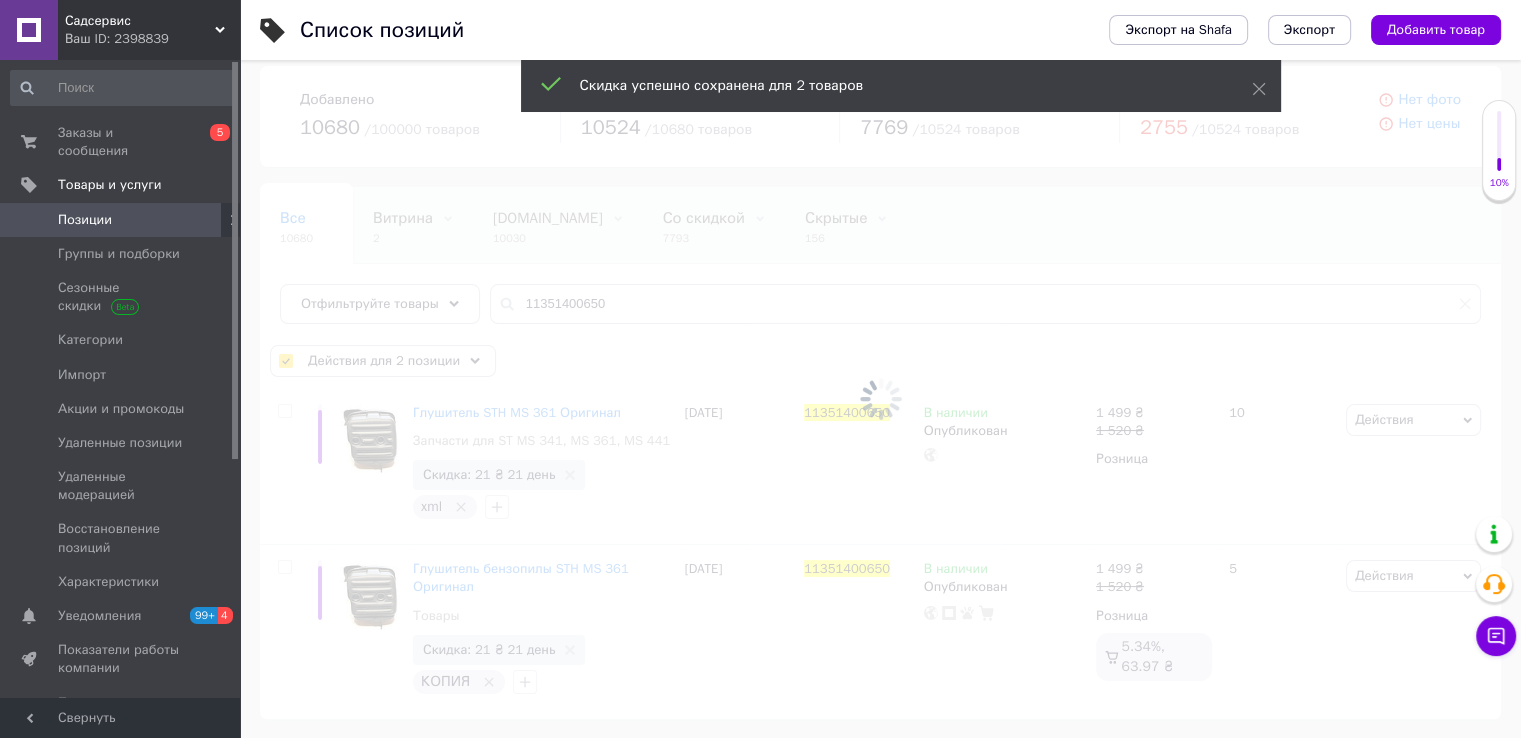 checkbox on "false" 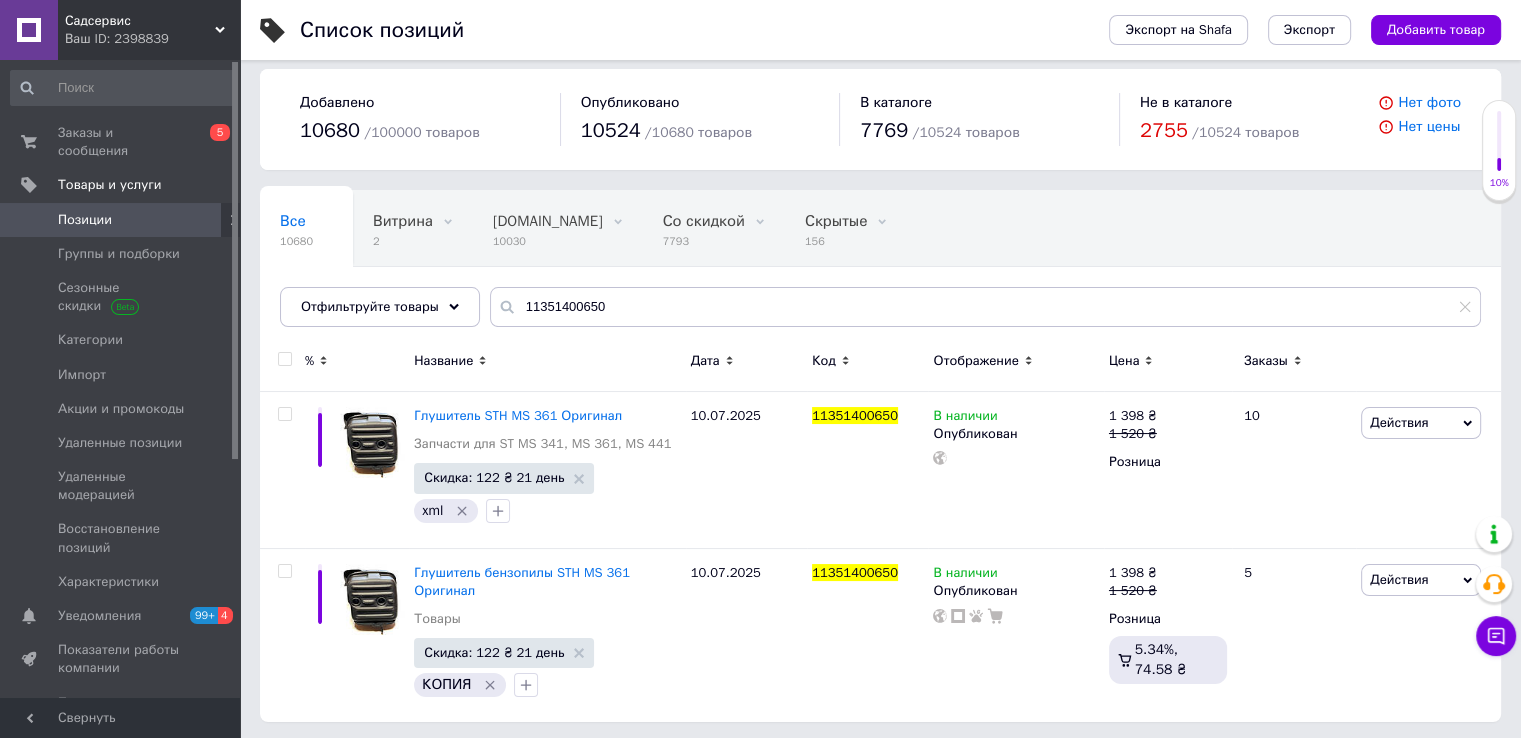 scroll, scrollTop: 14, scrollLeft: 0, axis: vertical 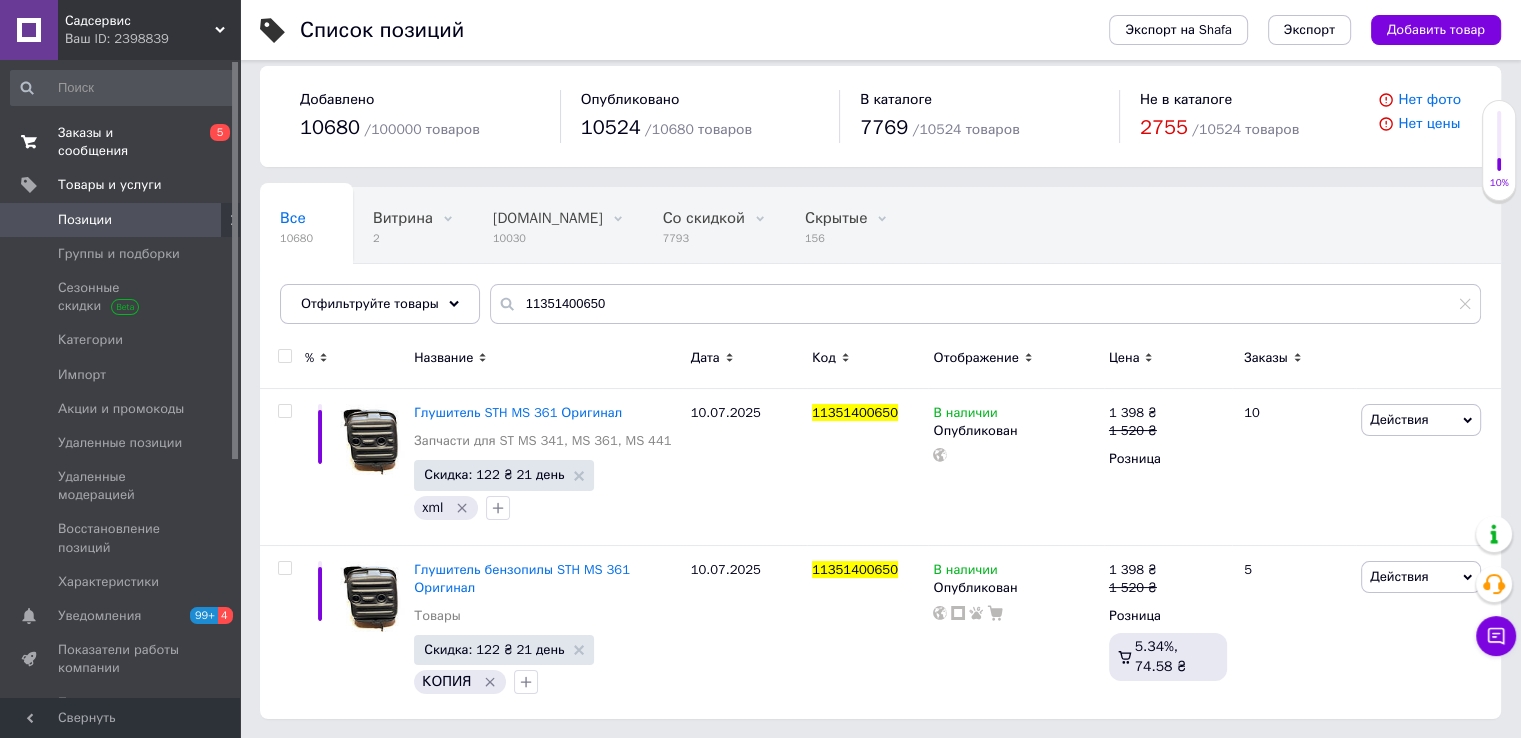 click on "Заказы и сообщения" at bounding box center (121, 142) 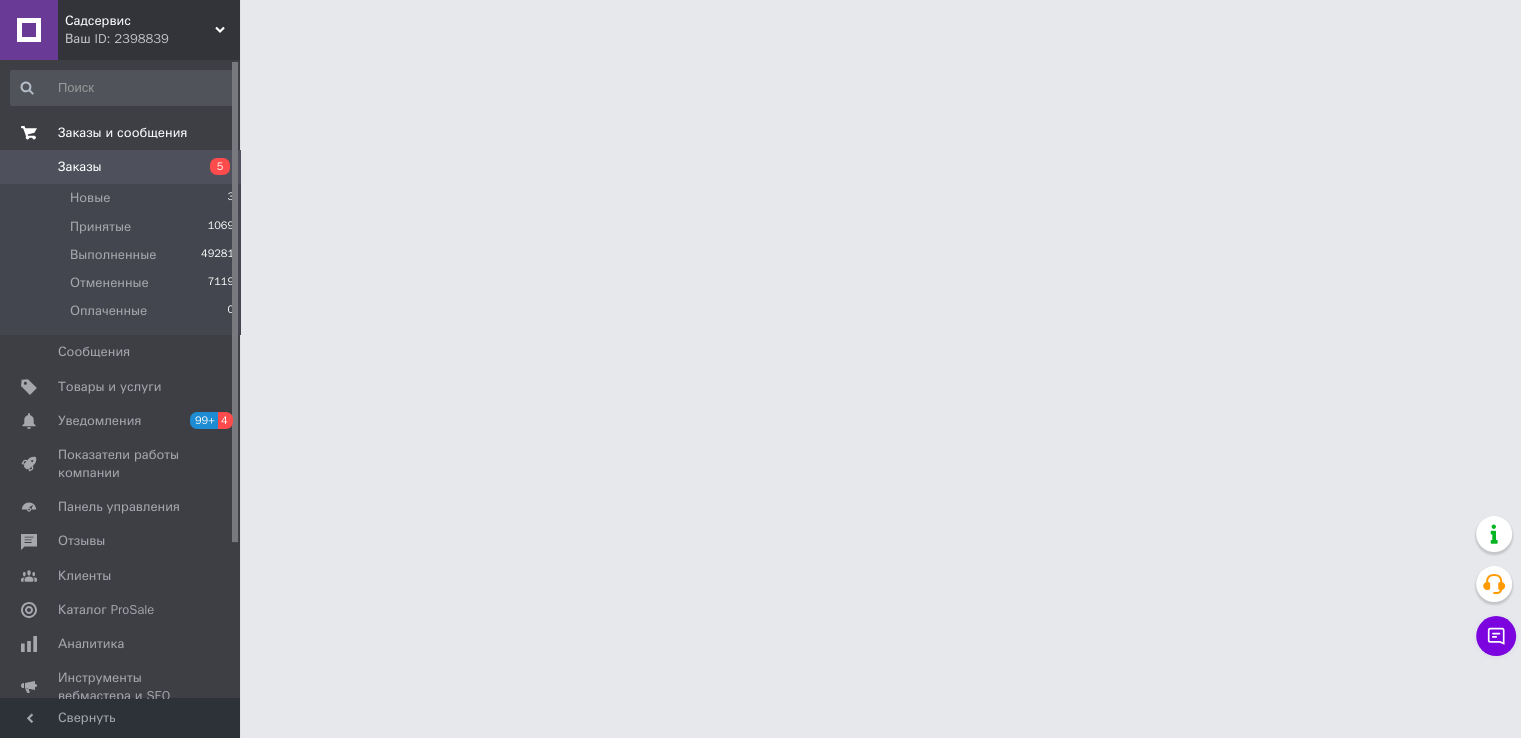 scroll, scrollTop: 0, scrollLeft: 0, axis: both 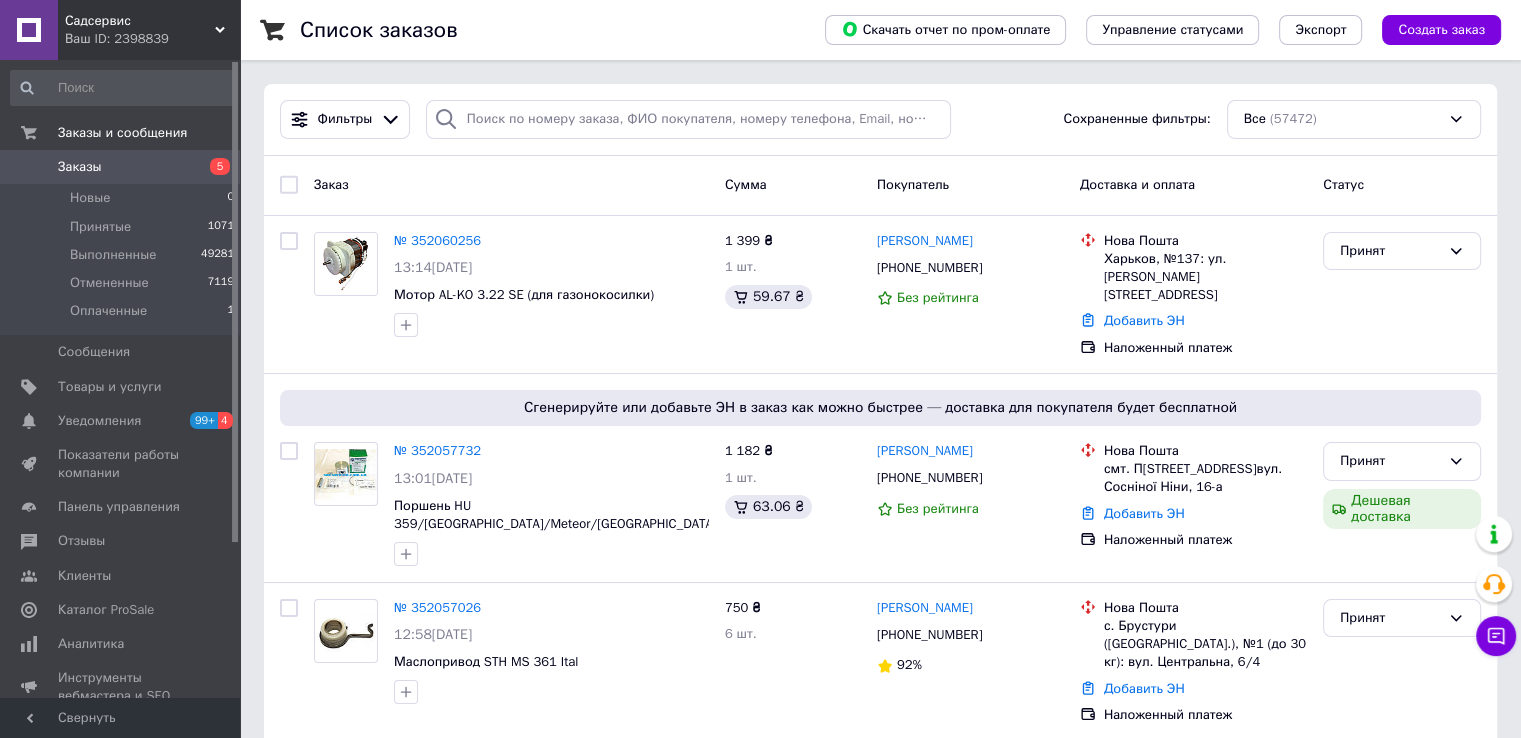 drag, startPoint x: 1058, startPoint y: 400, endPoint x: 1236, endPoint y: 193, distance: 273.00732 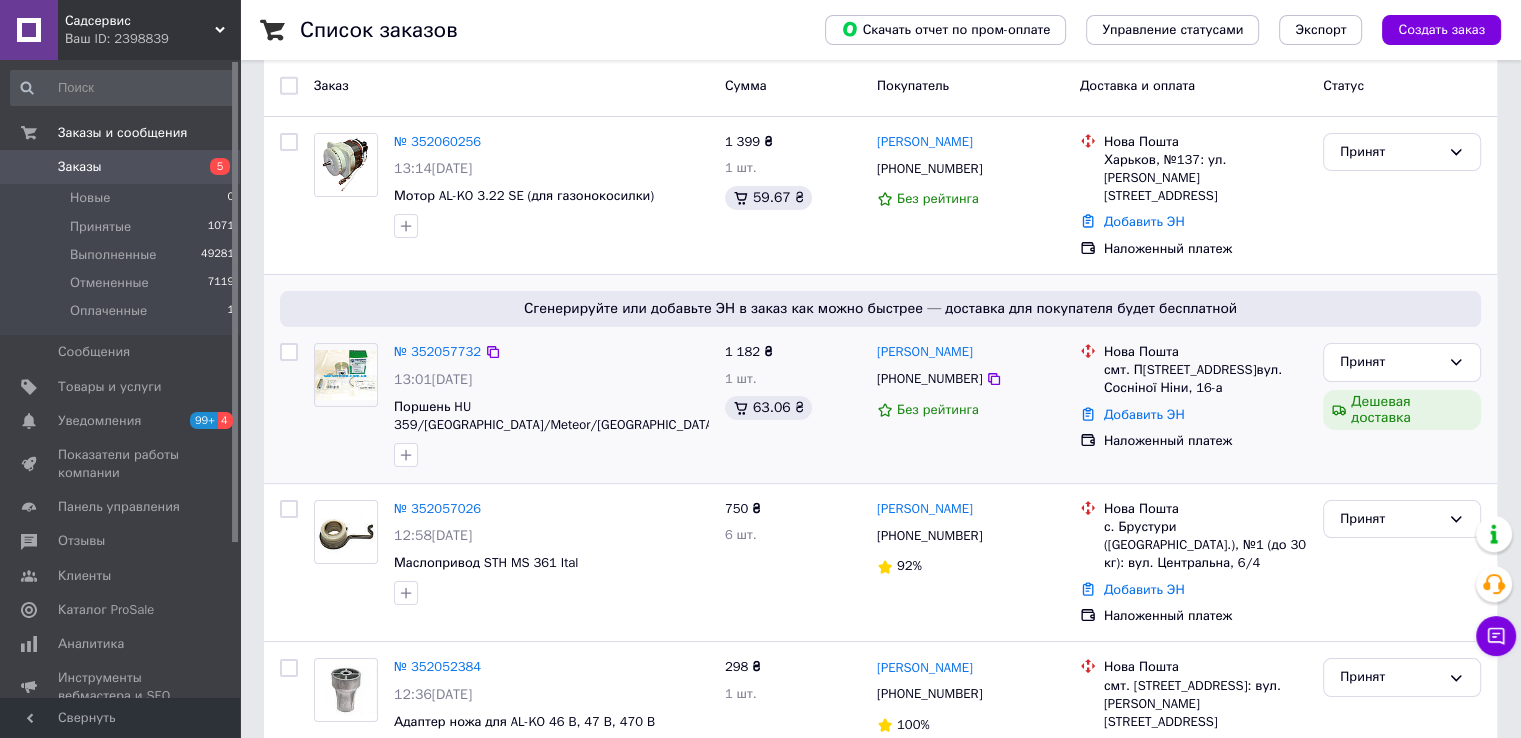 scroll, scrollTop: 0, scrollLeft: 0, axis: both 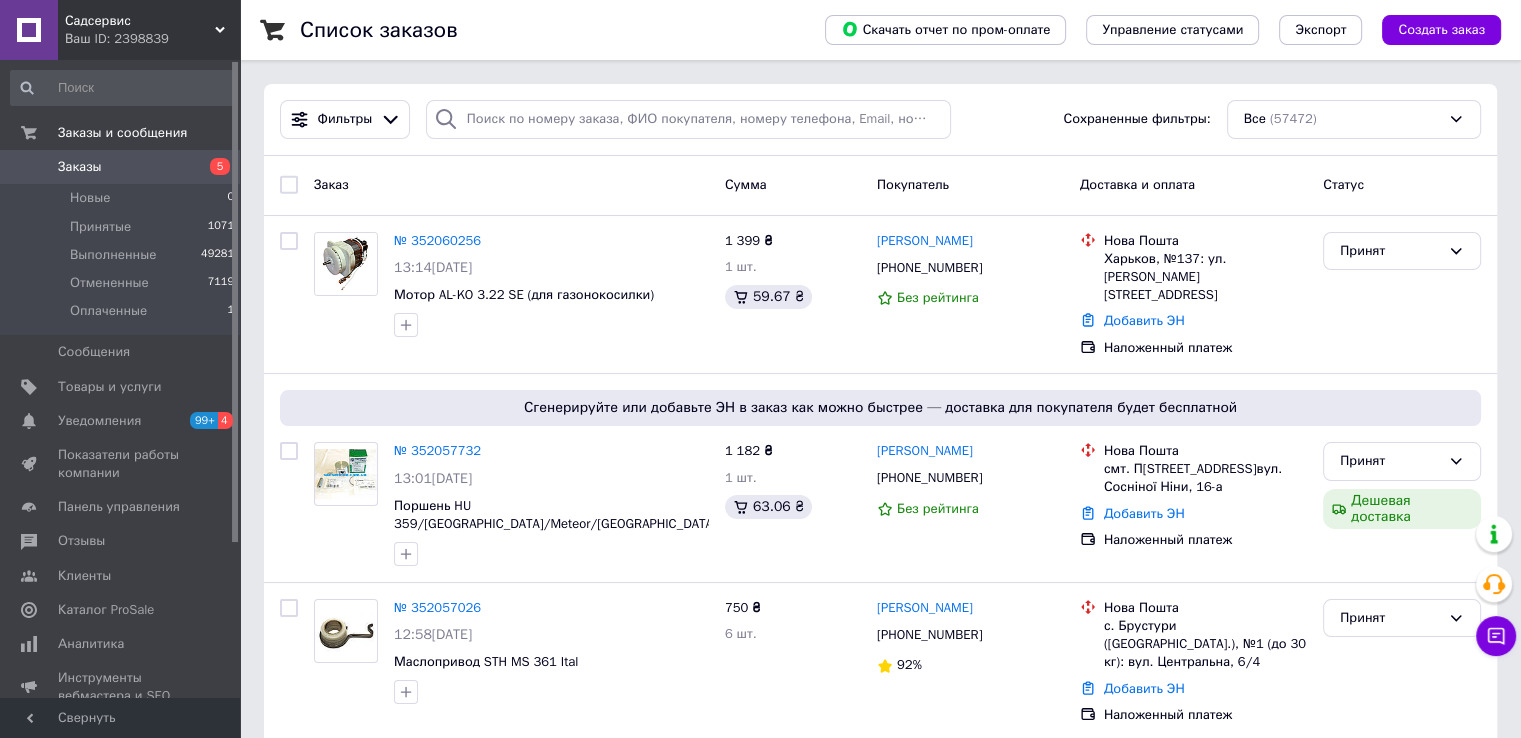 click on "Заказы" at bounding box center [121, 167] 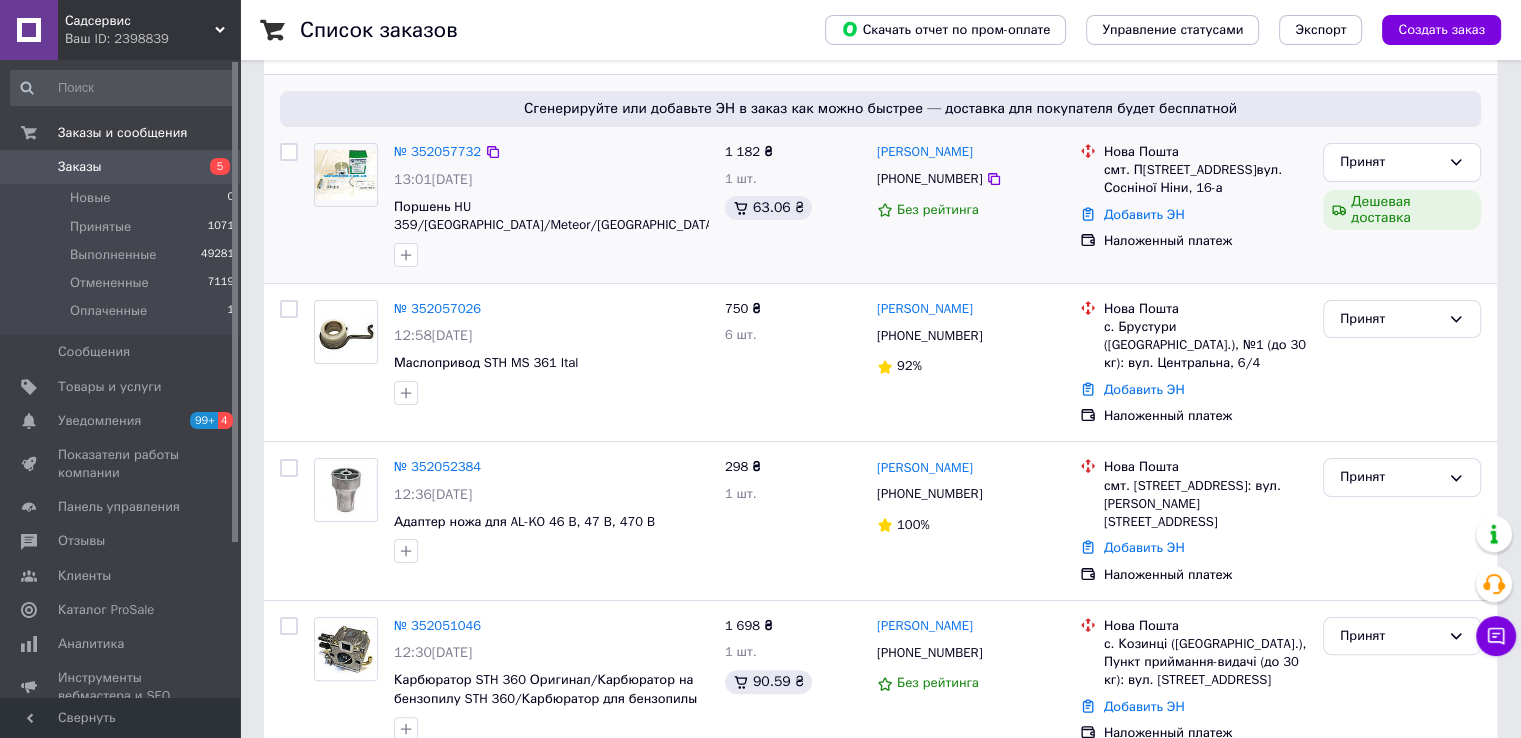 scroll, scrollTop: 300, scrollLeft: 0, axis: vertical 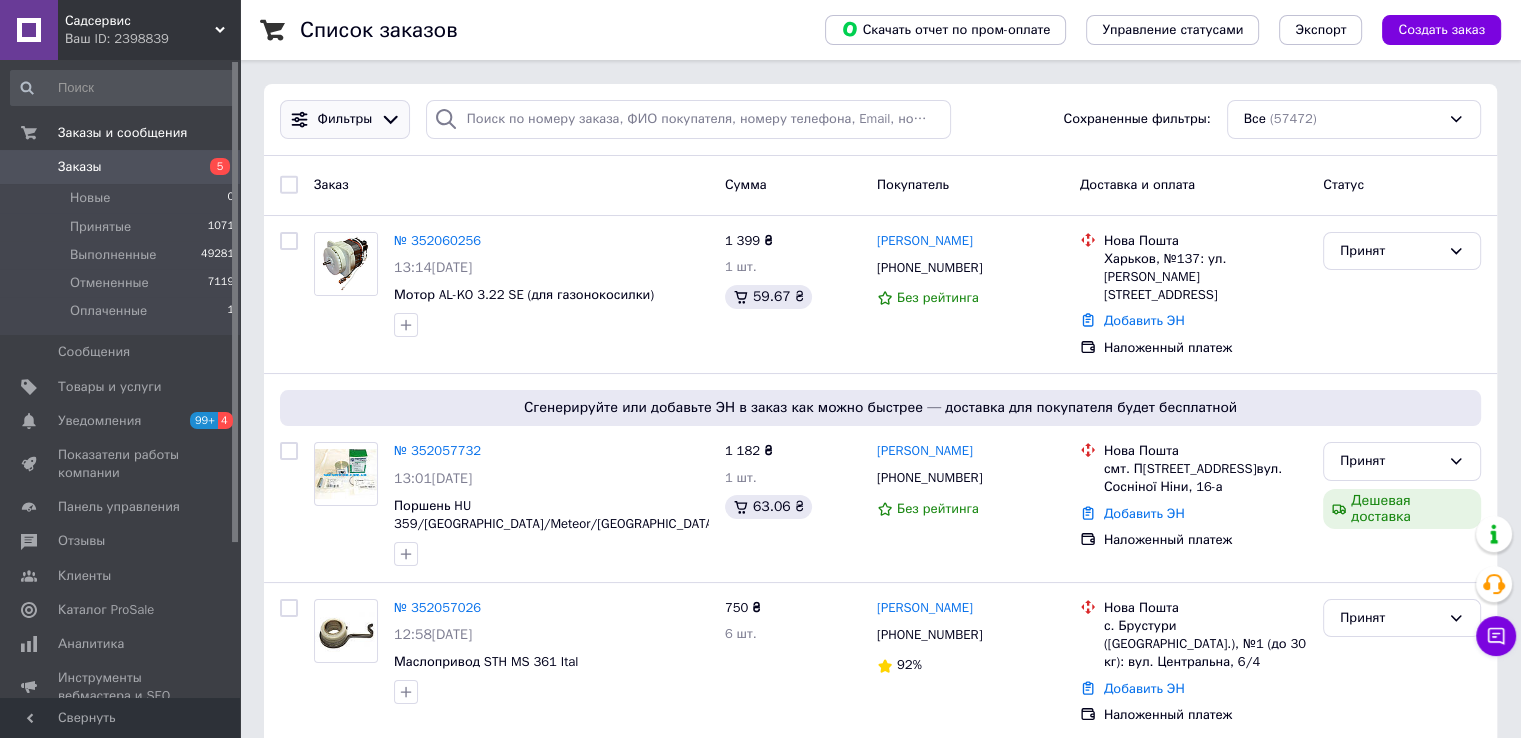 click on "Фильтры" at bounding box center [345, 119] 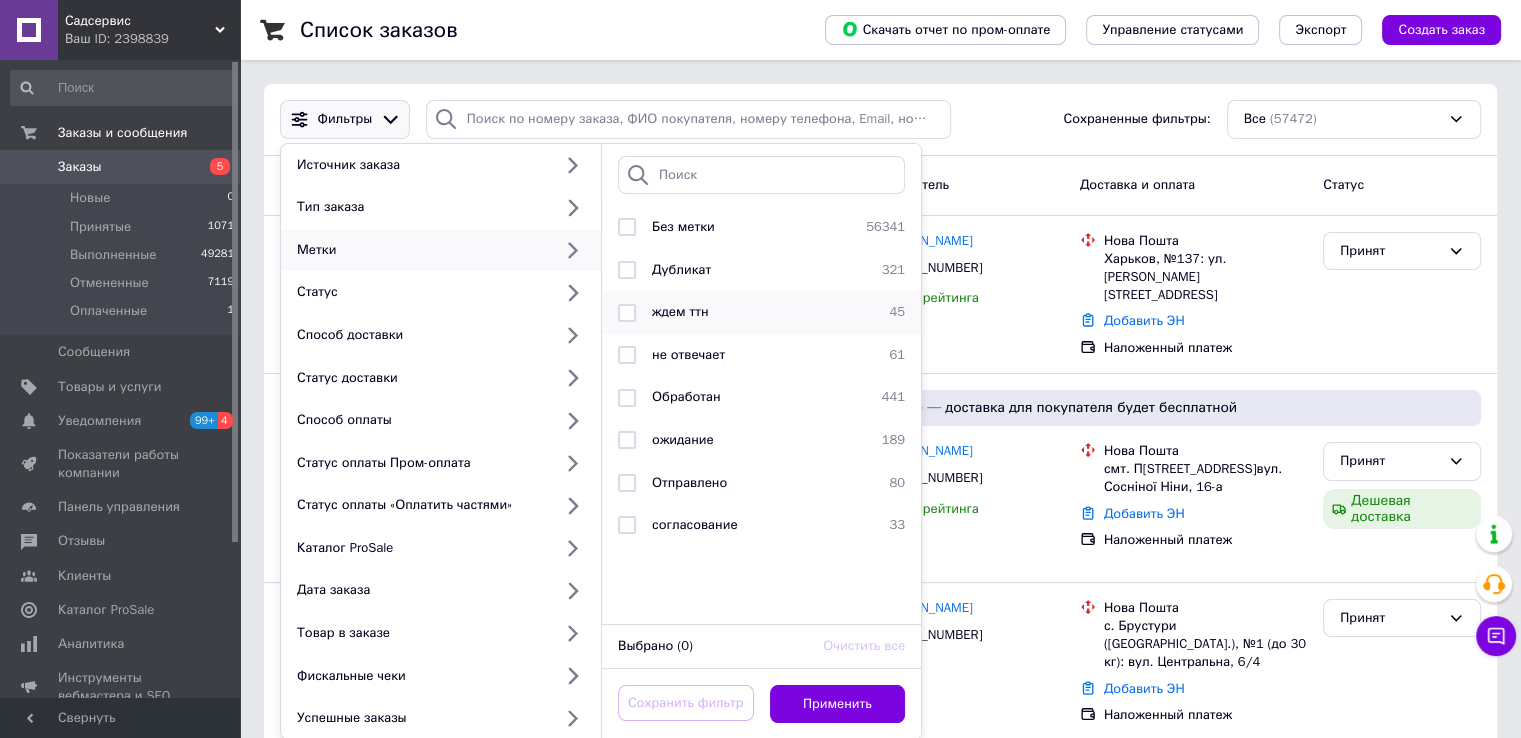click on "ждем ттн" at bounding box center (758, 312) 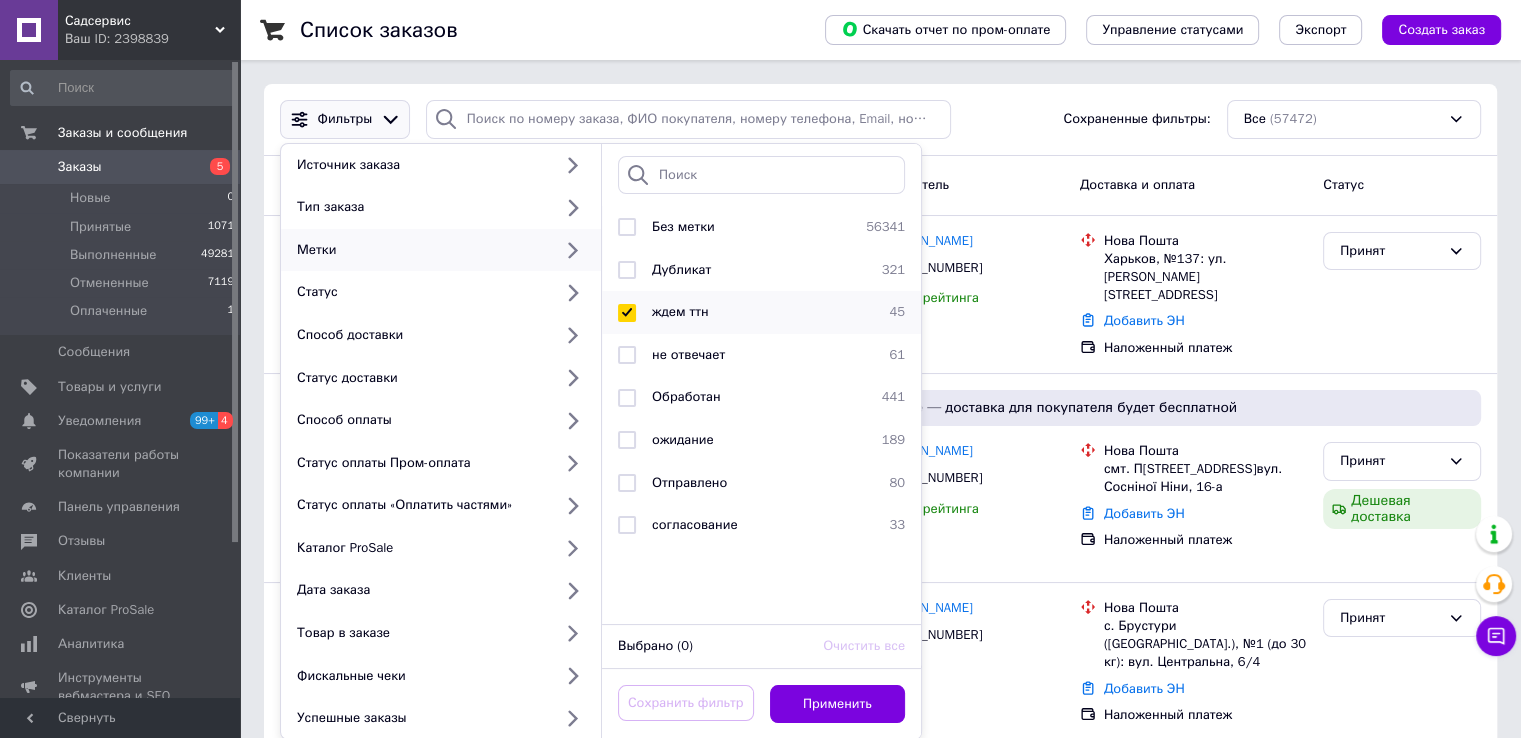 checkbox on "true" 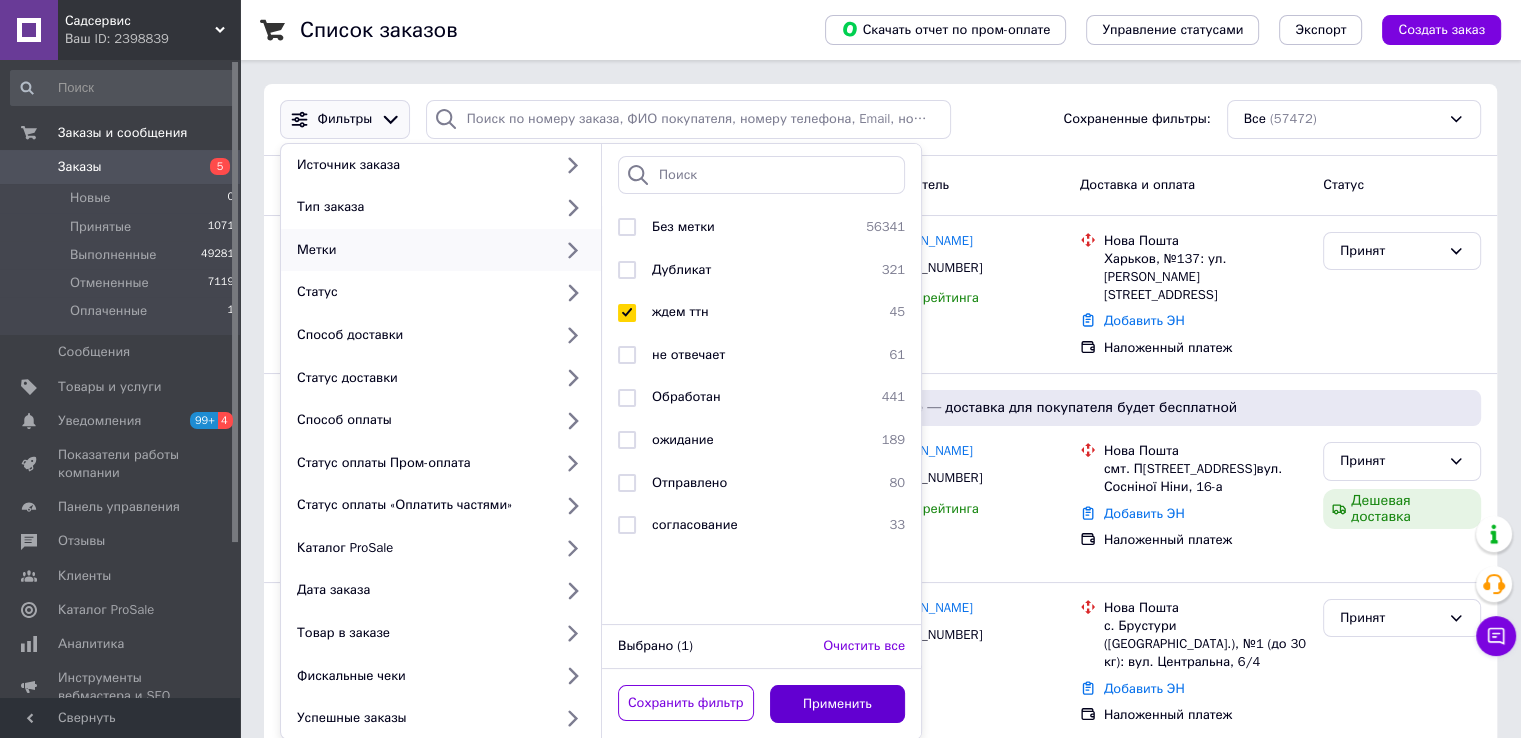 click on "Применить" at bounding box center (838, 704) 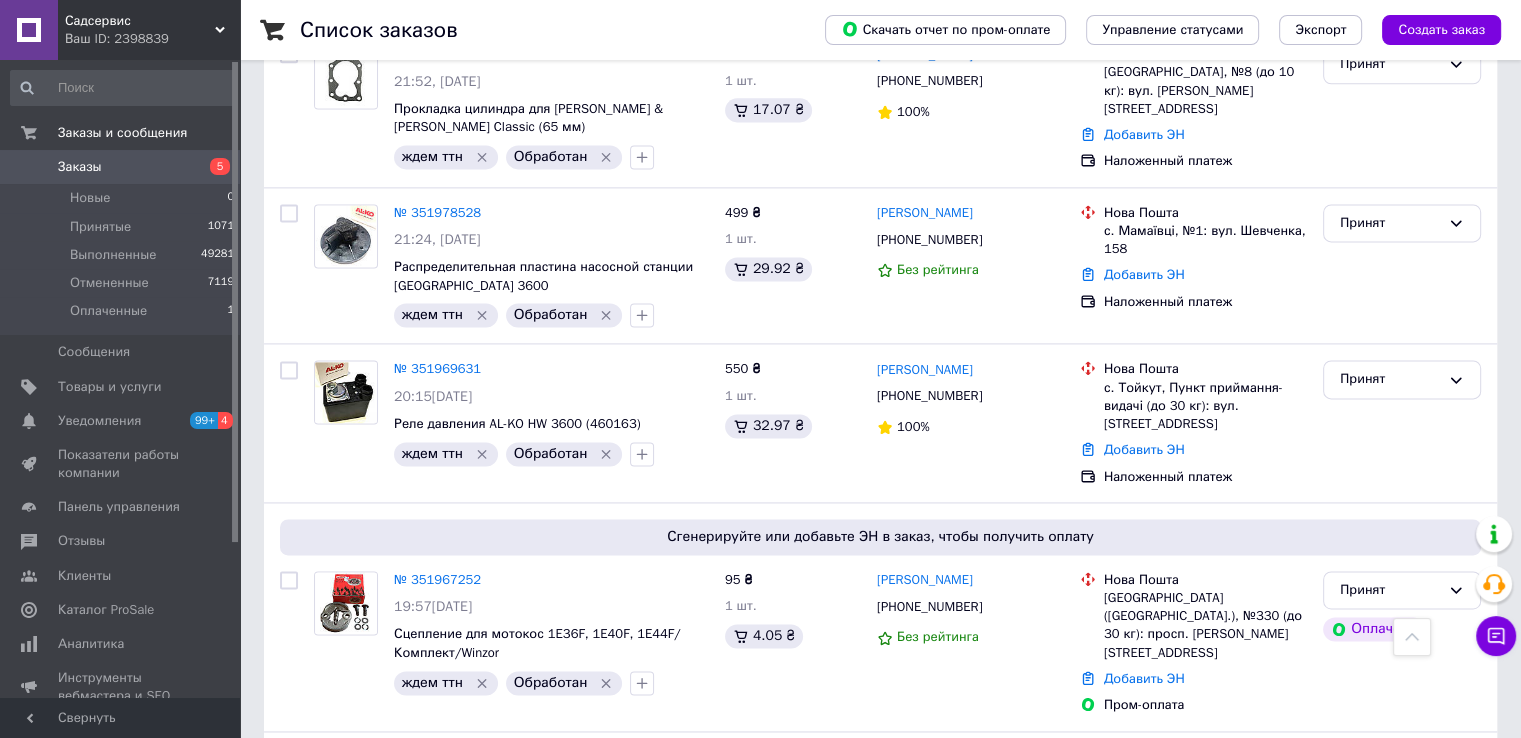 scroll, scrollTop: 2900, scrollLeft: 0, axis: vertical 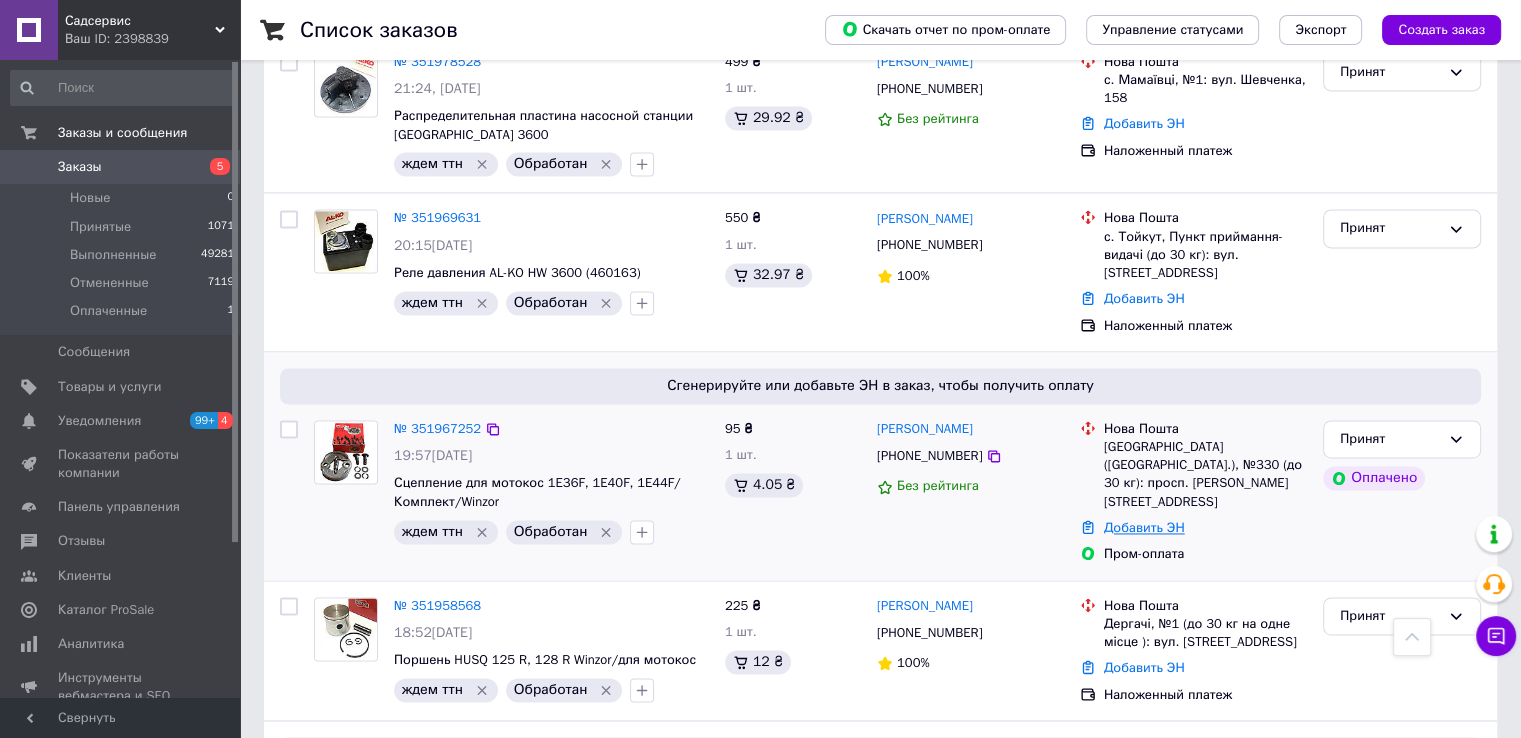 click on "Добавить ЭН" at bounding box center [1144, 527] 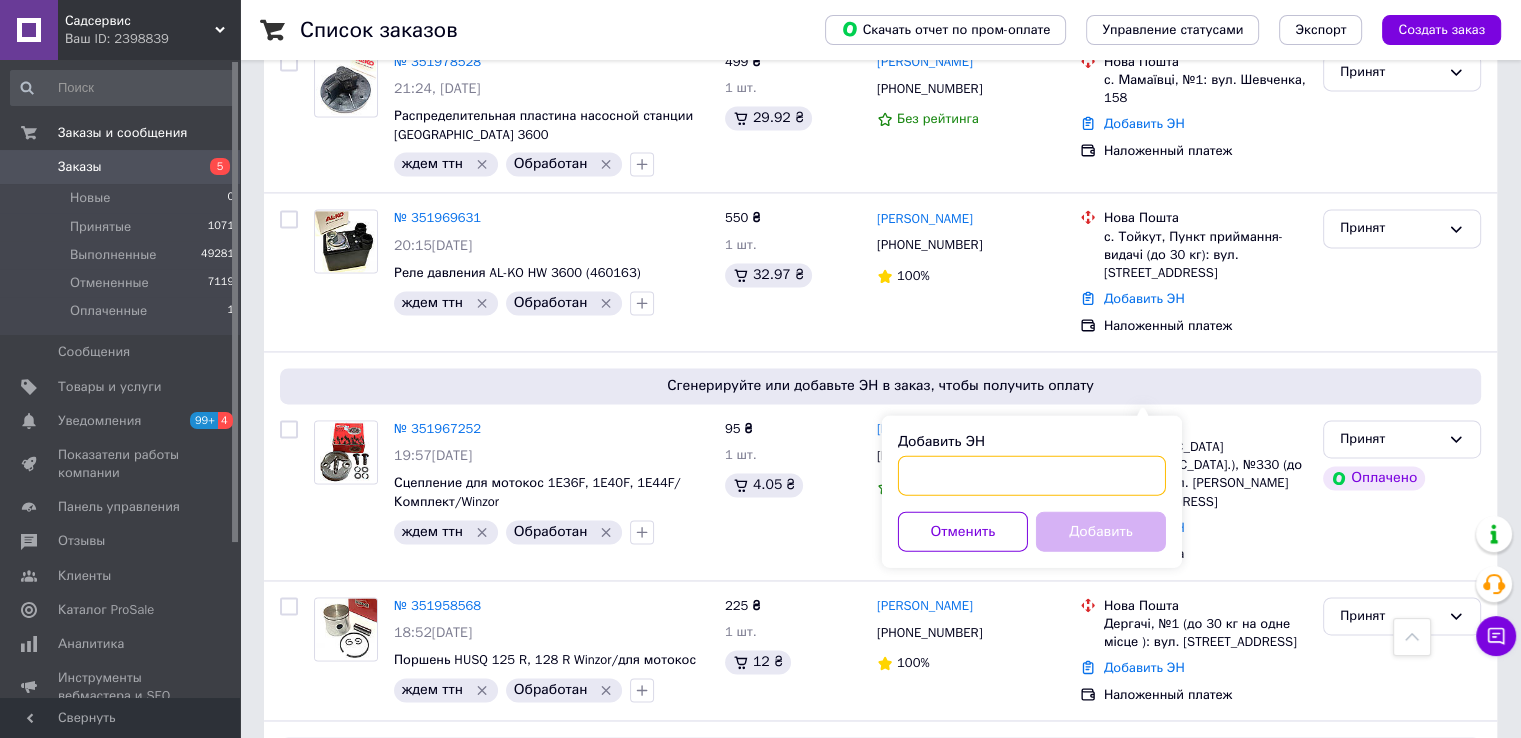 click on "Добавить ЭН" at bounding box center (1032, 475) 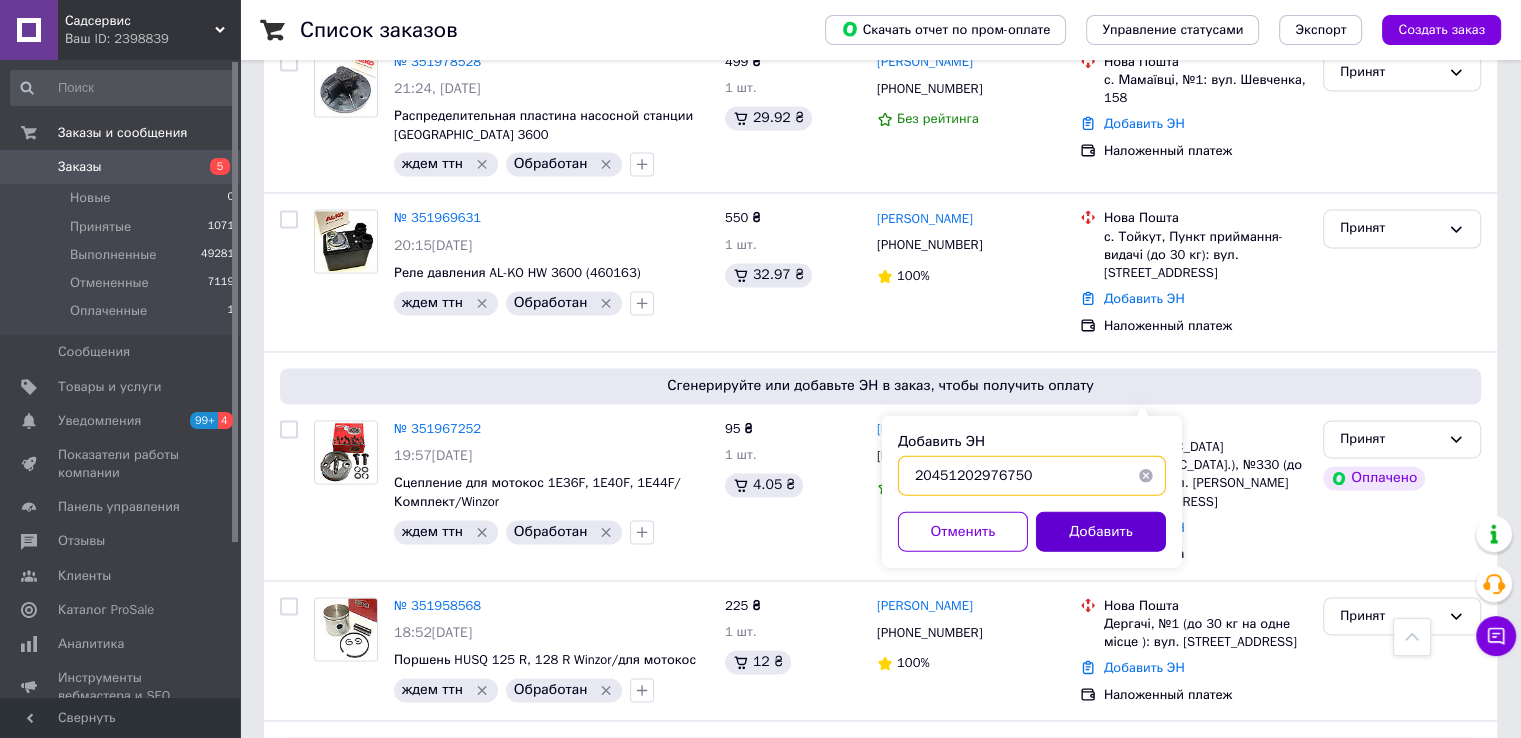 type on "20451202976750" 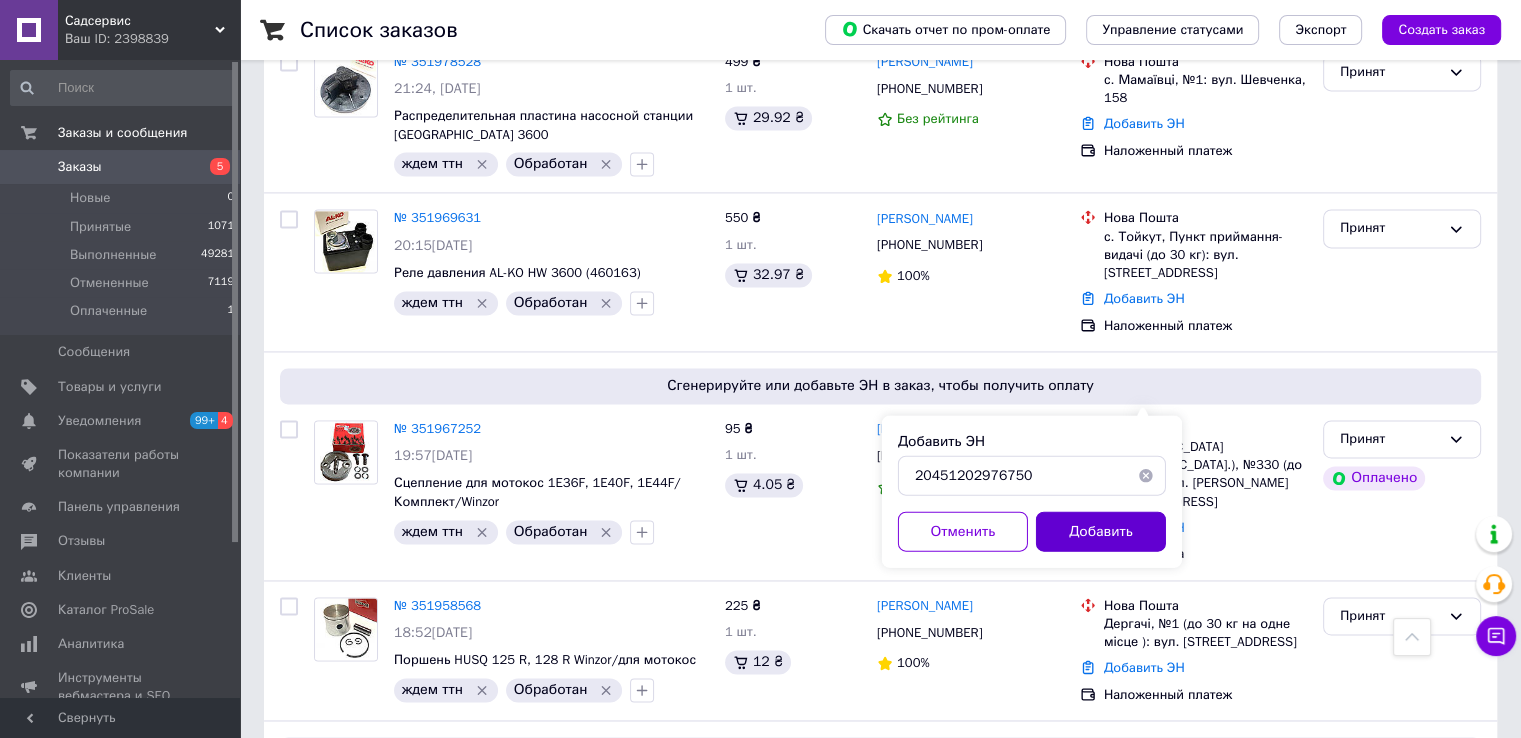 click on "Добавить" at bounding box center (1101, 531) 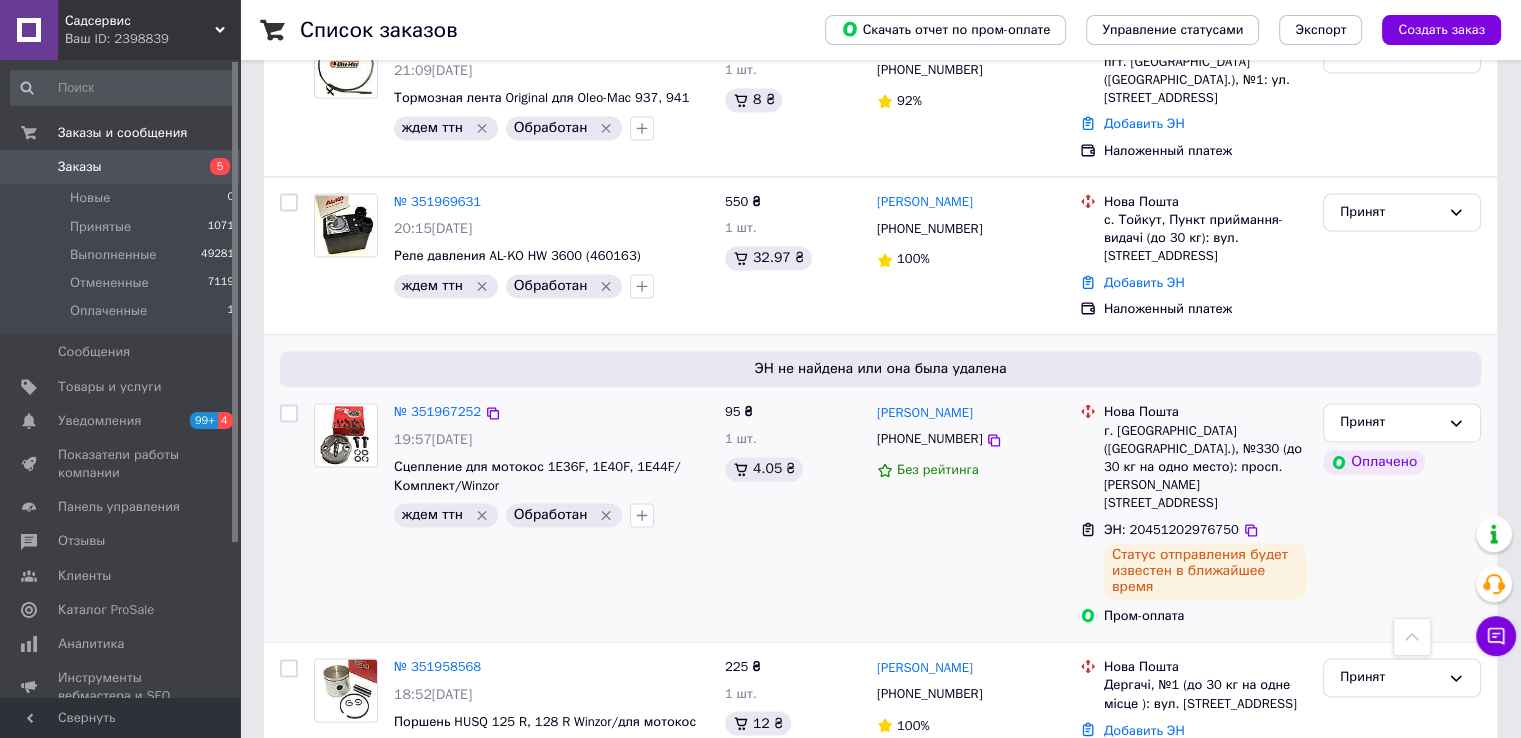 scroll, scrollTop: 3100, scrollLeft: 0, axis: vertical 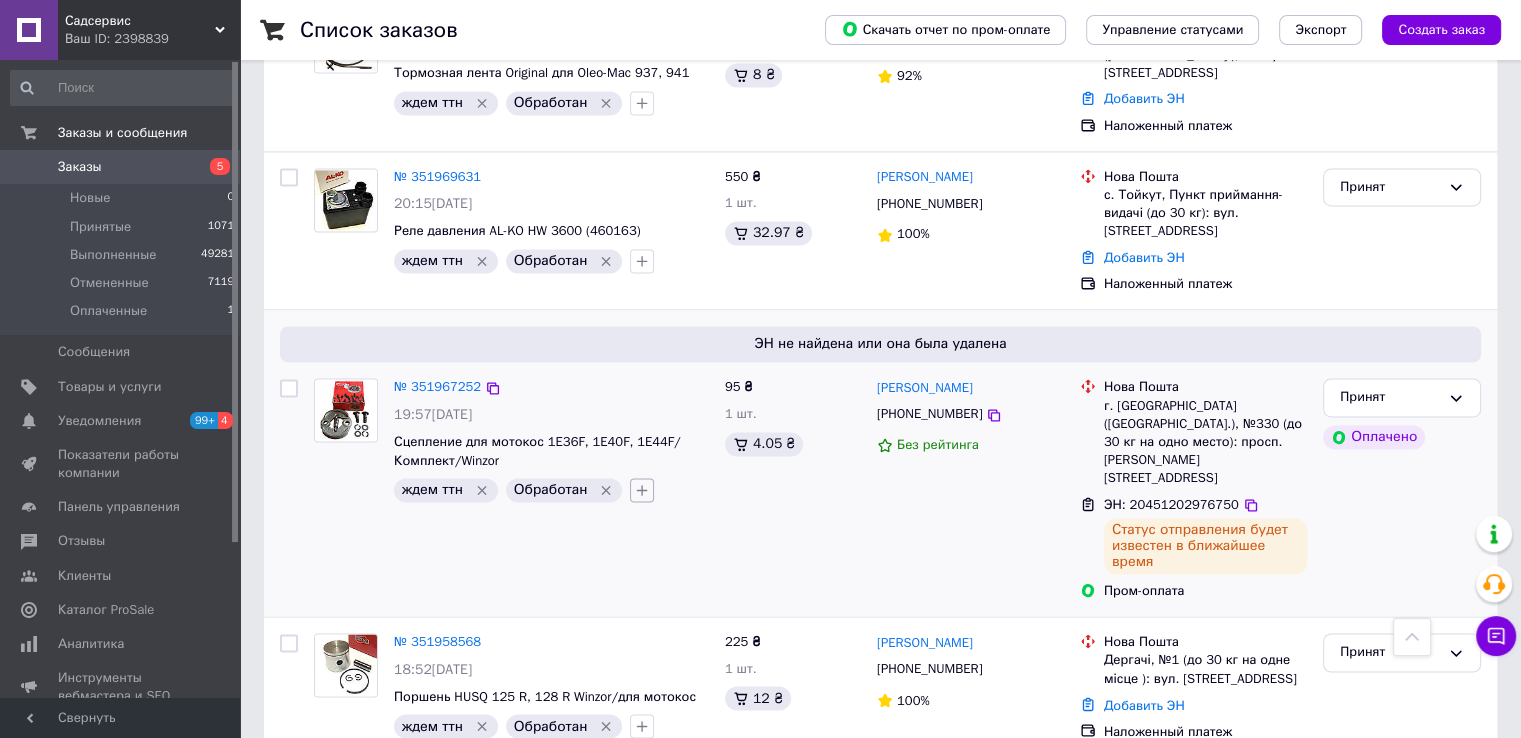 click 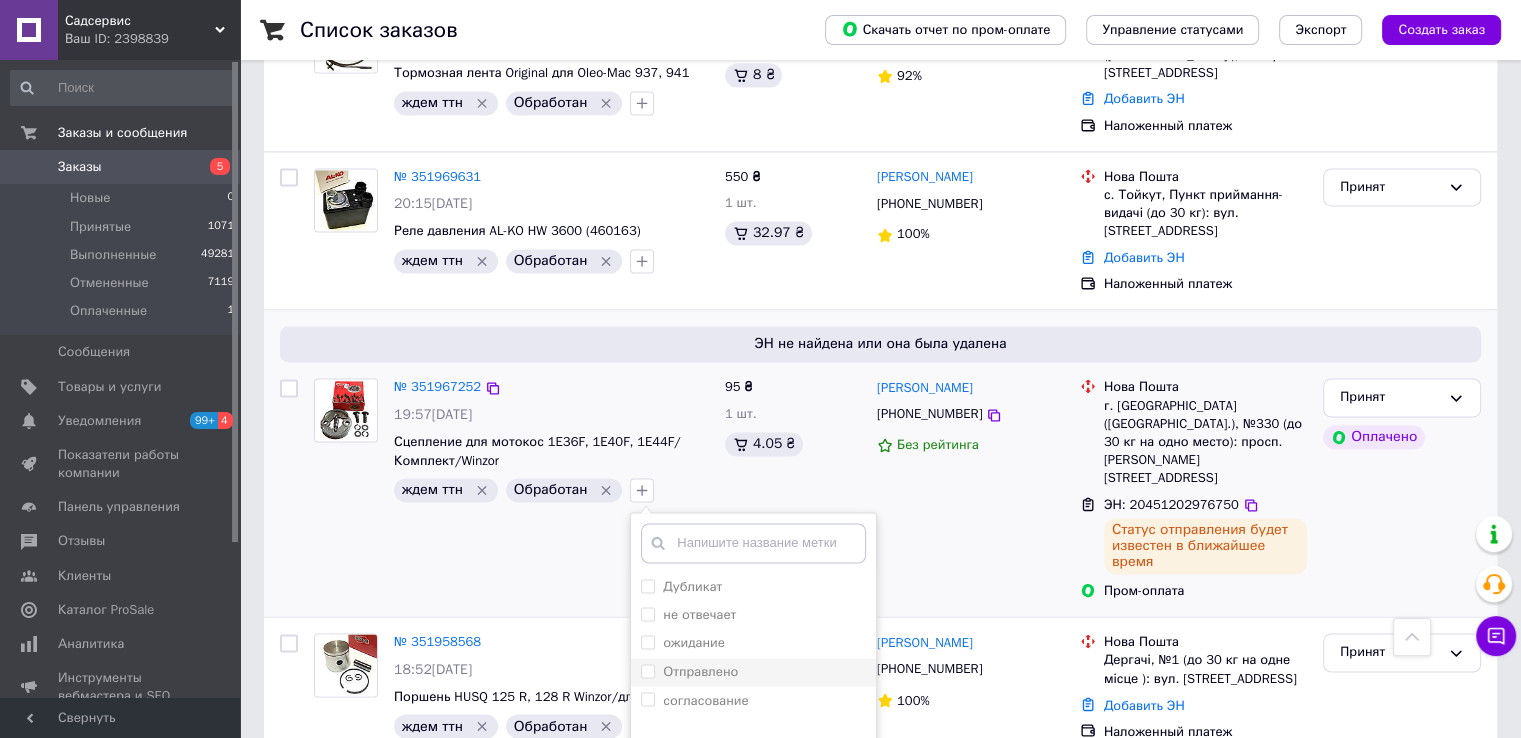 click on "Отправлено" at bounding box center (700, 671) 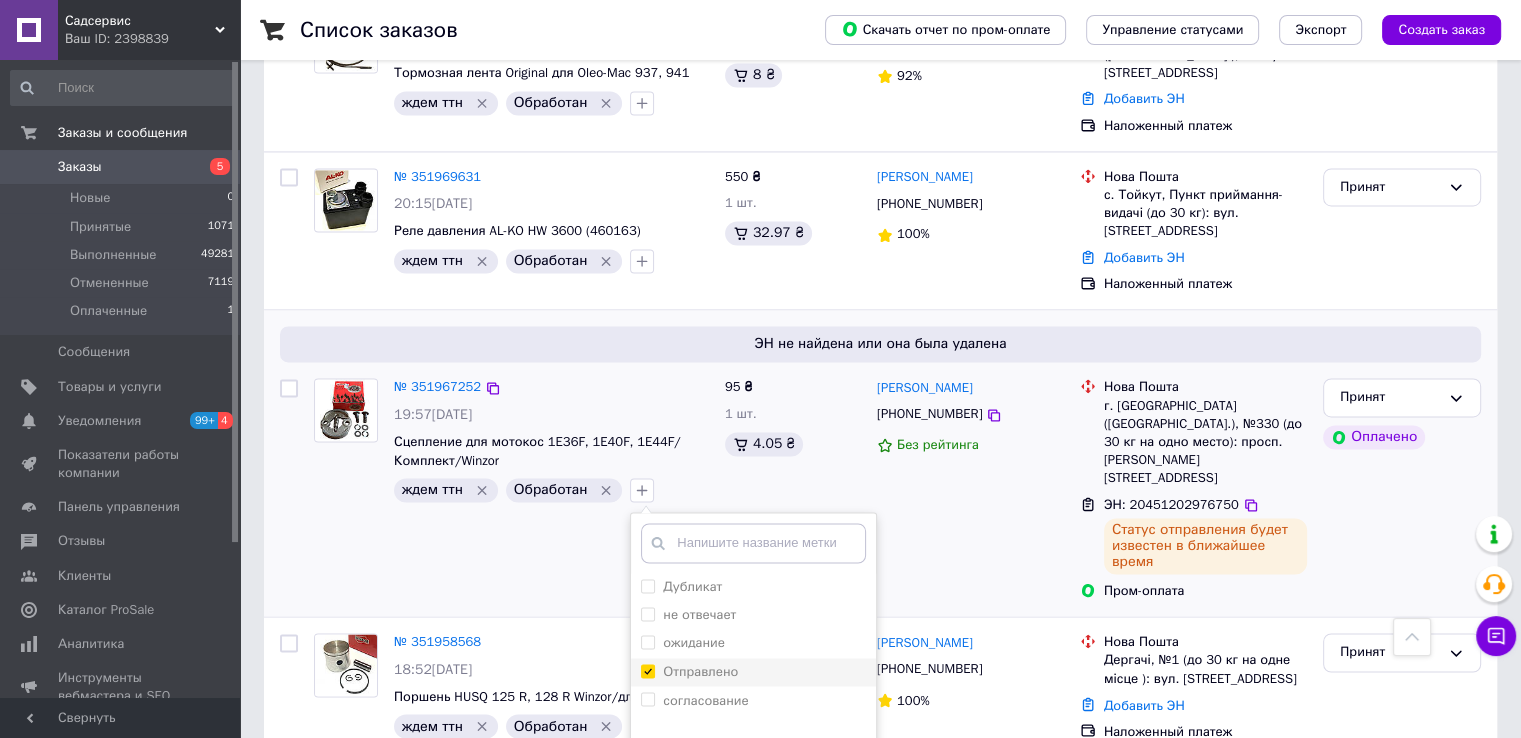 checkbox on "true" 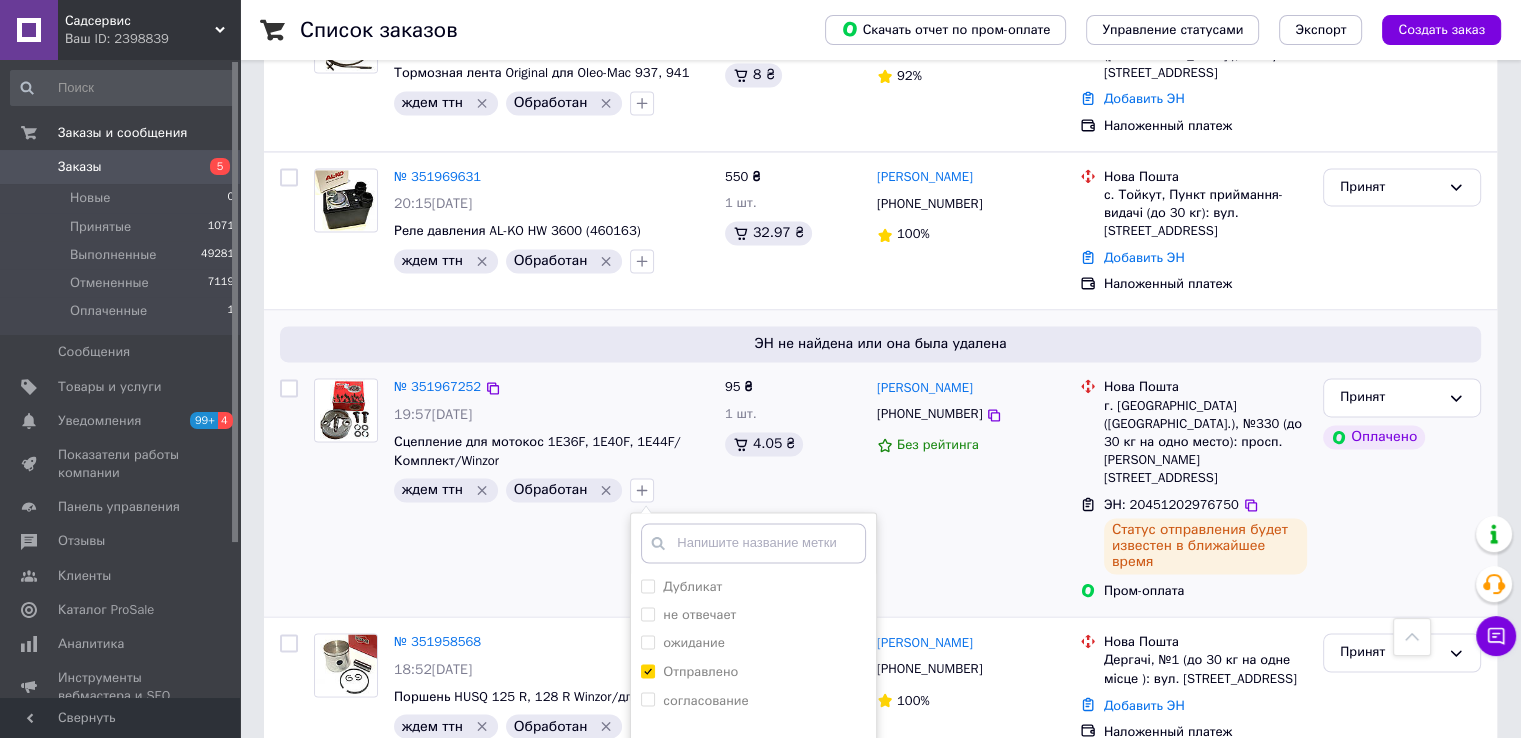 click on "Добавить метку" at bounding box center (753, 809) 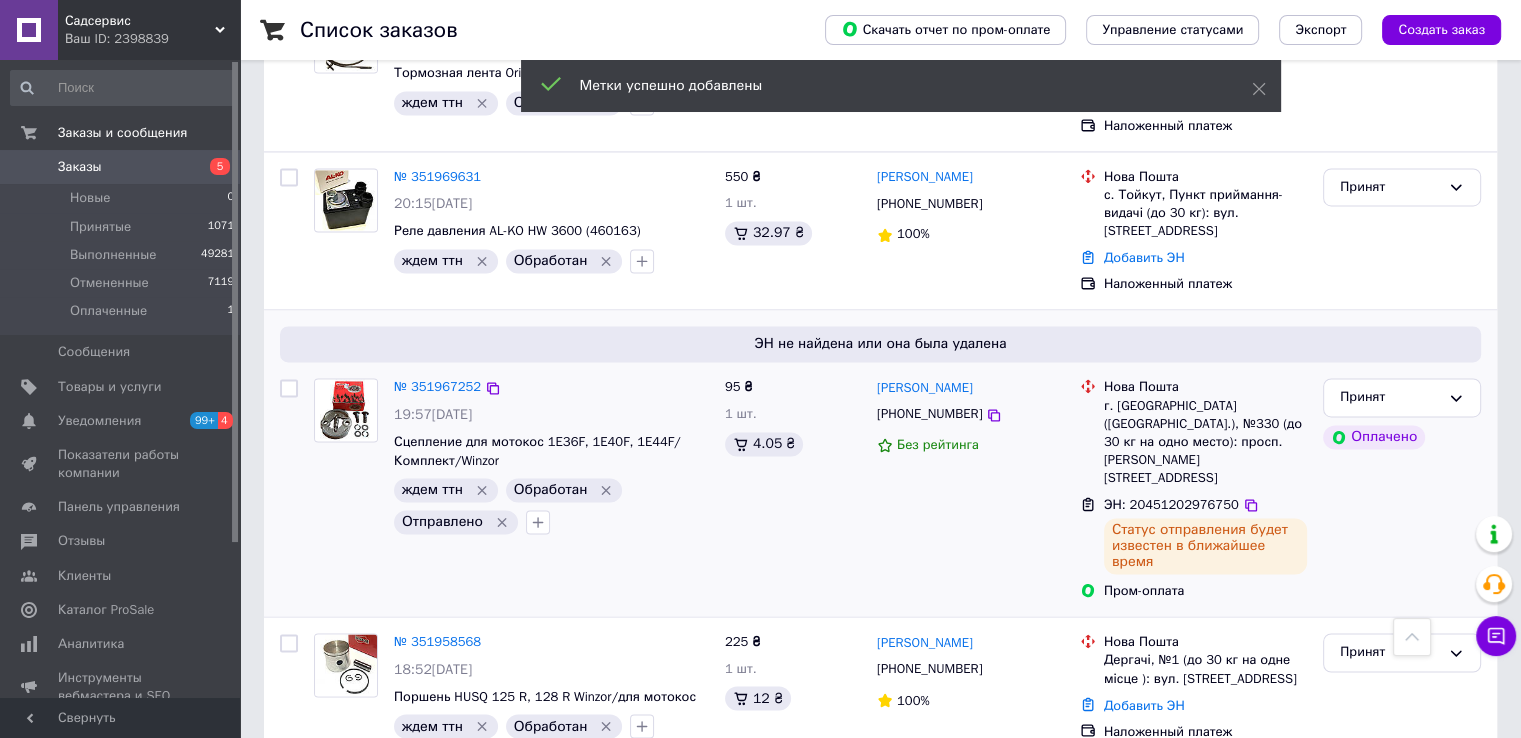 click 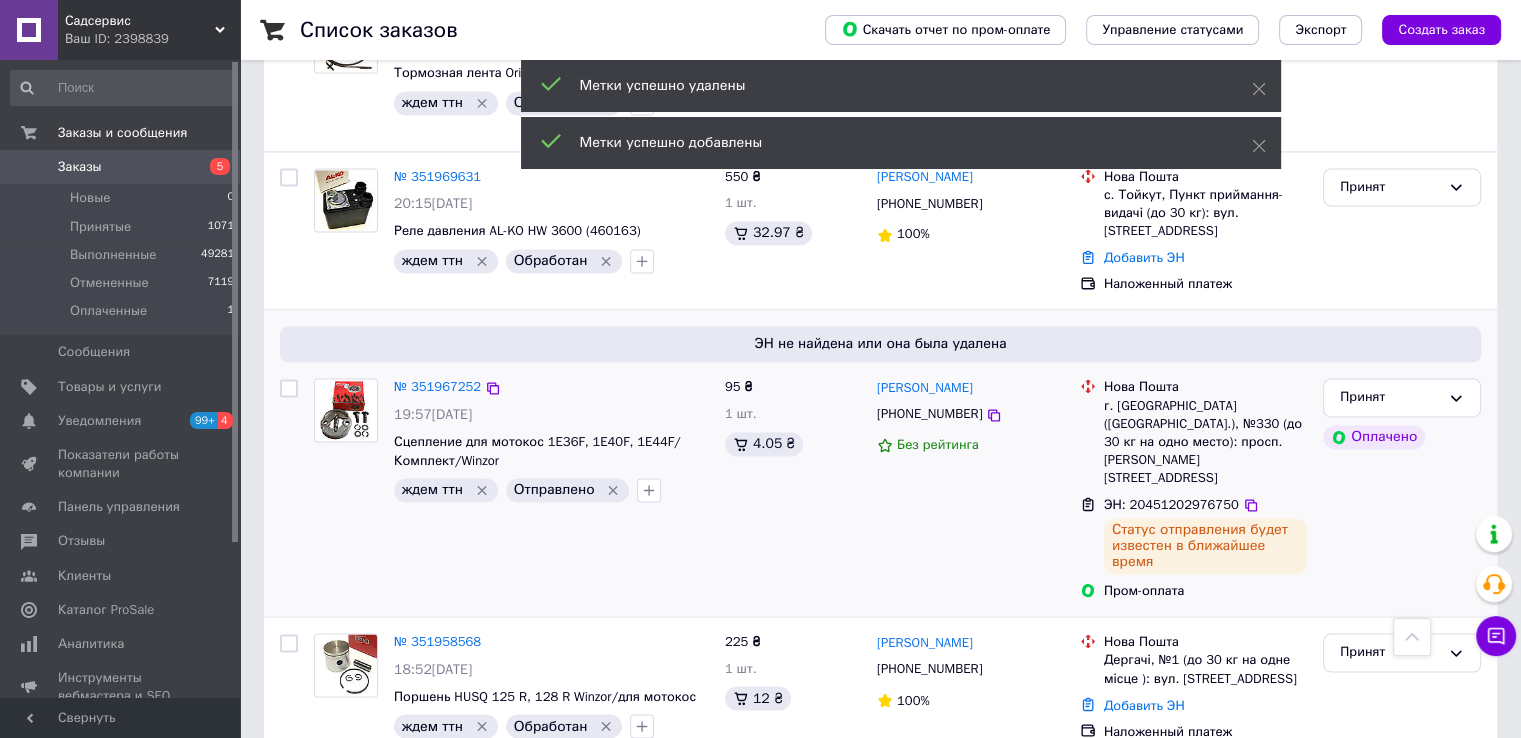 click 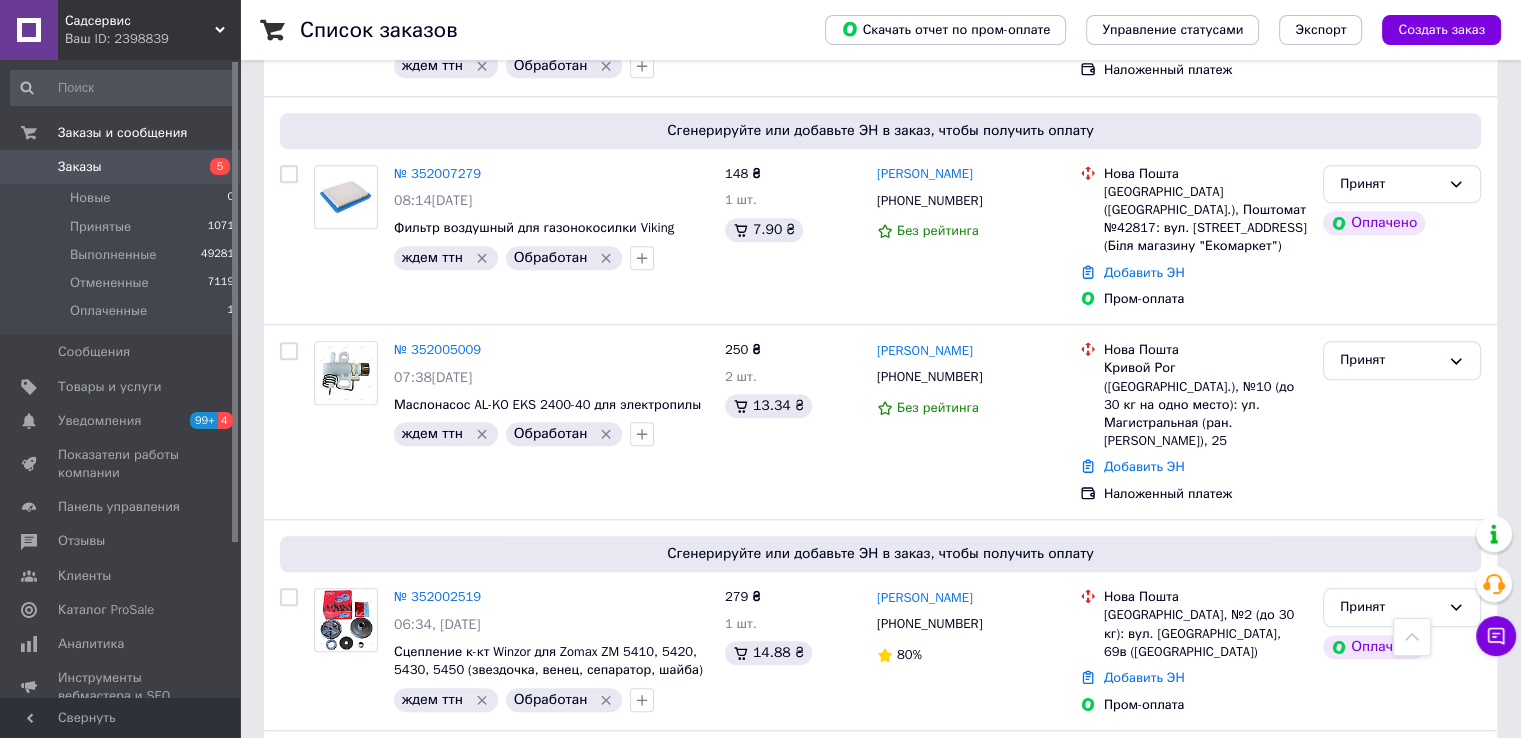 scroll, scrollTop: 1700, scrollLeft: 0, axis: vertical 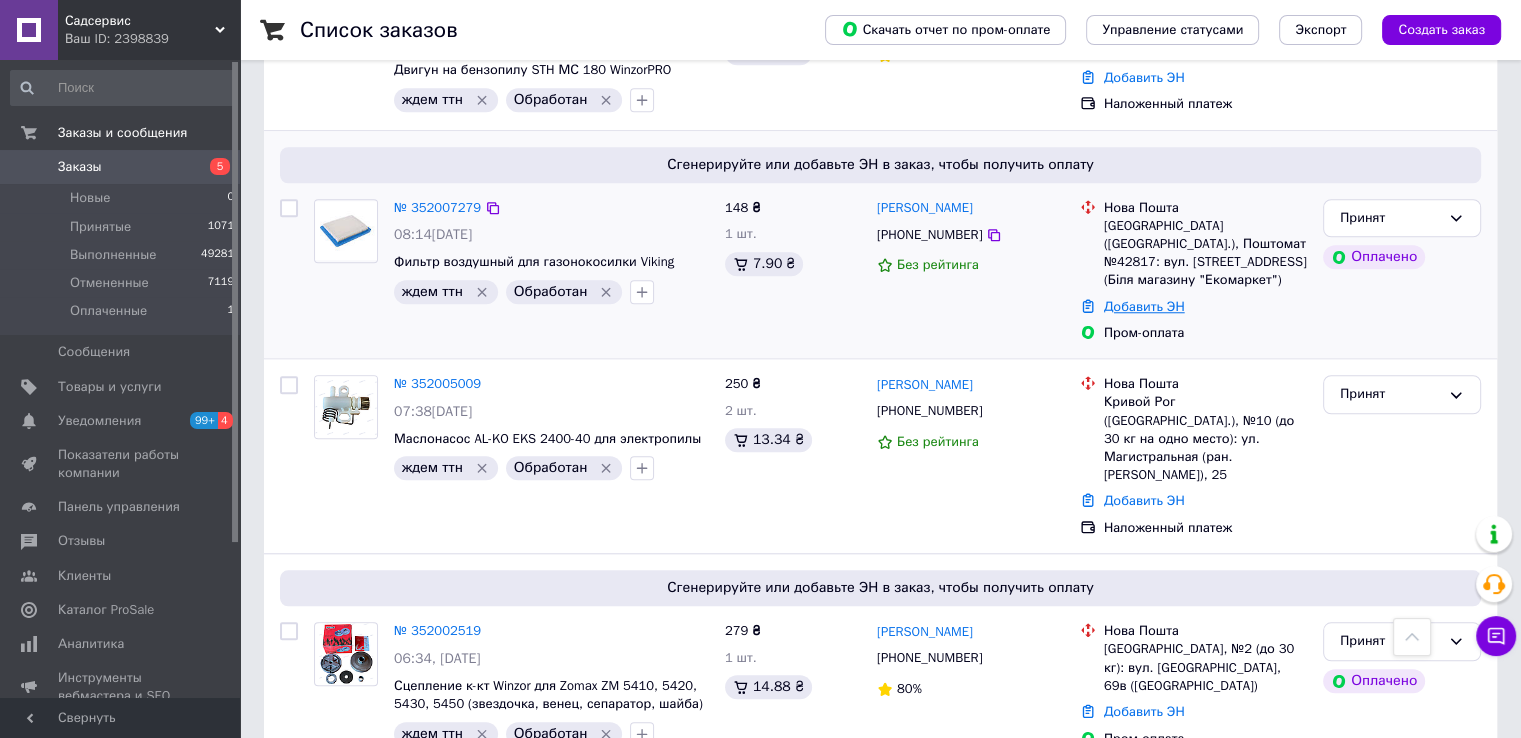 click on "Добавить ЭН" at bounding box center [1144, 306] 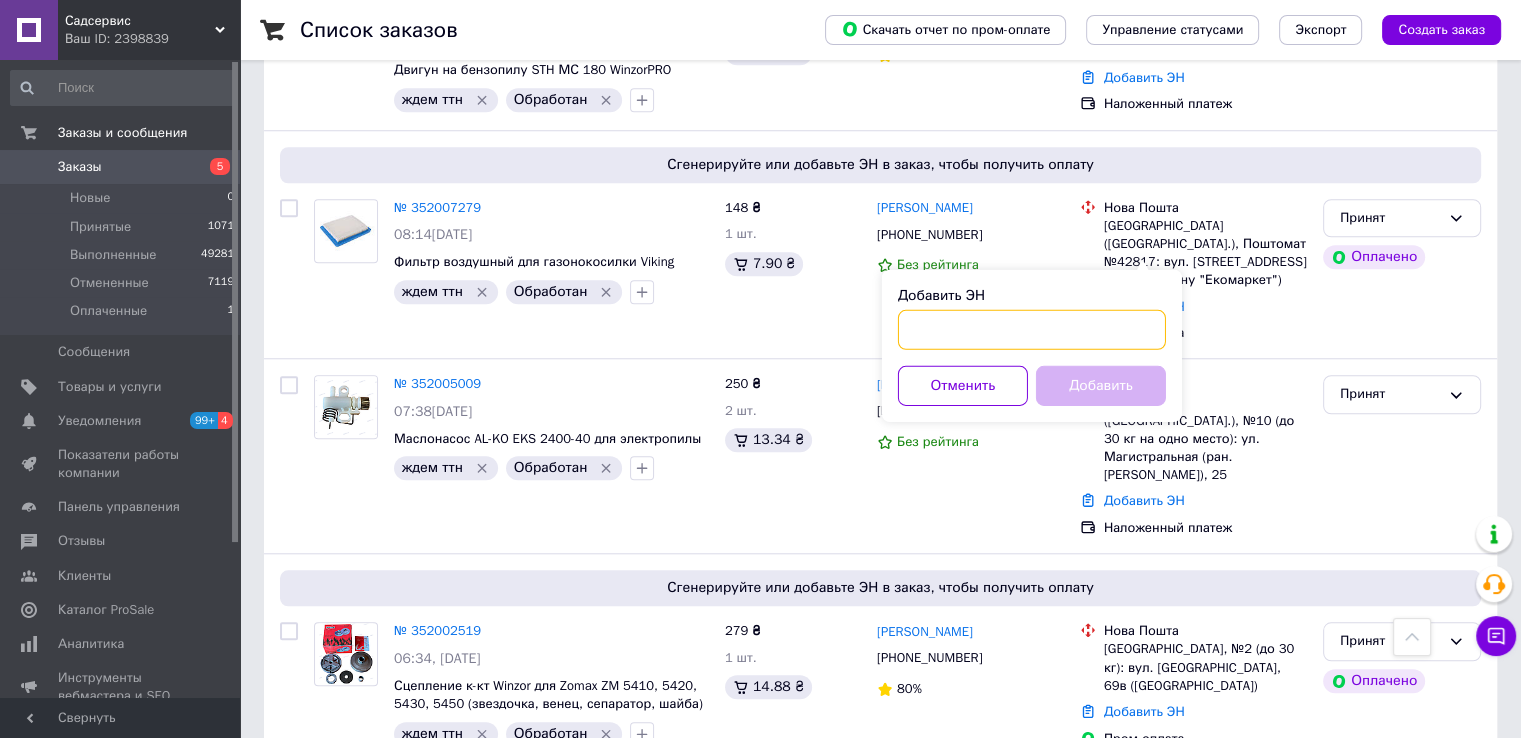 click on "Добавить ЭН" at bounding box center [1032, 330] 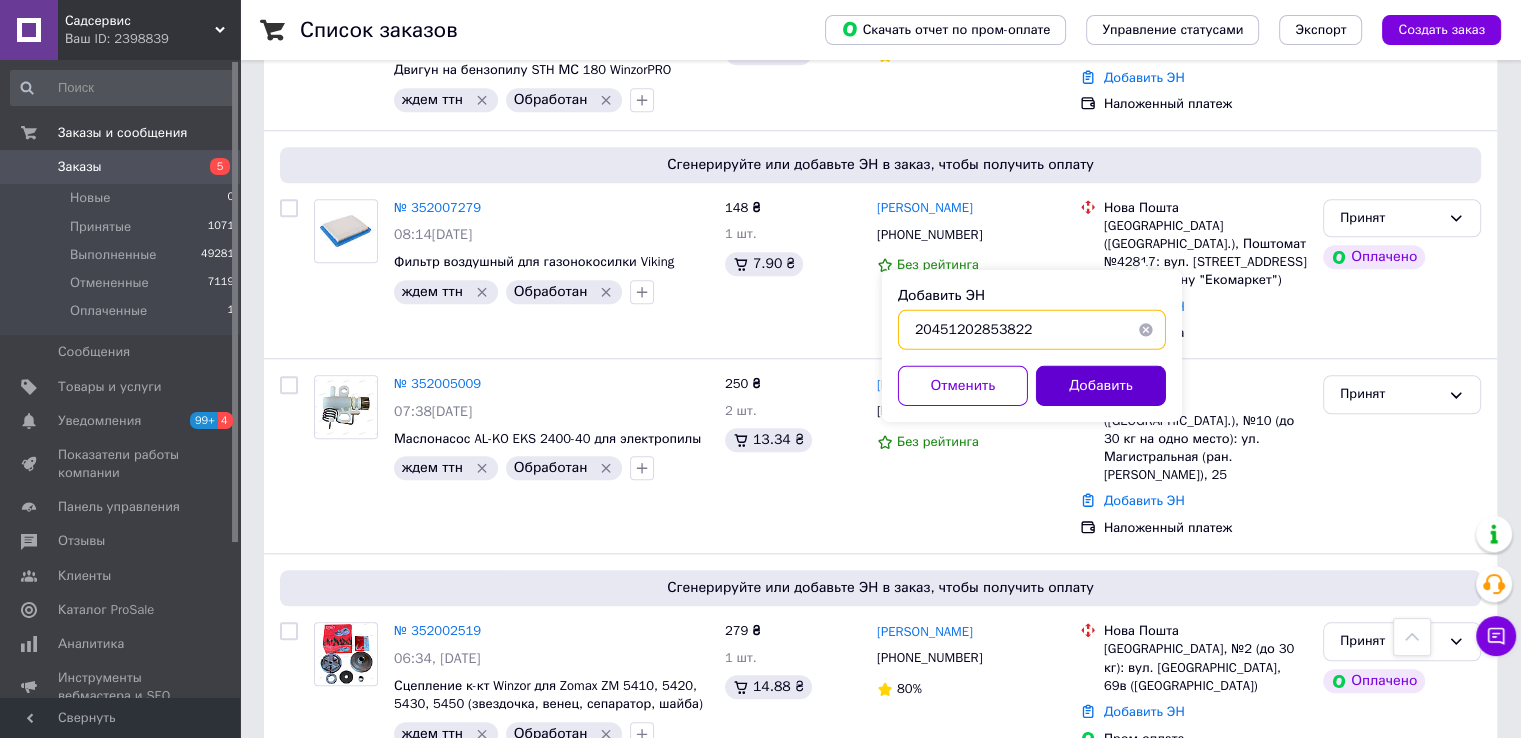 type on "20451202853822" 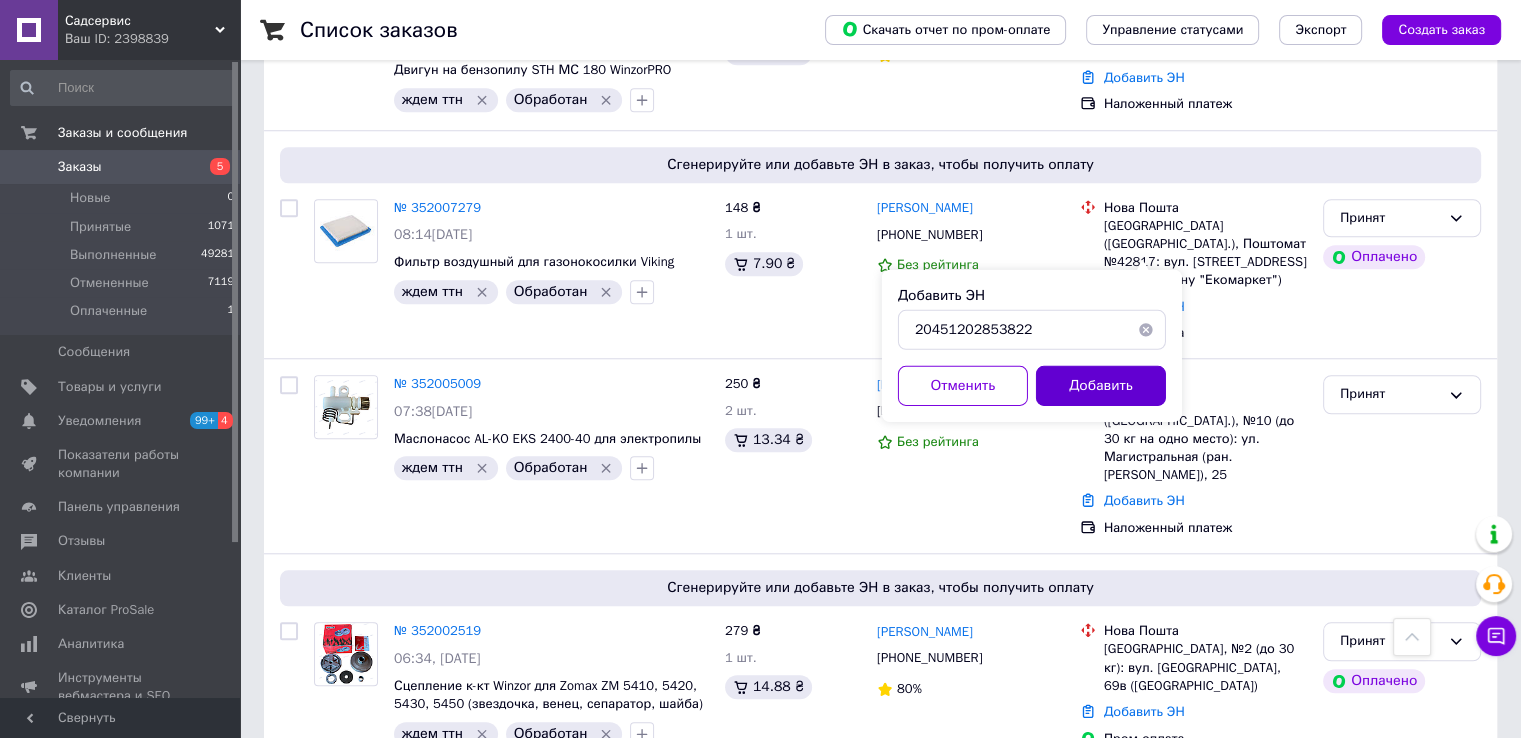 click on "Добавить" at bounding box center [1101, 386] 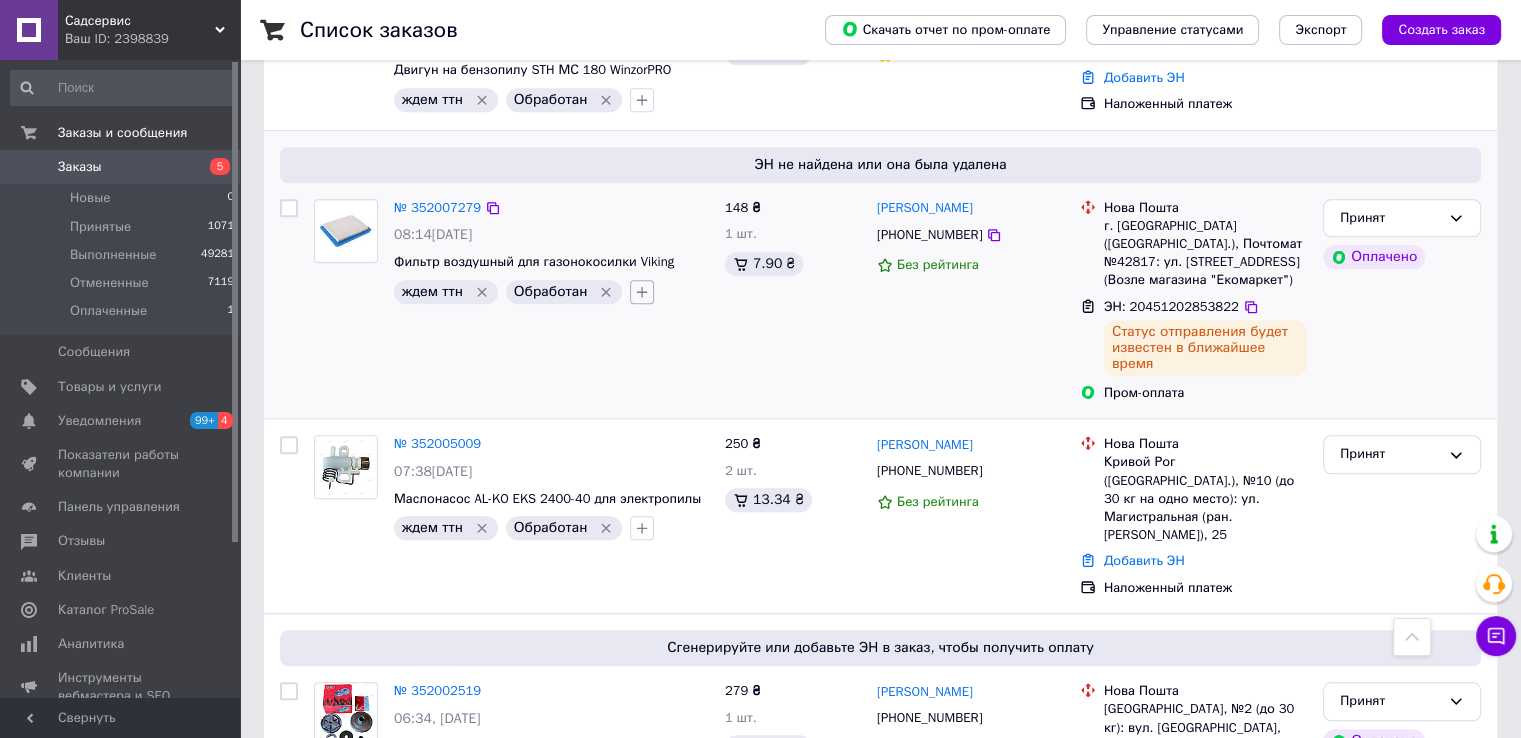 click 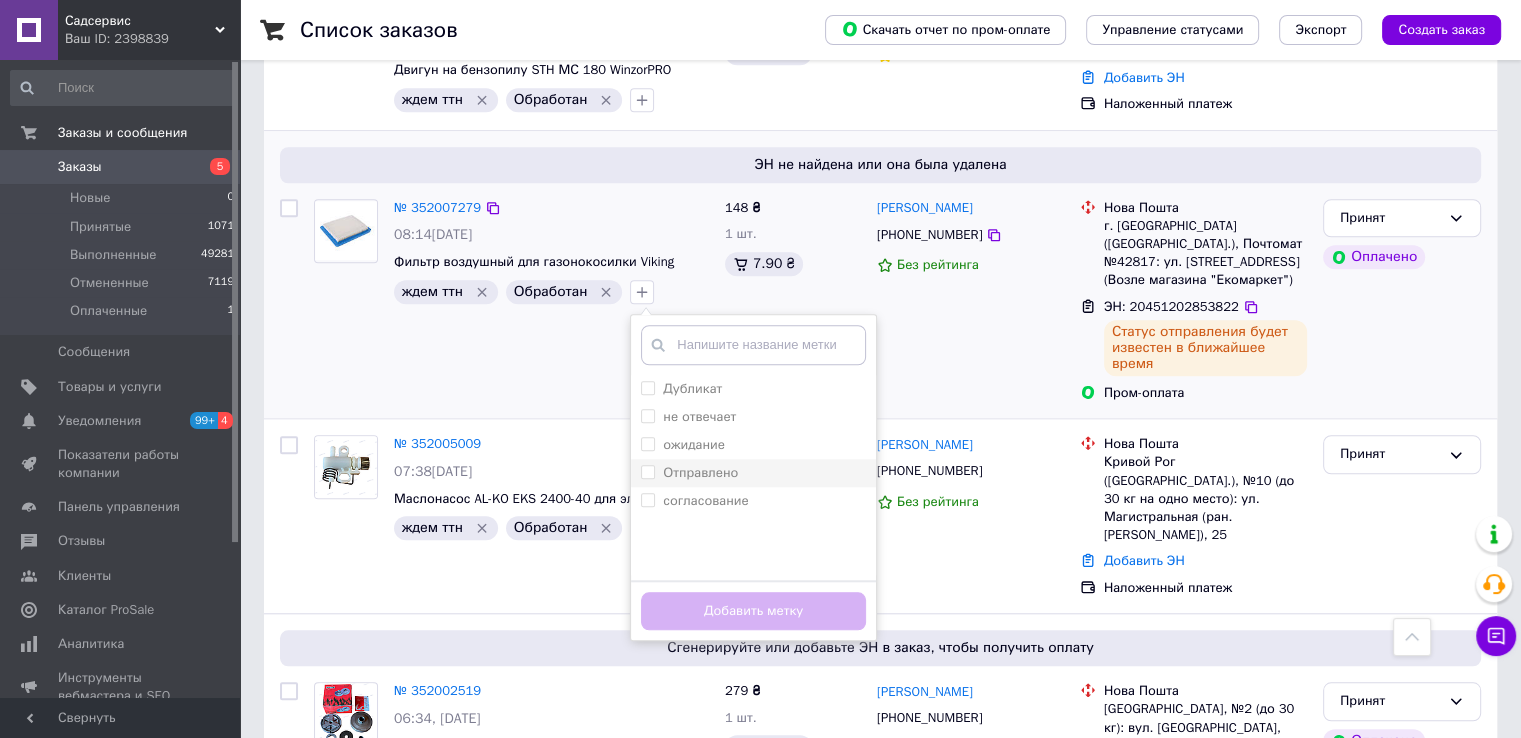 click on "Отправлено" at bounding box center (753, 473) 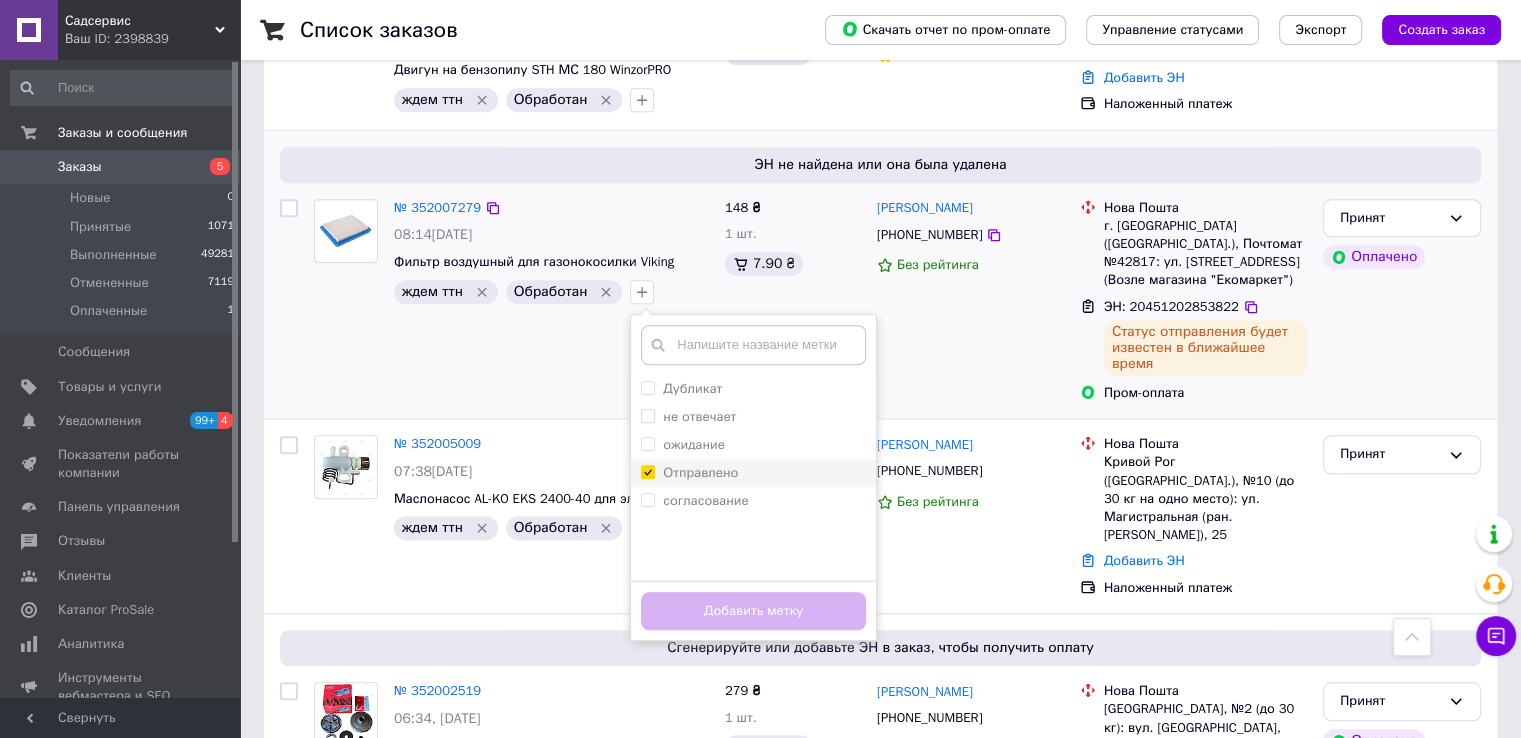 checkbox on "true" 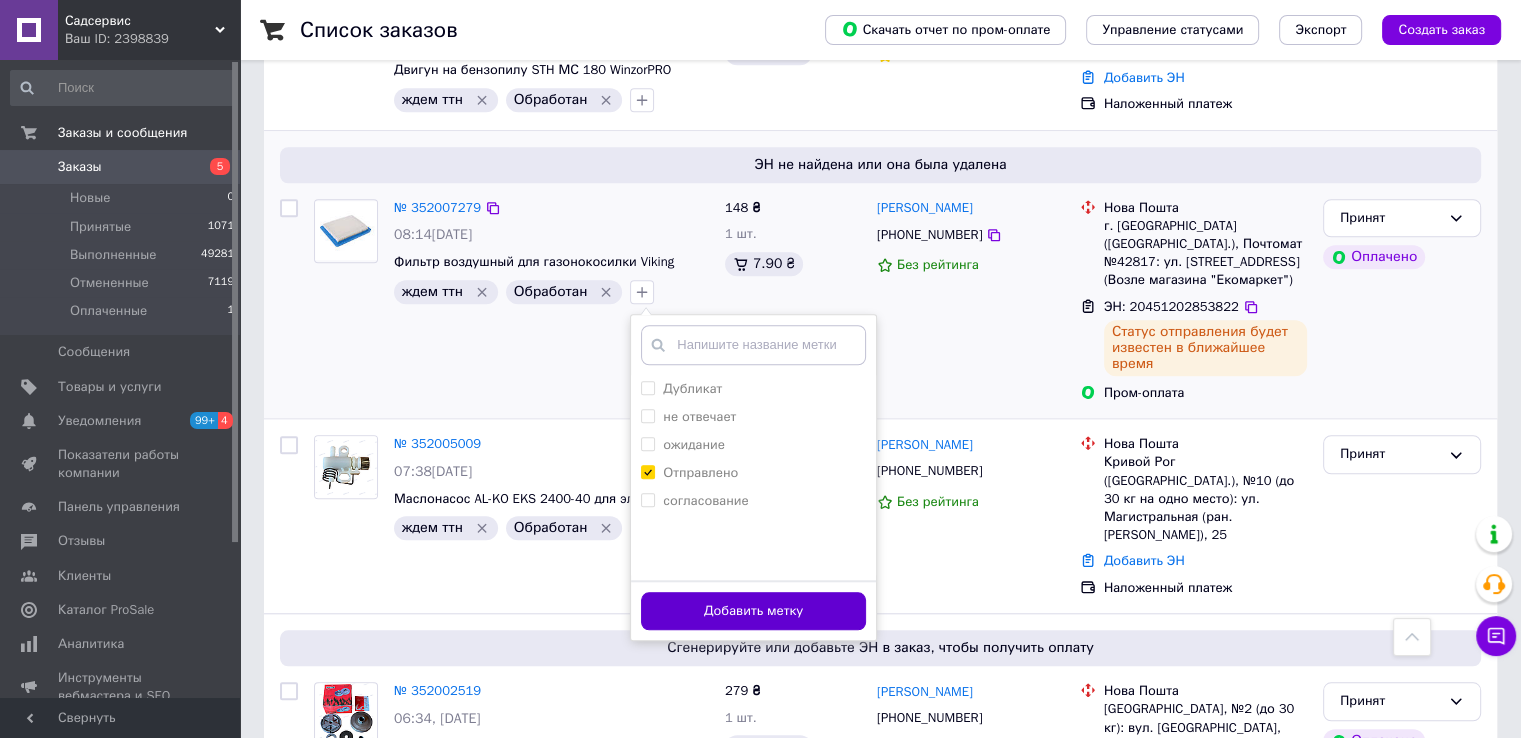 click on "Добавить метку" at bounding box center (753, 611) 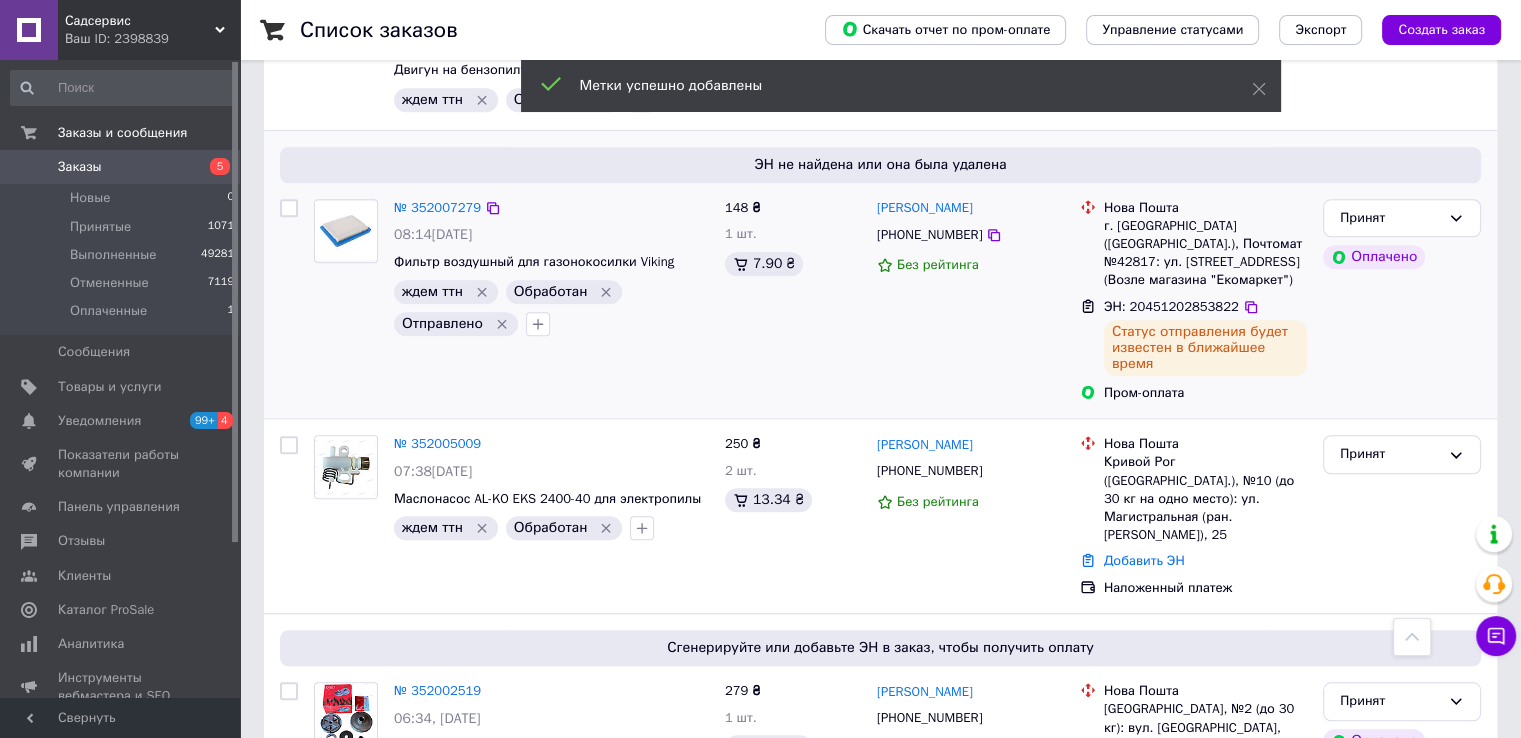 click on "Обработан" at bounding box center [564, 292] 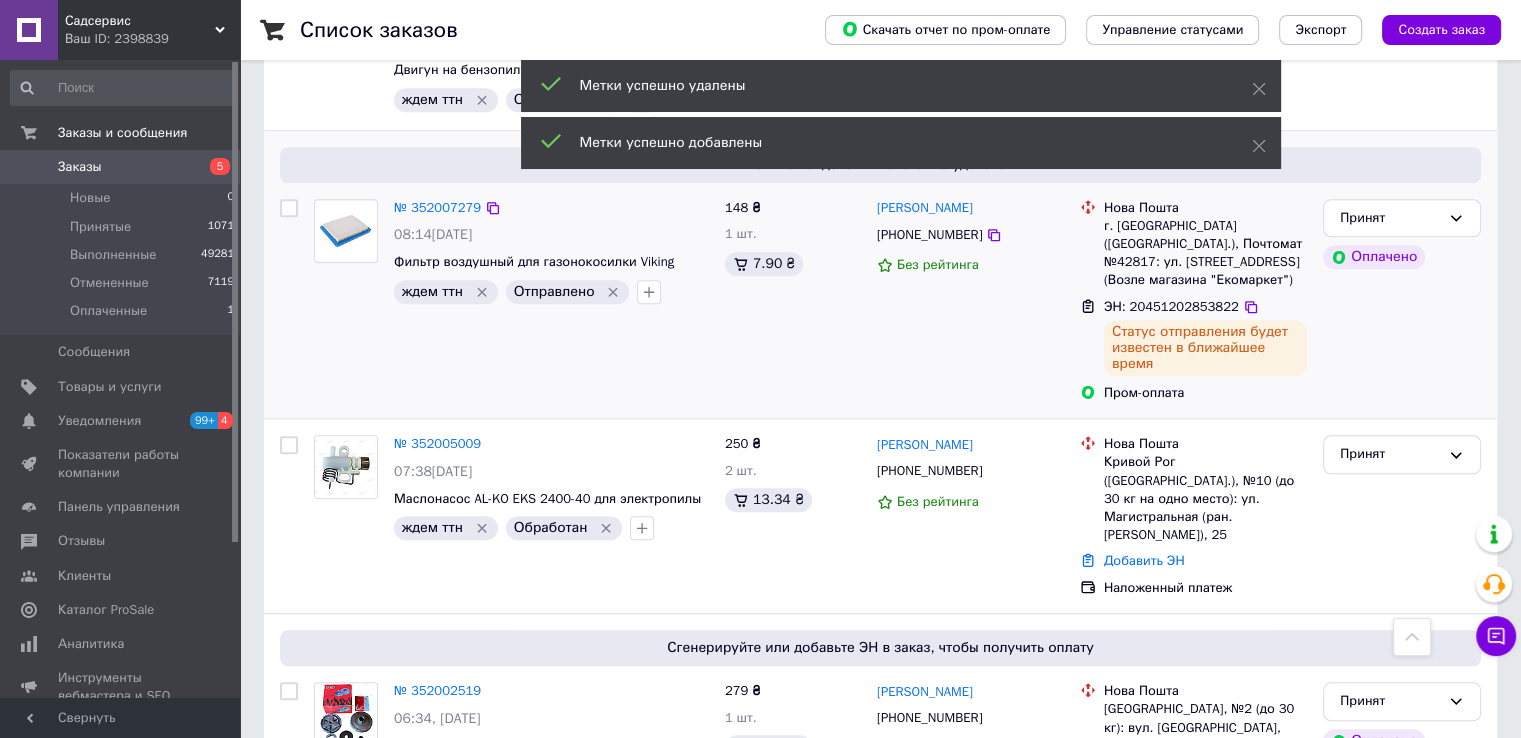 click 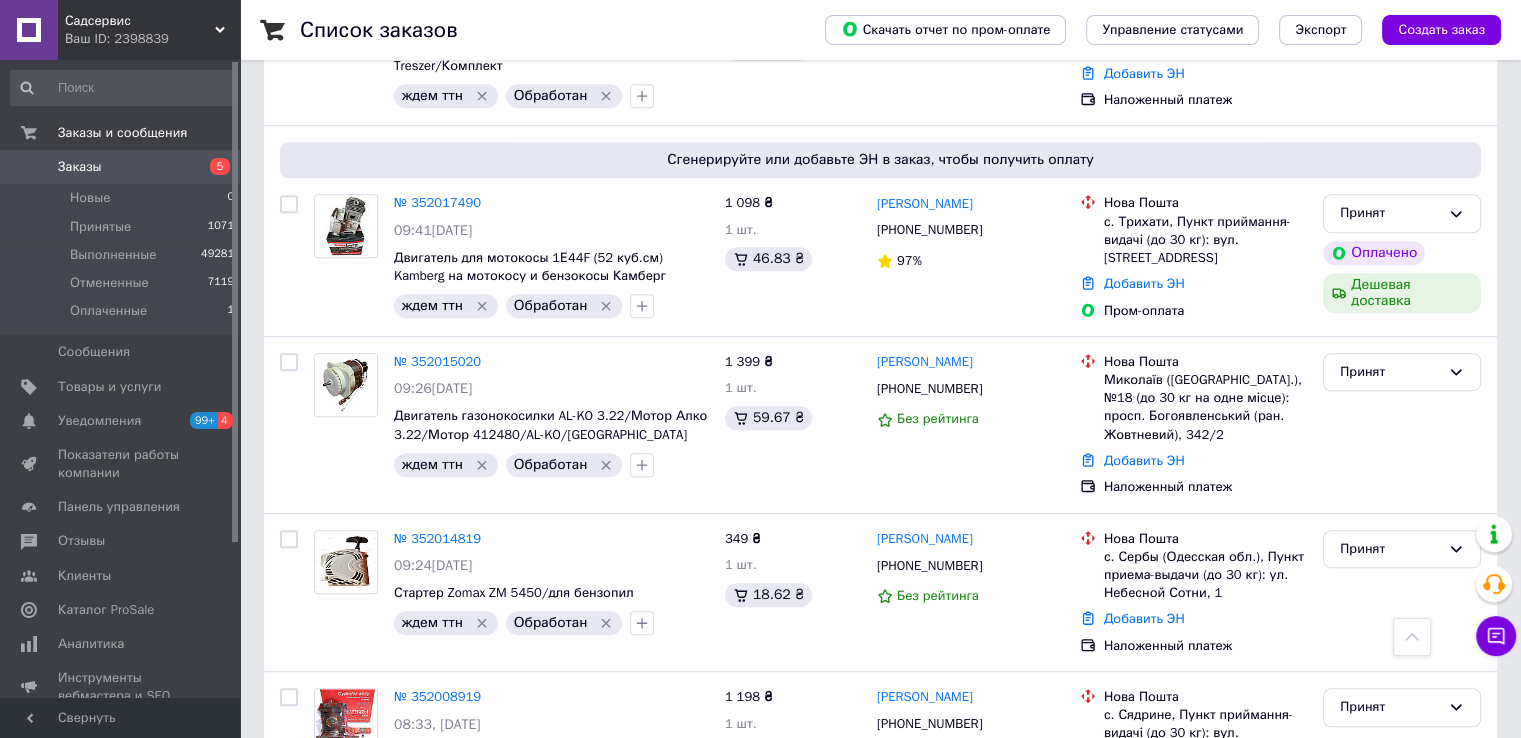 scroll, scrollTop: 700, scrollLeft: 0, axis: vertical 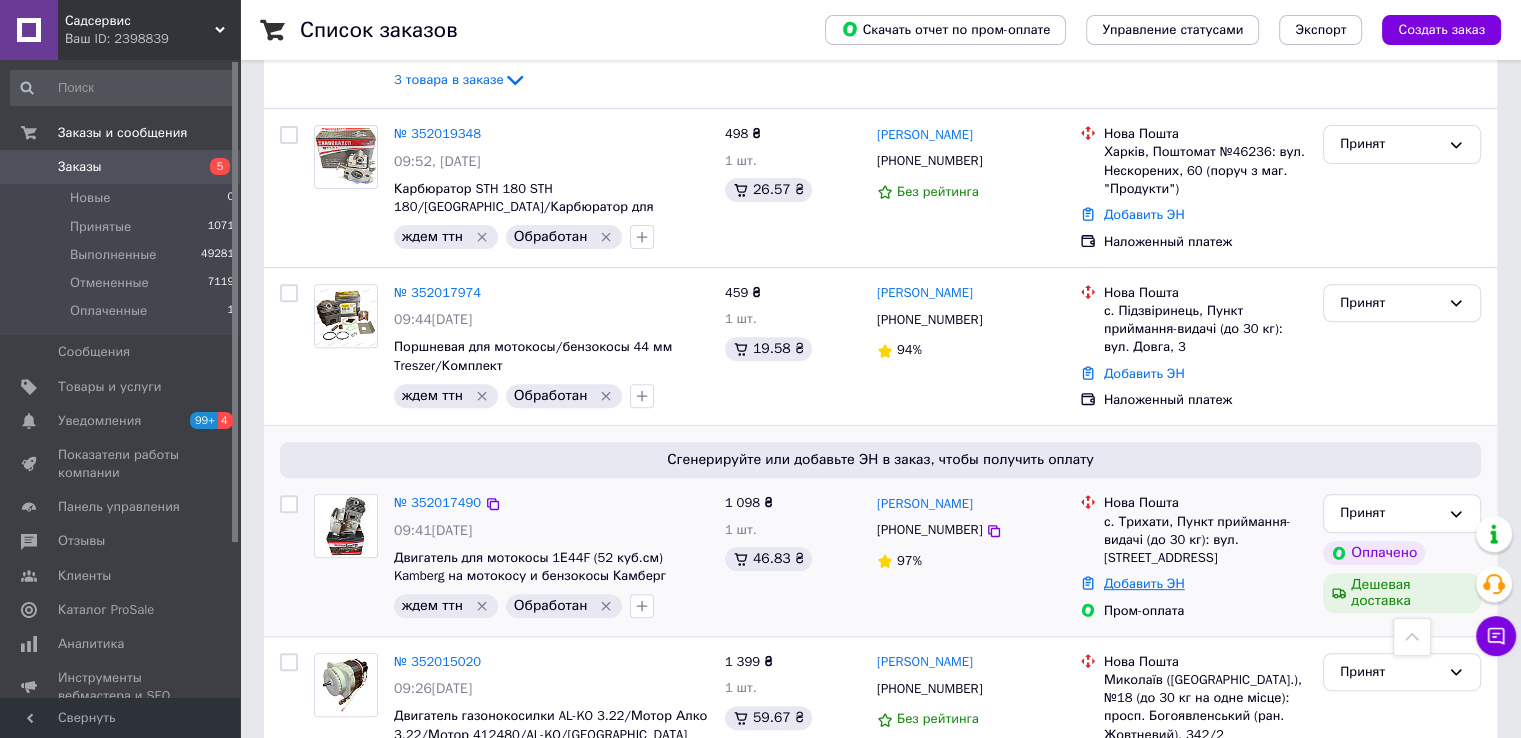 click on "Добавить ЭН" at bounding box center (1144, 583) 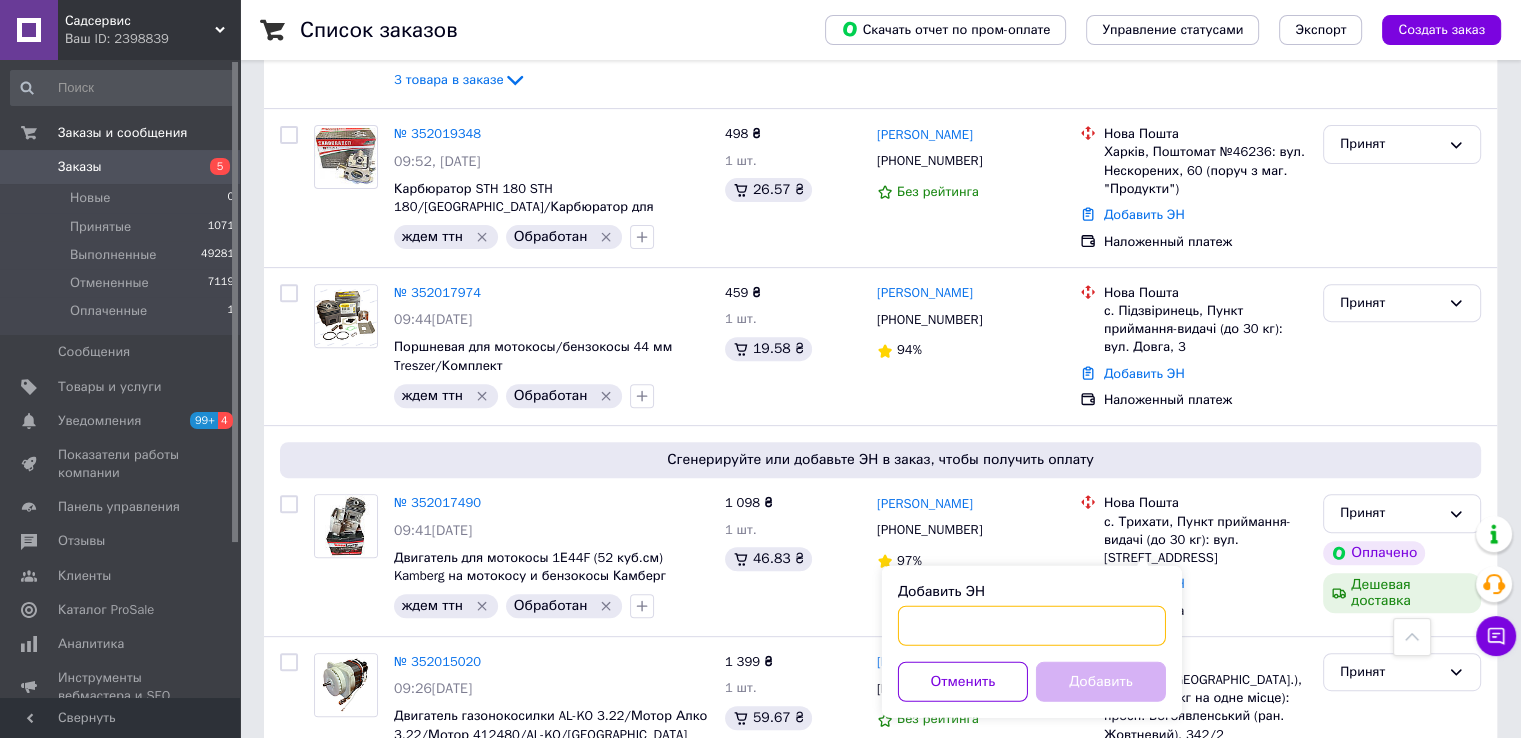 click on "Добавить ЭН" at bounding box center (1032, 626) 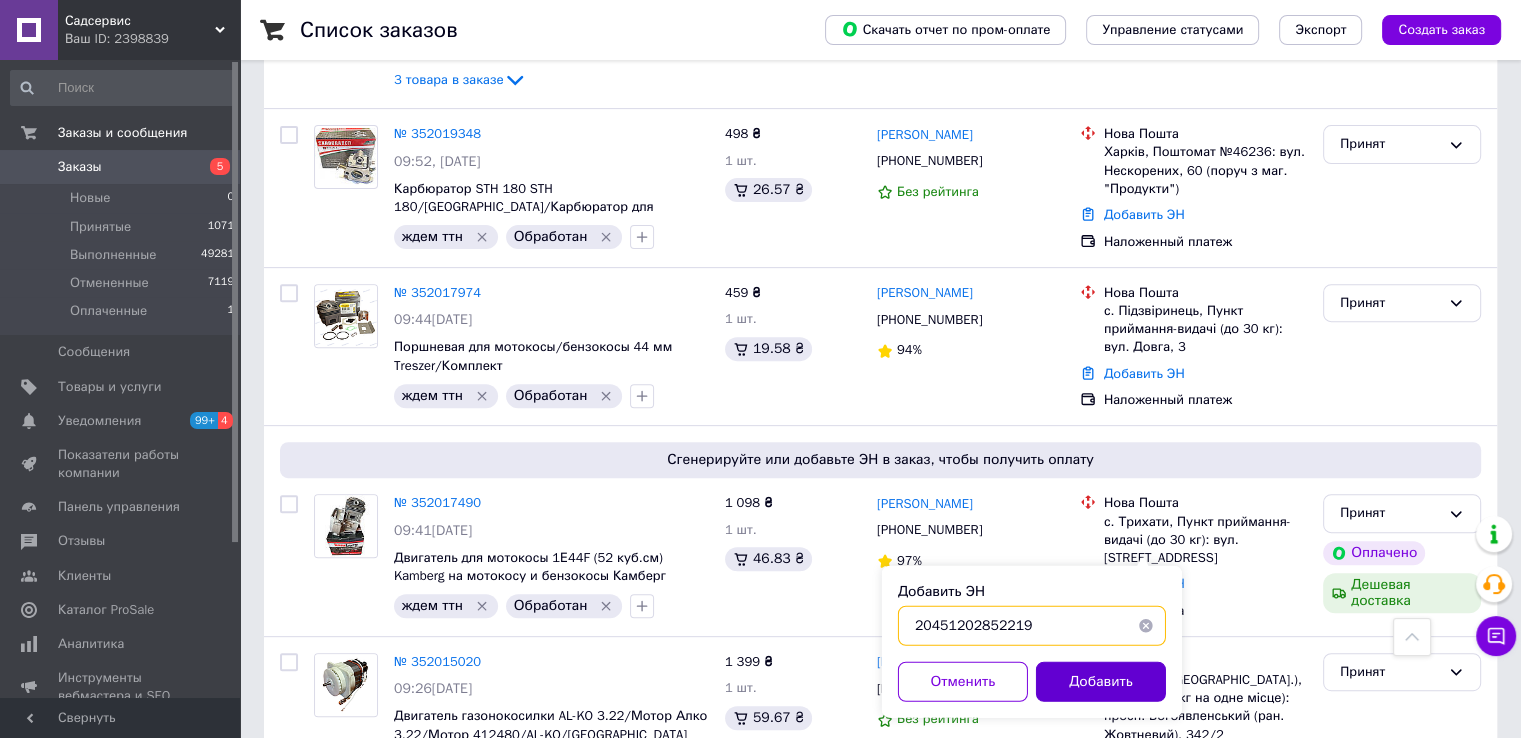 type on "20451202852219" 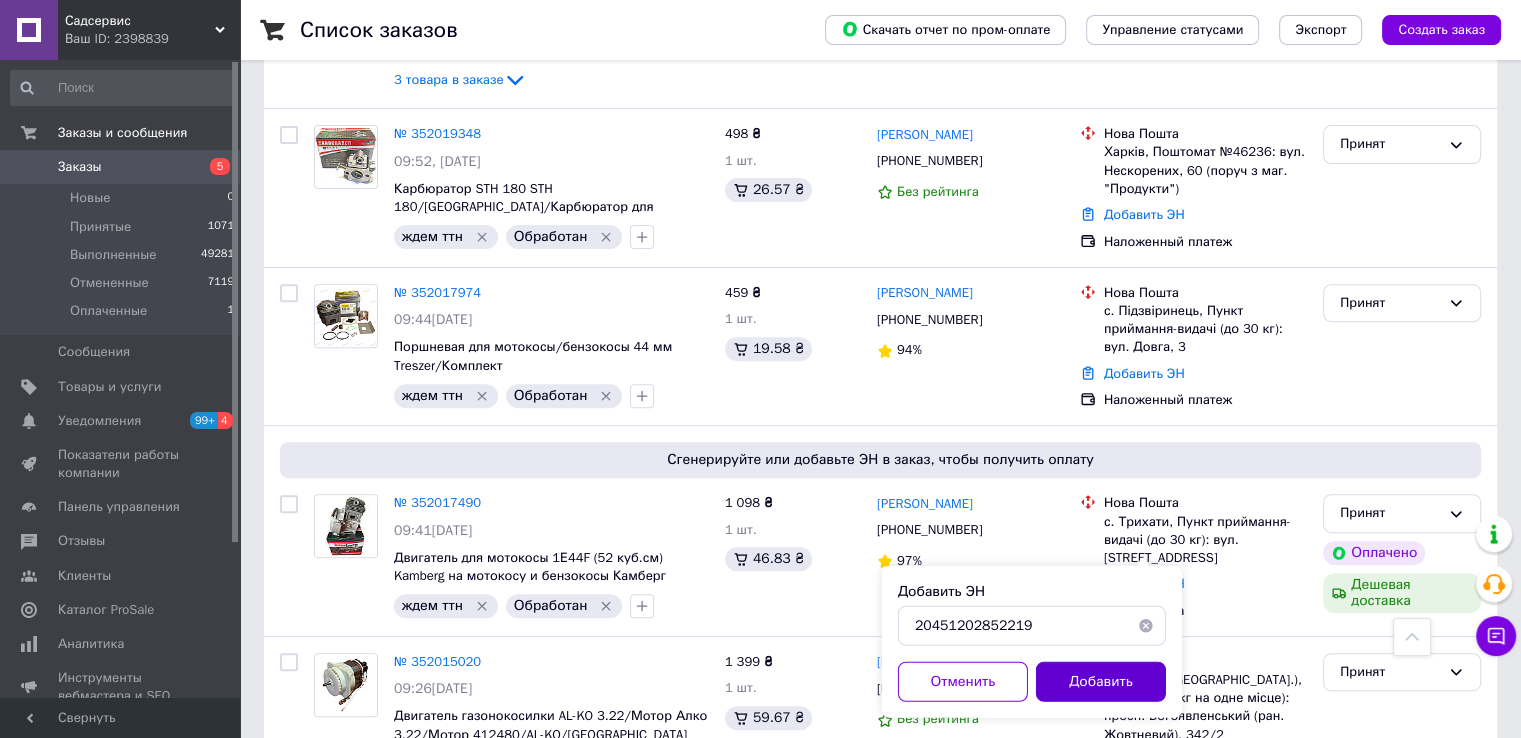 click on "Добавить" at bounding box center (1101, 682) 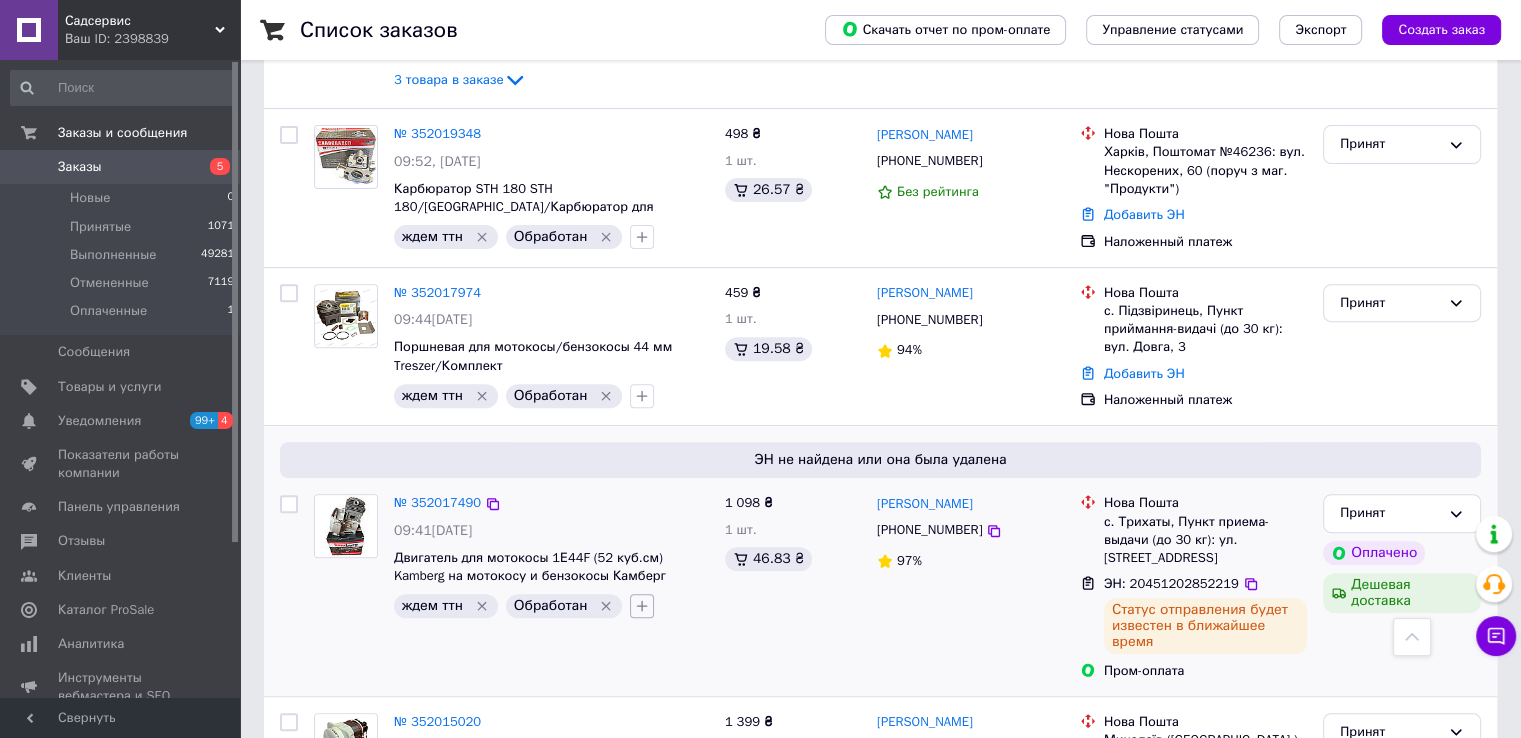 click 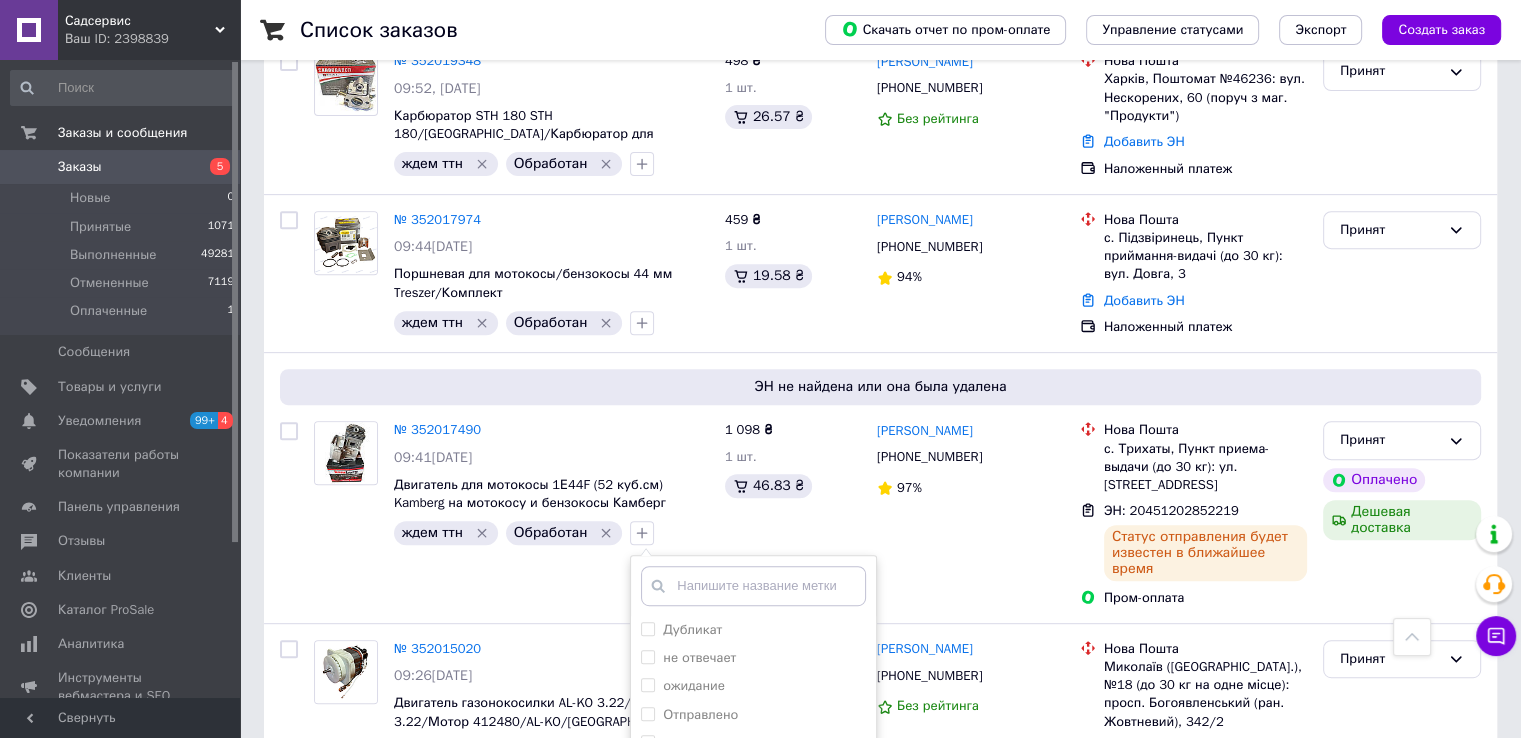 scroll, scrollTop: 1100, scrollLeft: 0, axis: vertical 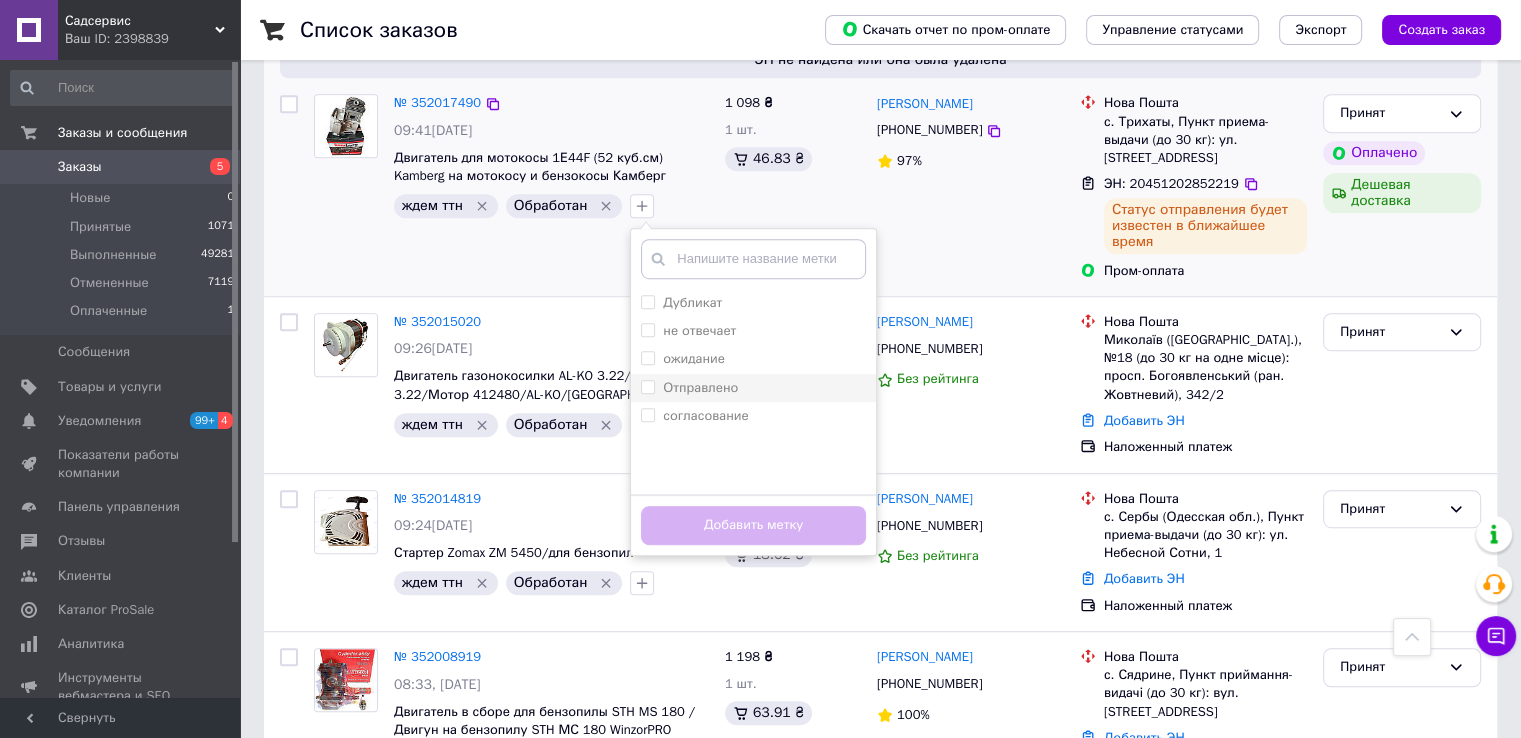 click on "Отправлено" at bounding box center [700, 387] 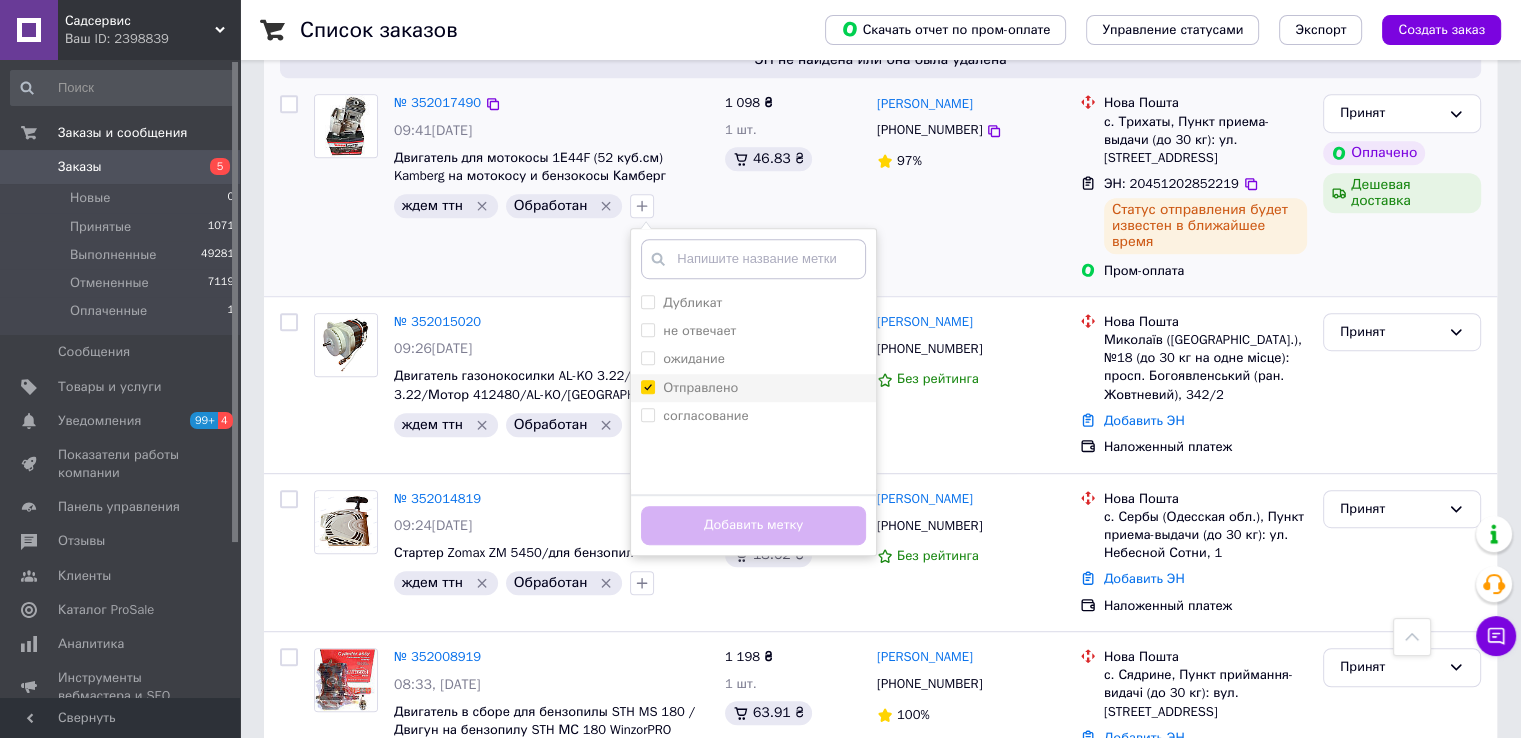 checkbox on "true" 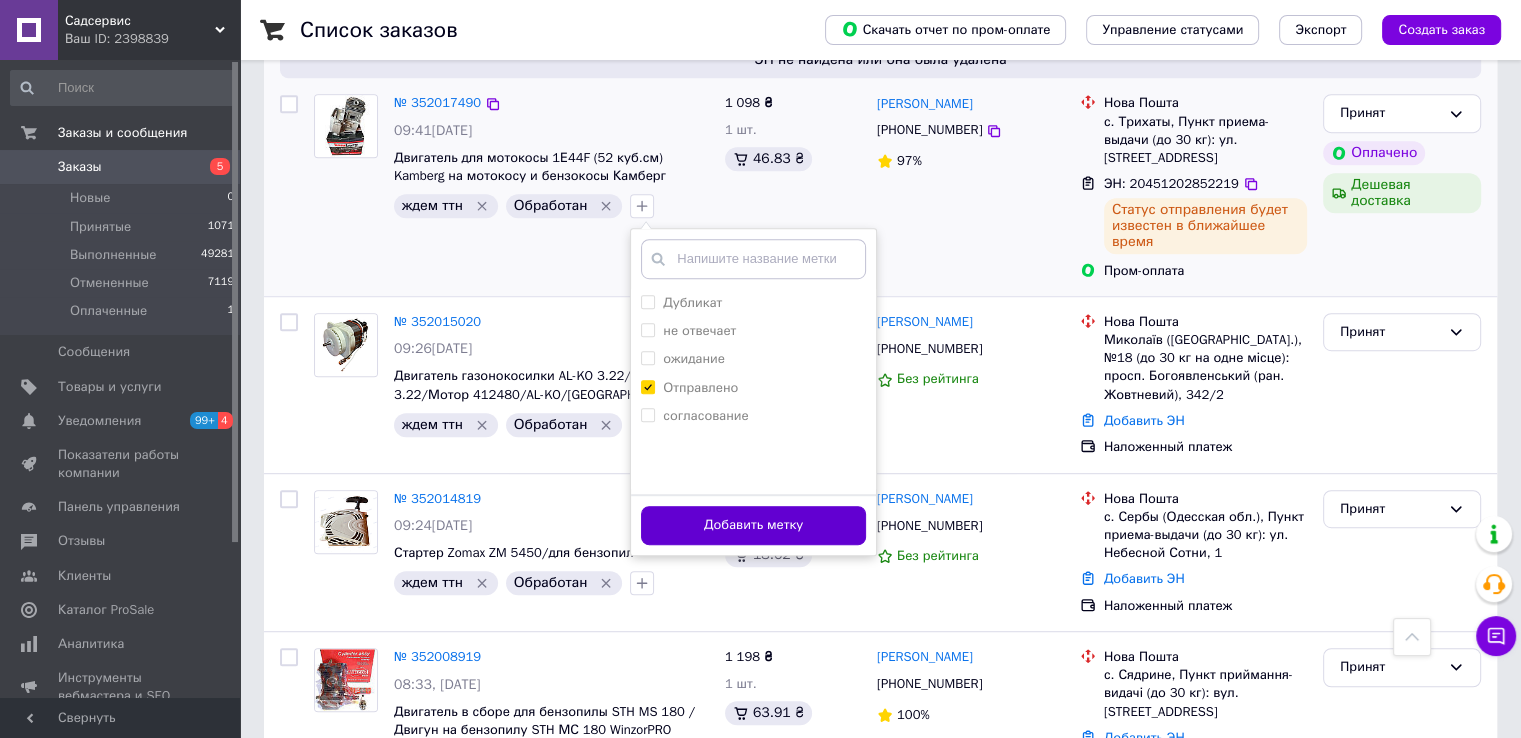 click on "Добавить метку" at bounding box center [753, 525] 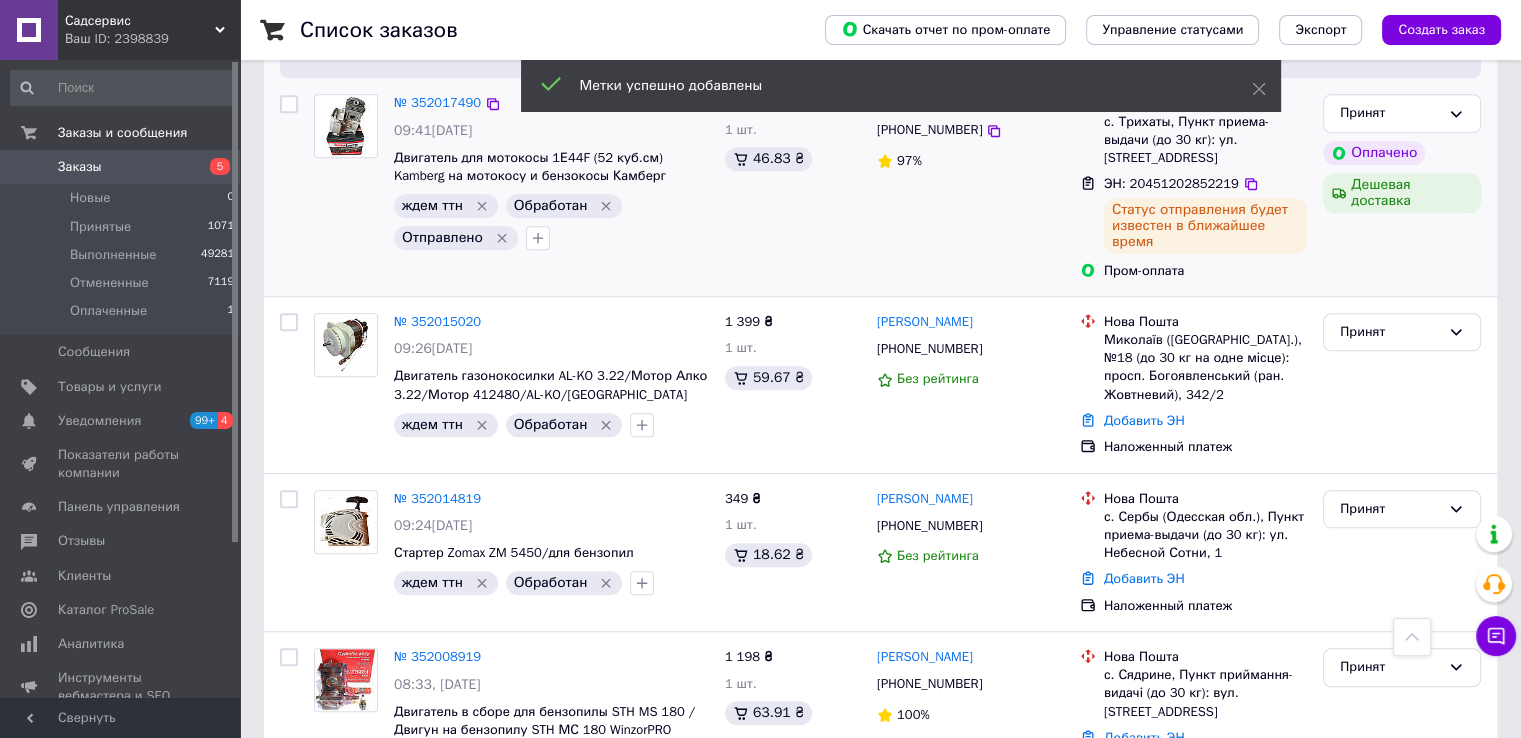 click 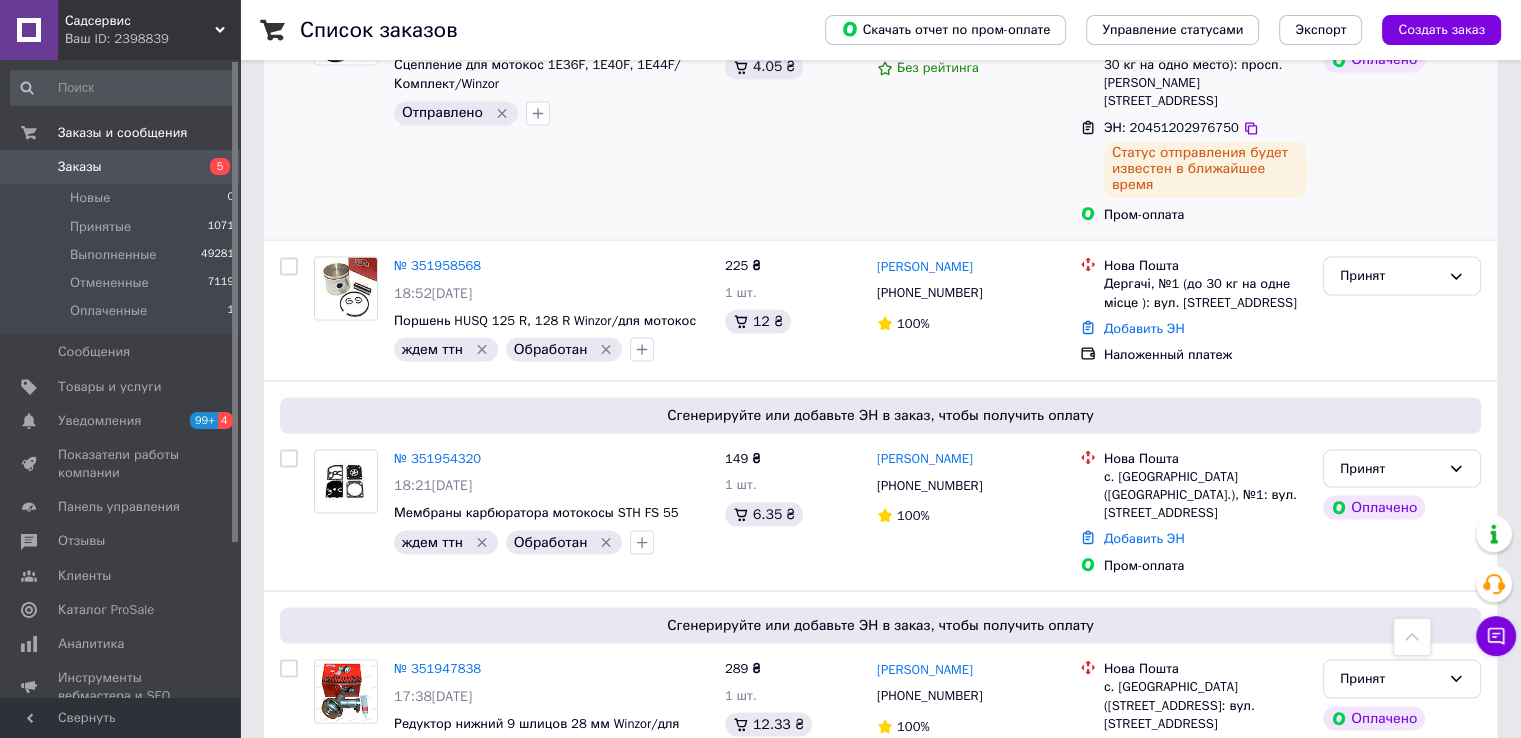 scroll, scrollTop: 3700, scrollLeft: 0, axis: vertical 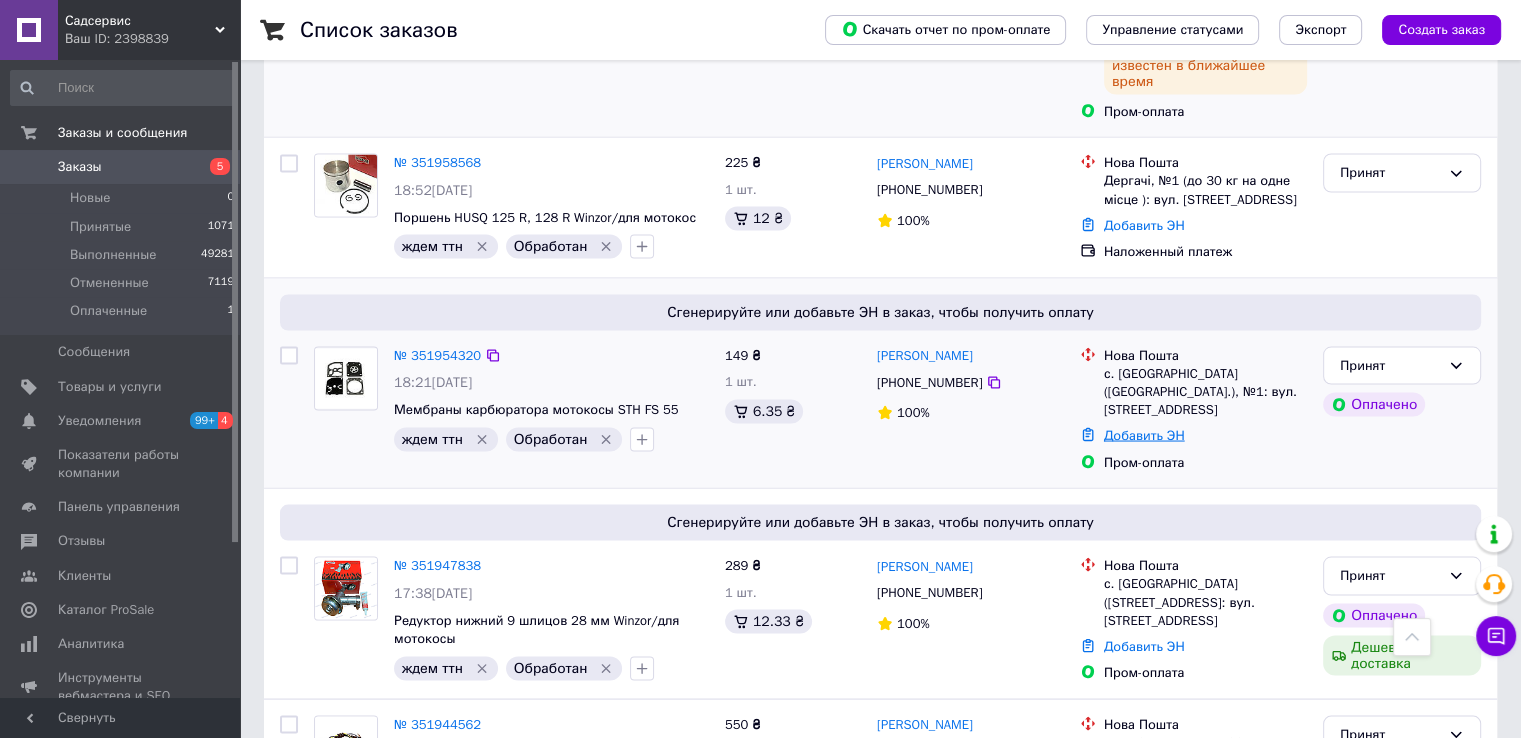 click on "Добавить ЭН" at bounding box center [1144, 434] 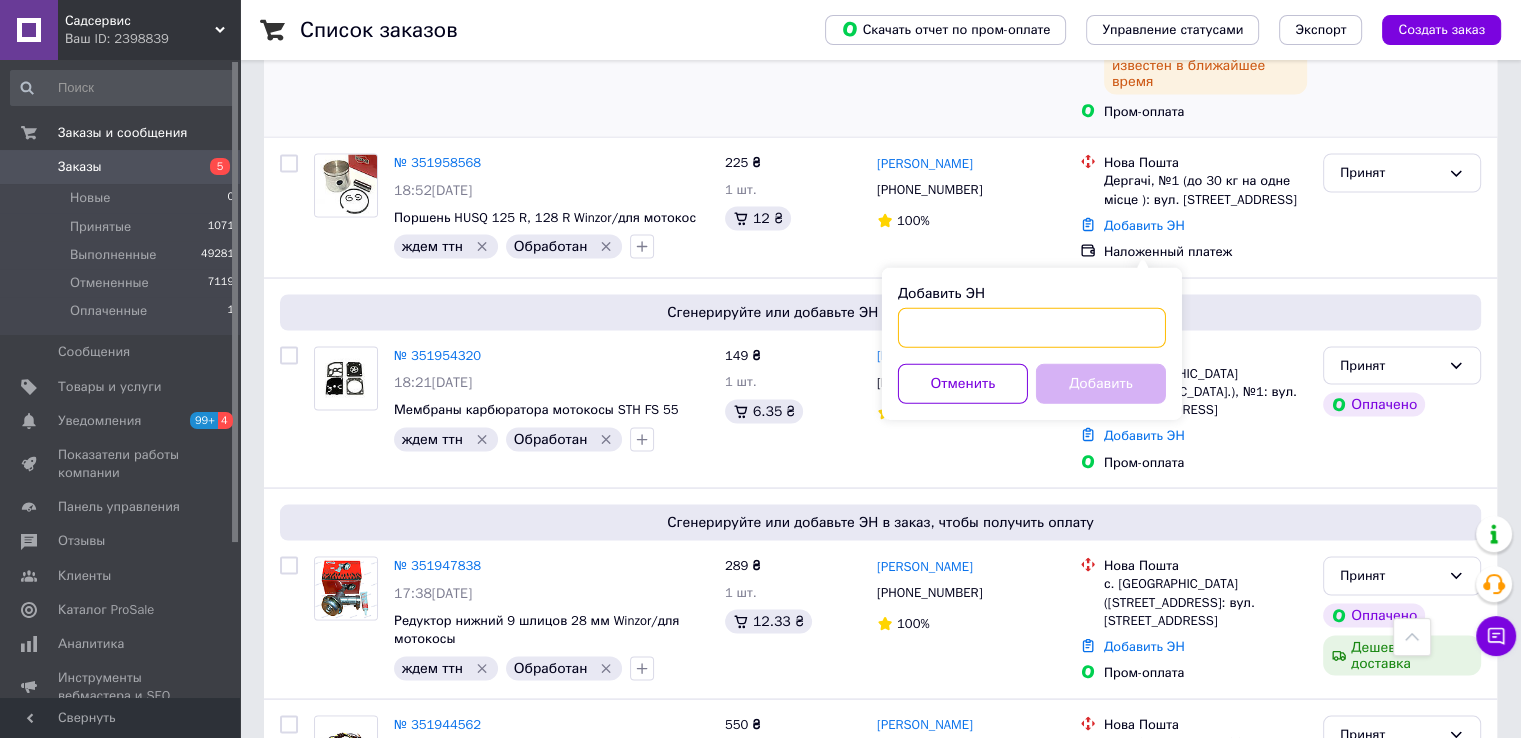 click on "Добавить ЭН" at bounding box center (1032, 327) 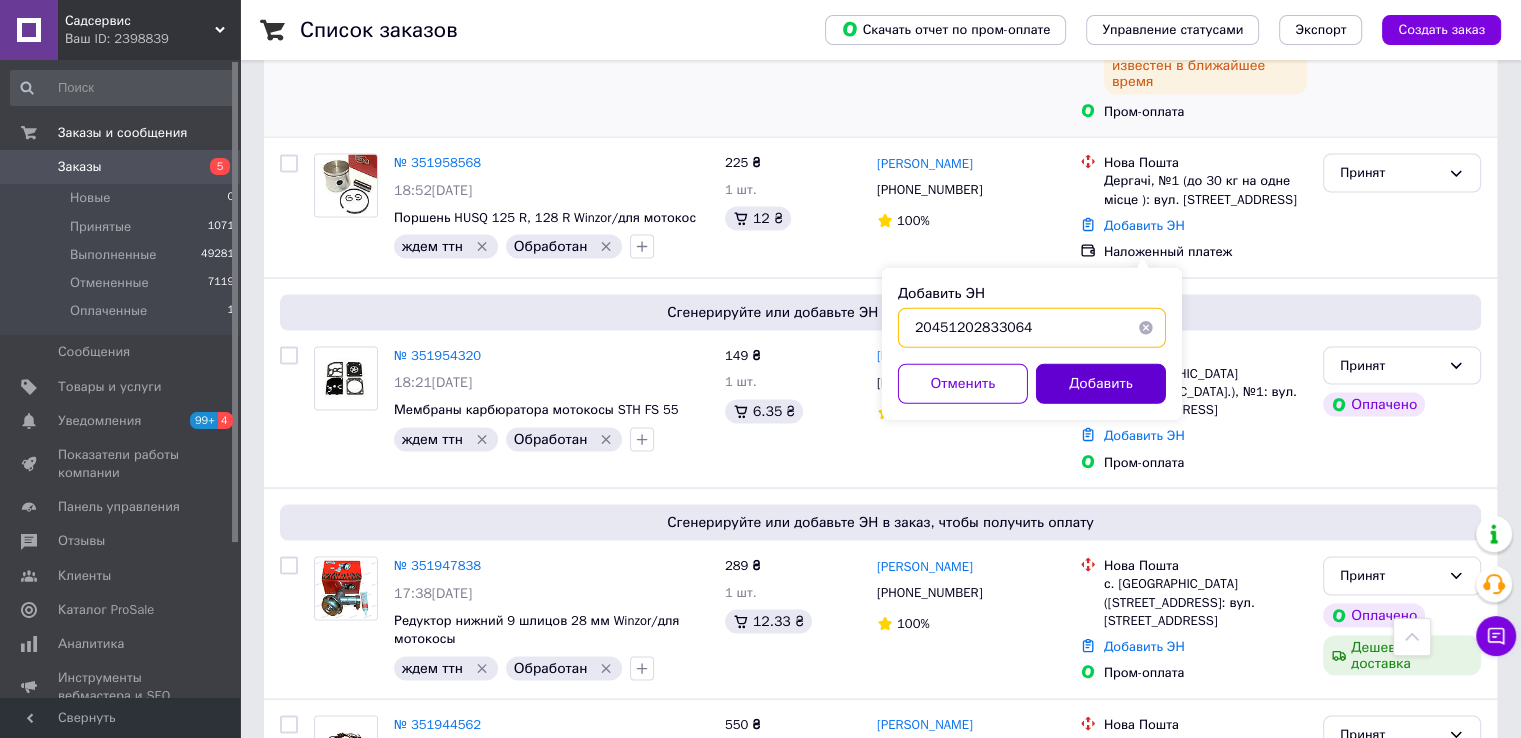 type on "20451202833064" 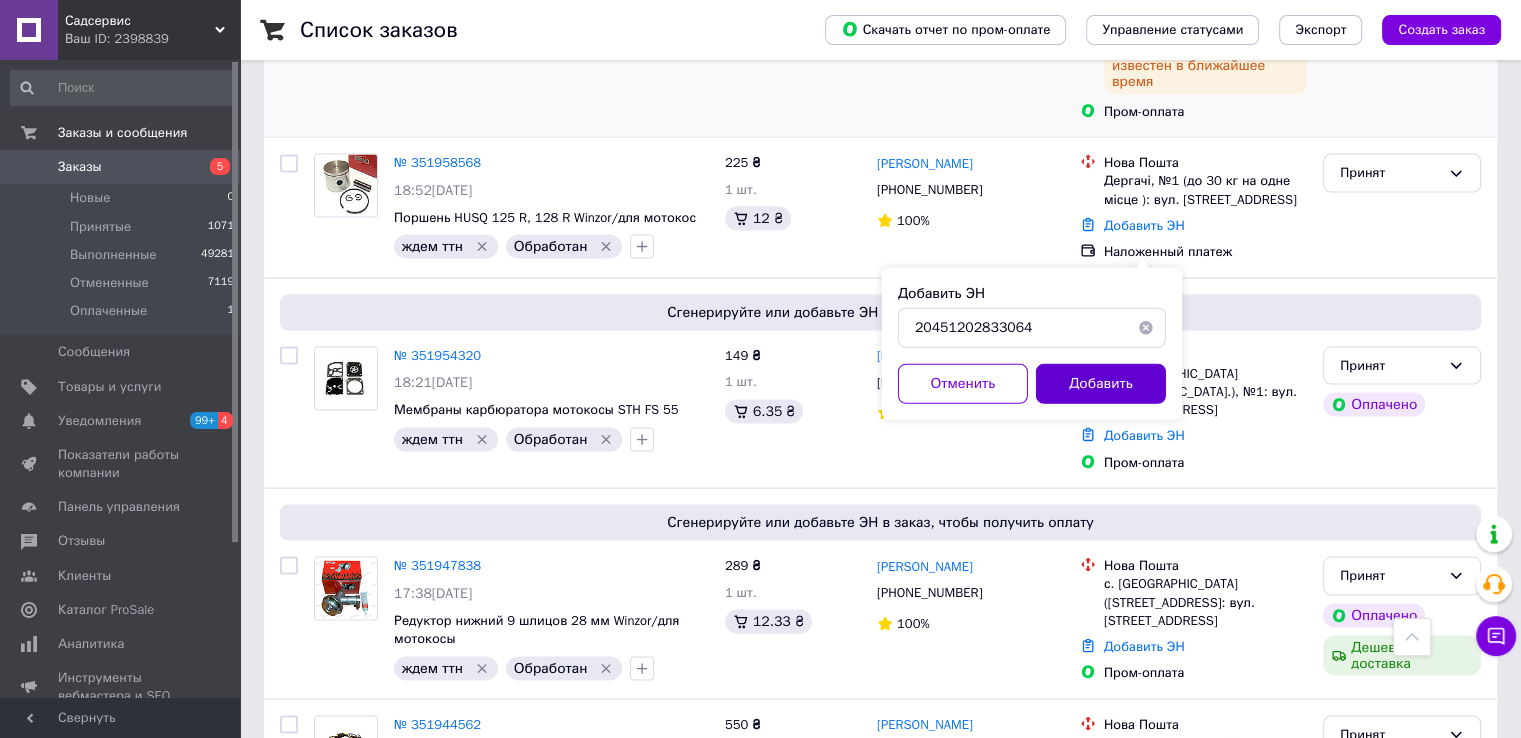 click on "Добавить" at bounding box center [1101, 383] 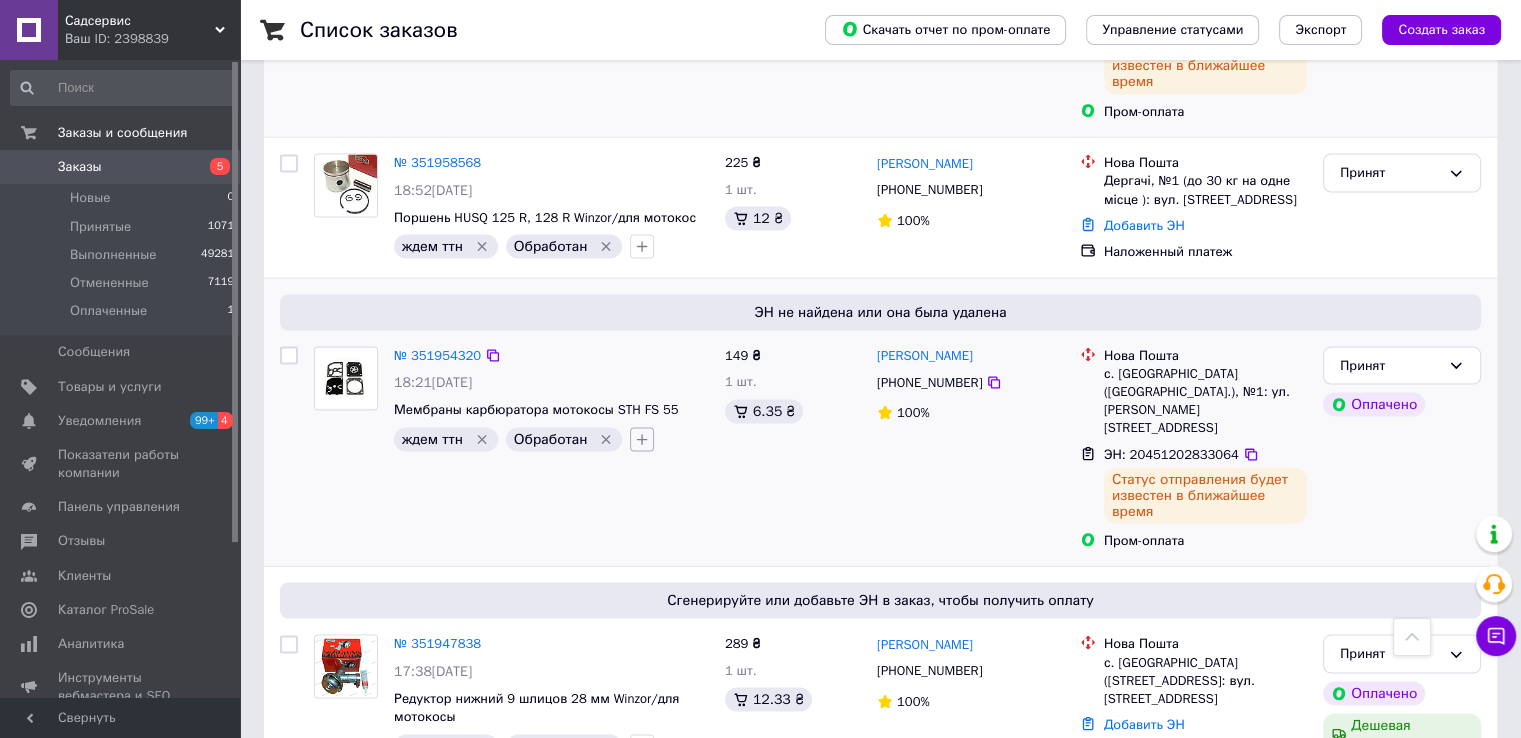 click 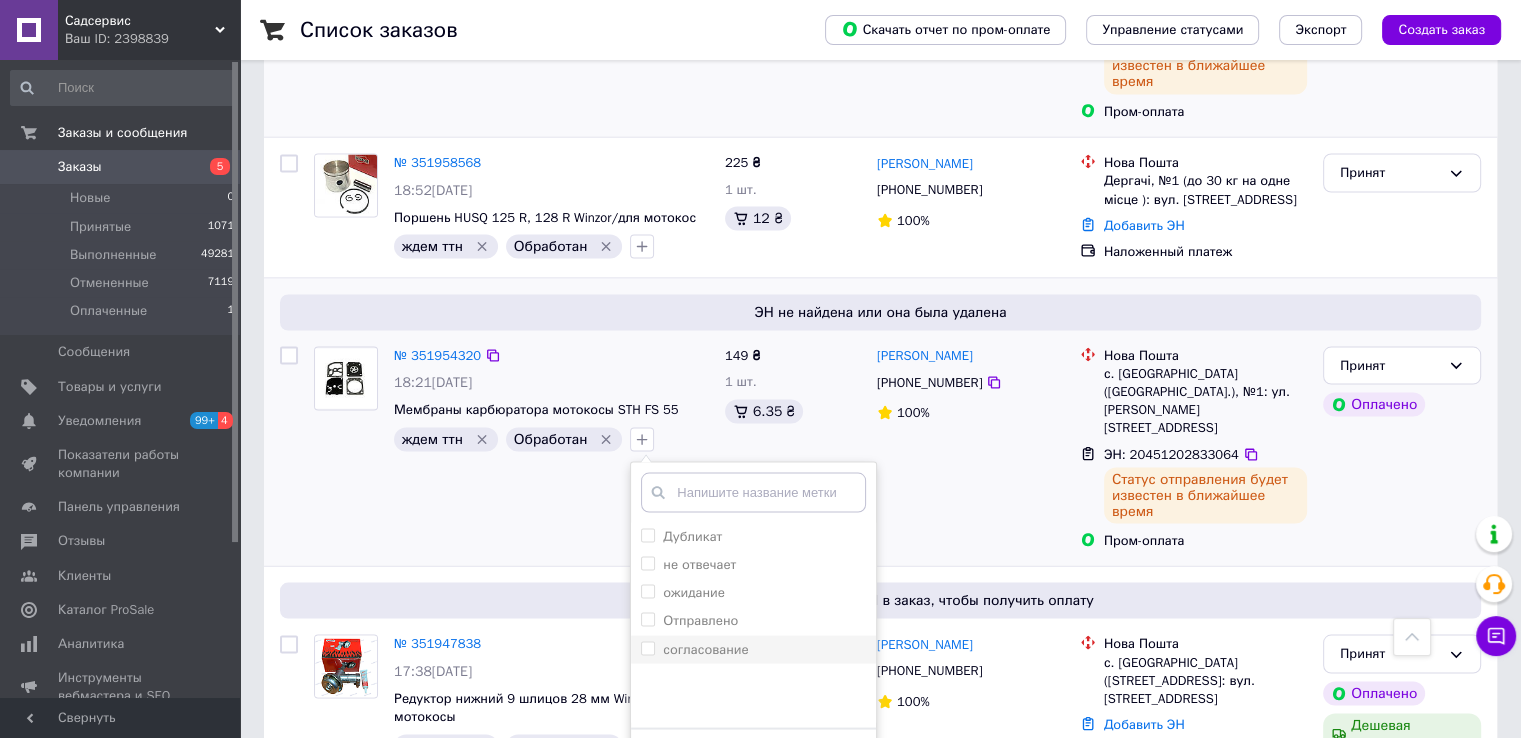 drag, startPoint x: 691, startPoint y: 453, endPoint x: 716, endPoint y: 488, distance: 43.011627 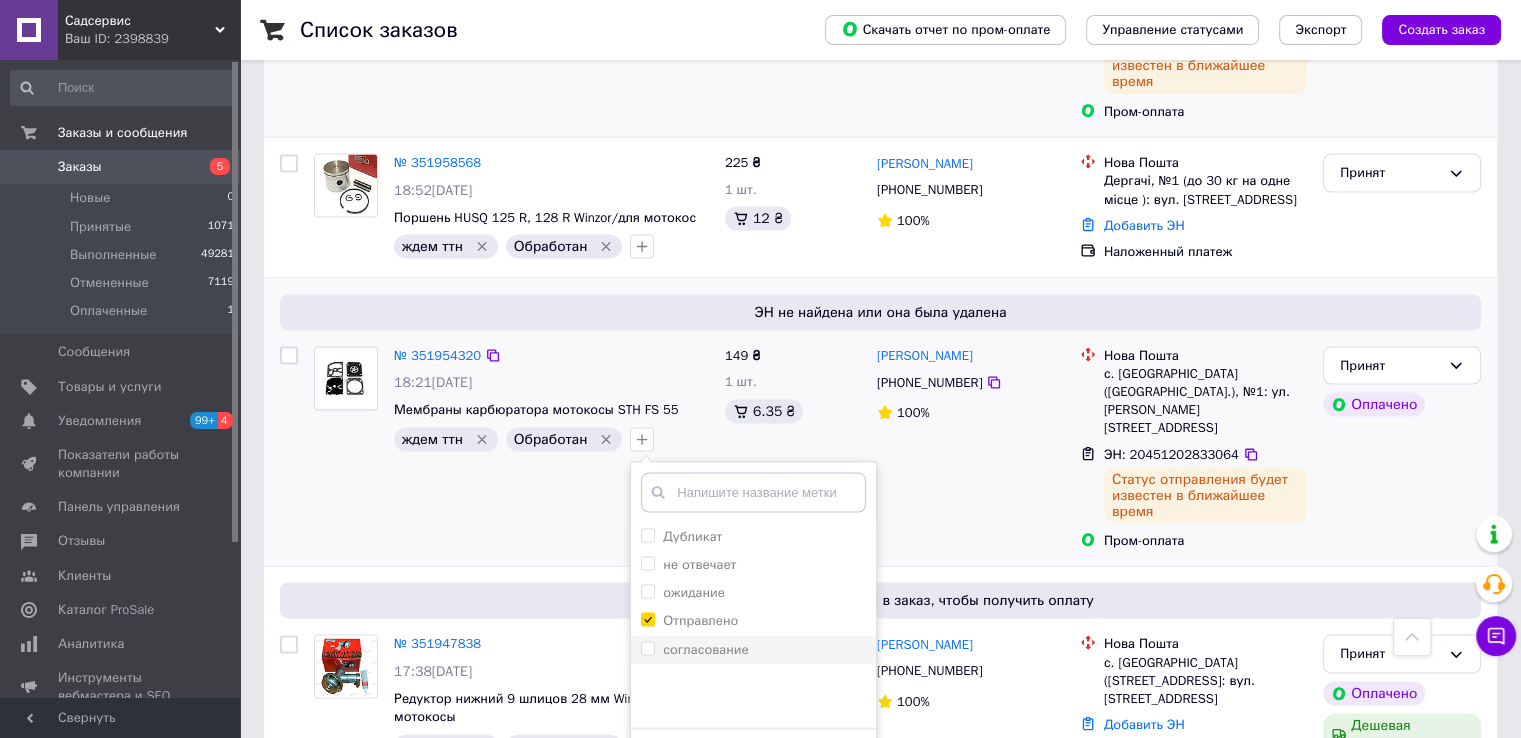 checkbox on "true" 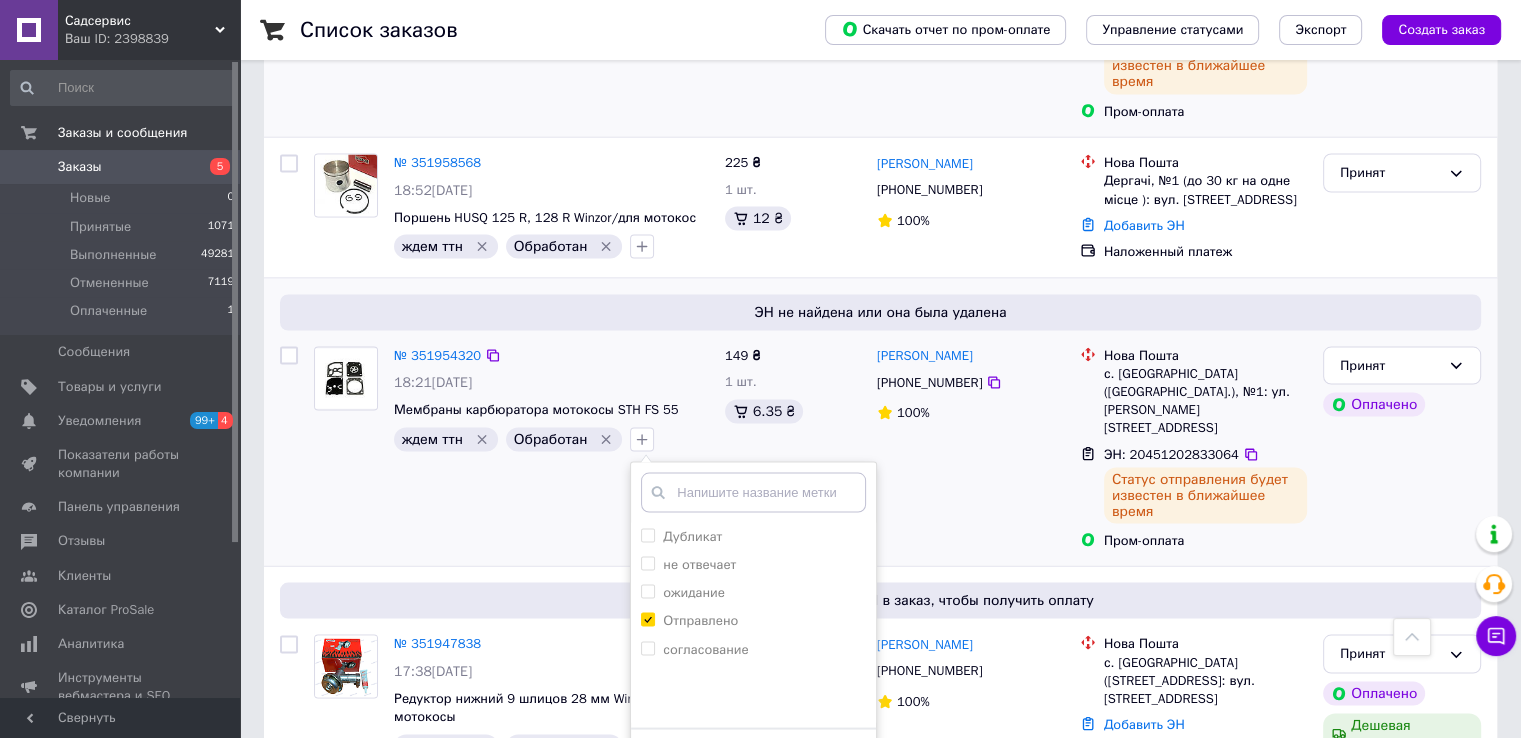 click on "Добавить метку" at bounding box center (753, 758) 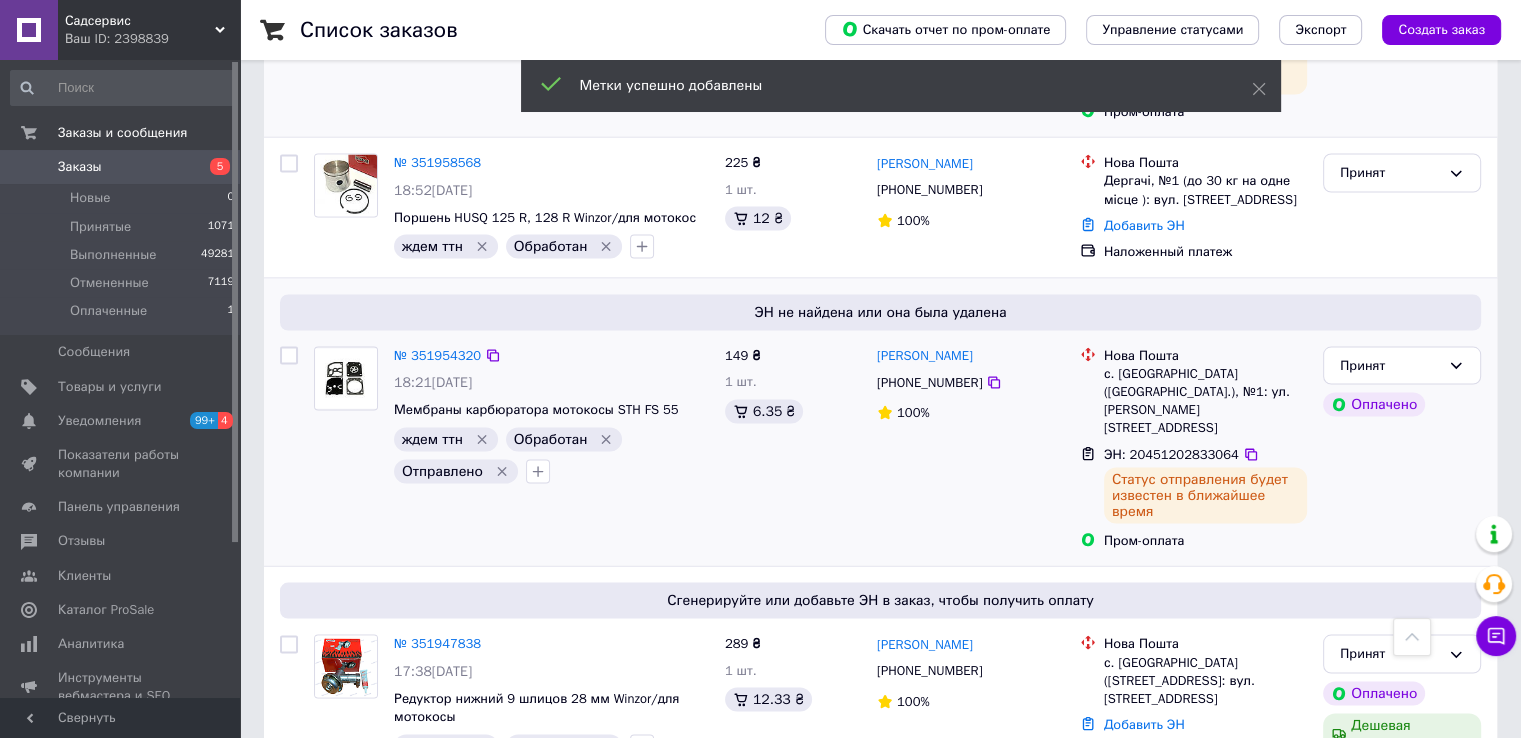 click 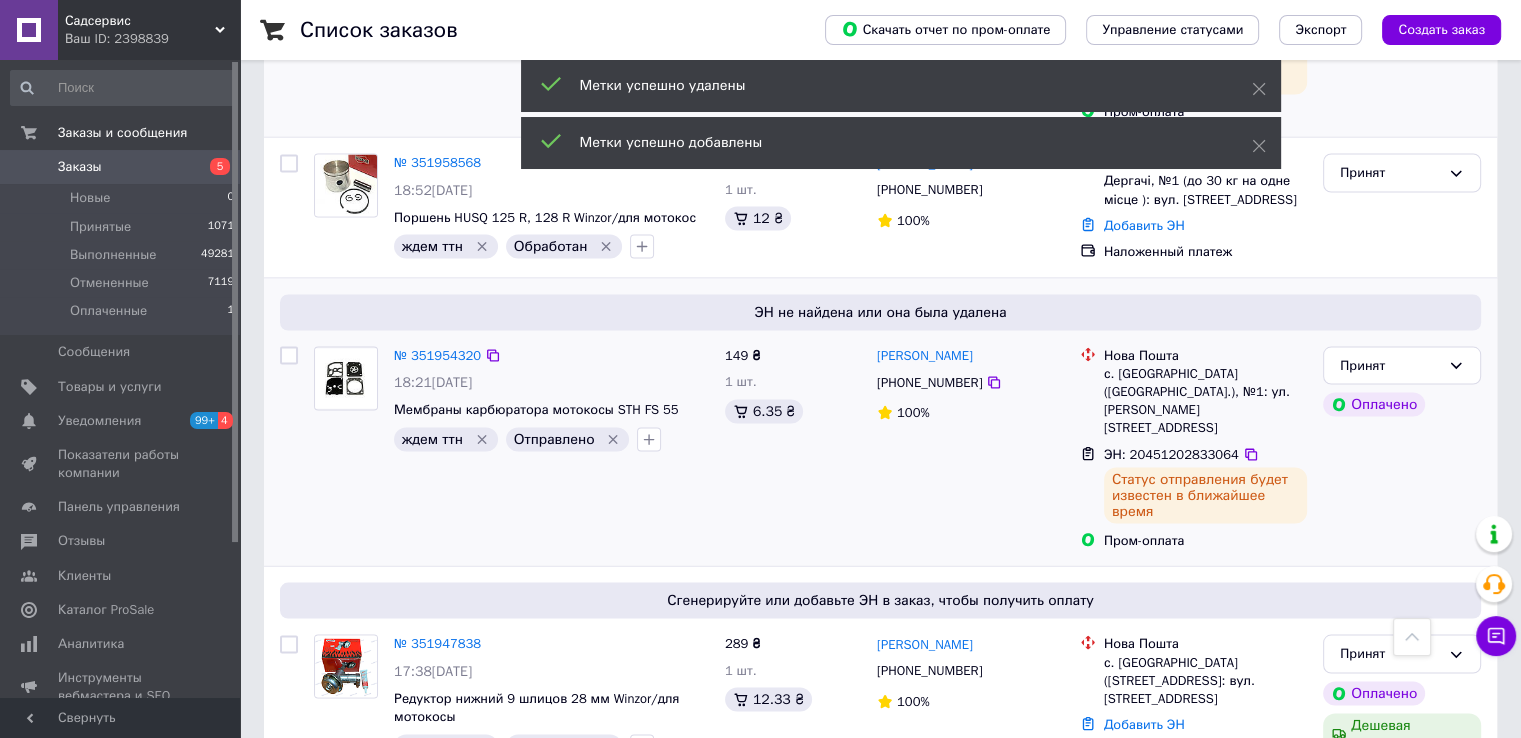 click 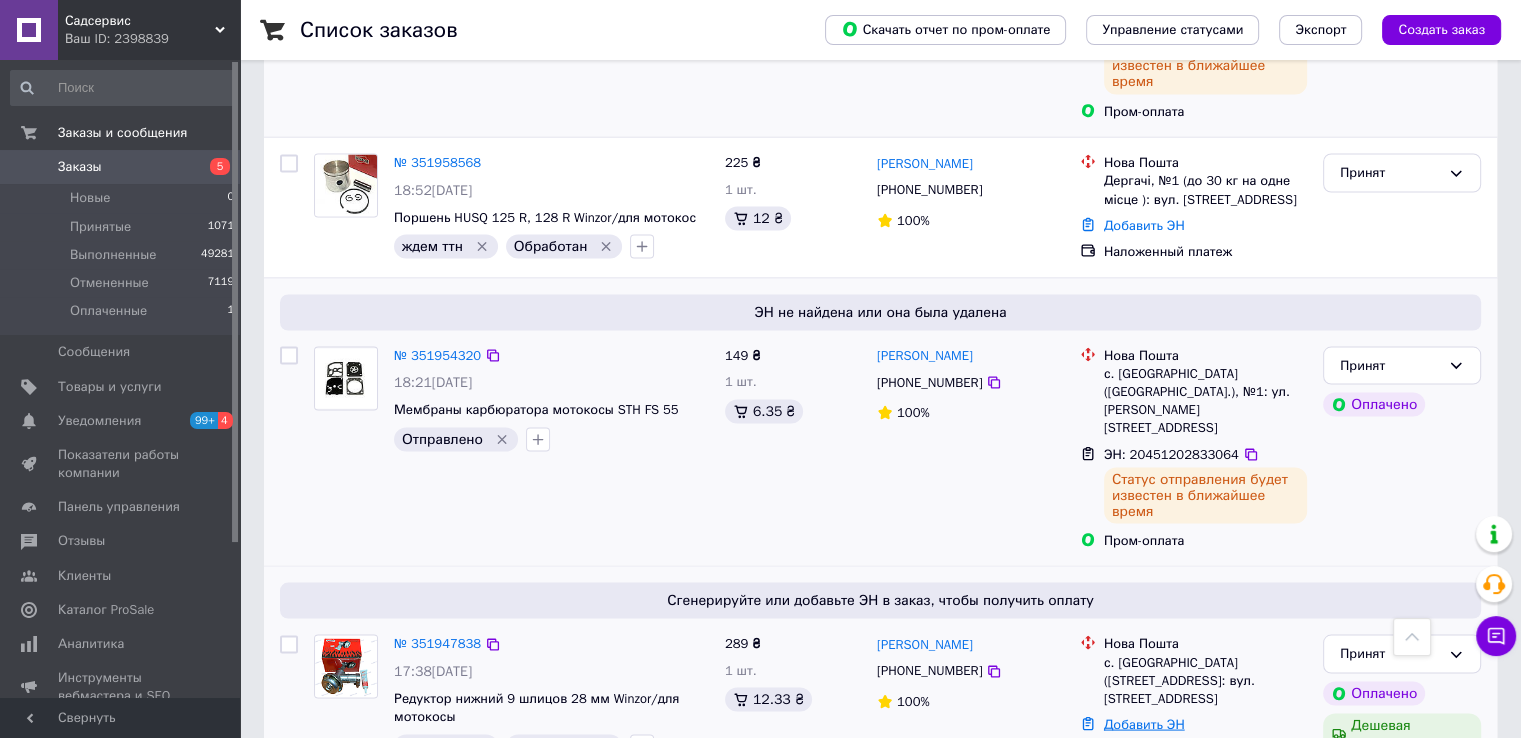 click on "Добавить ЭН" at bounding box center (1144, 723) 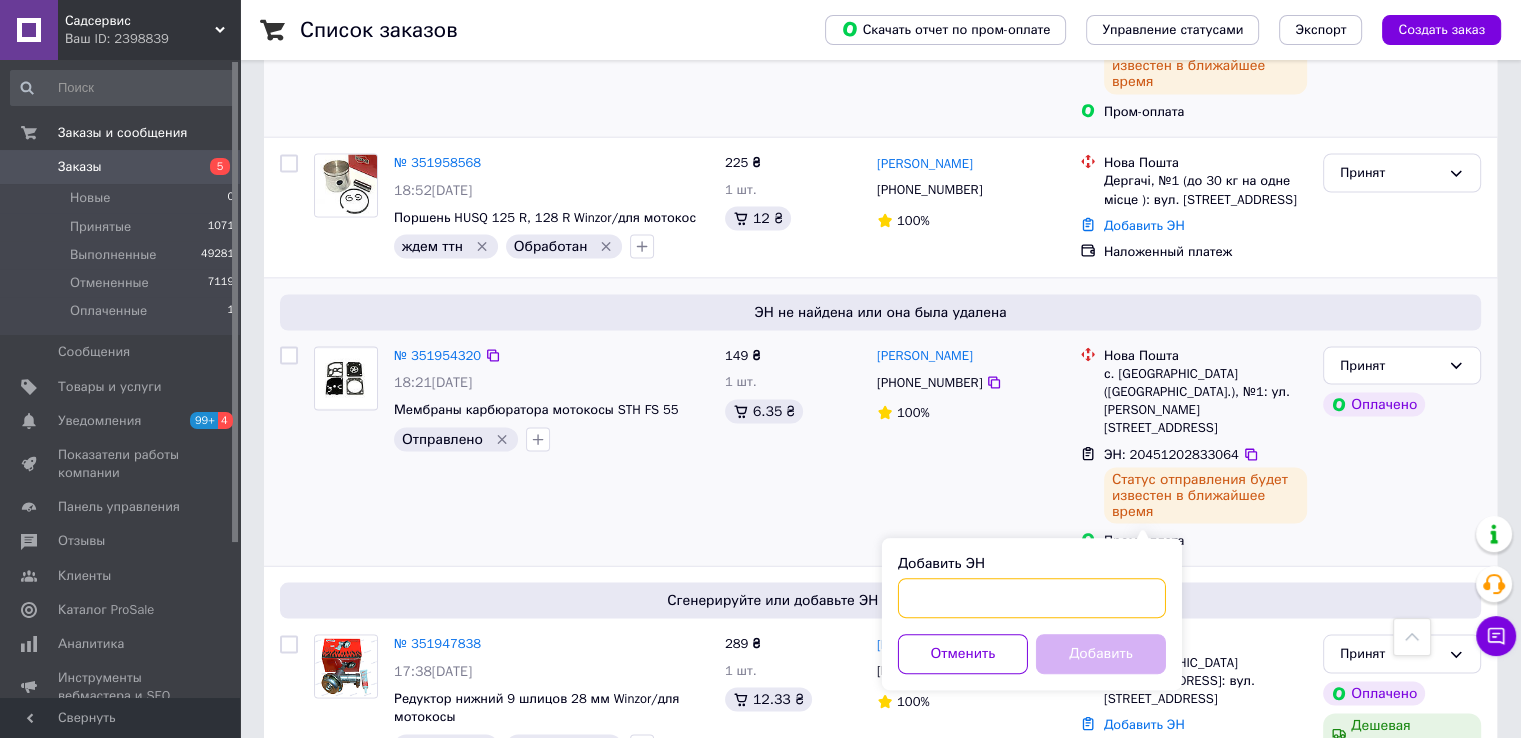 click on "Добавить ЭН" at bounding box center (1032, 598) 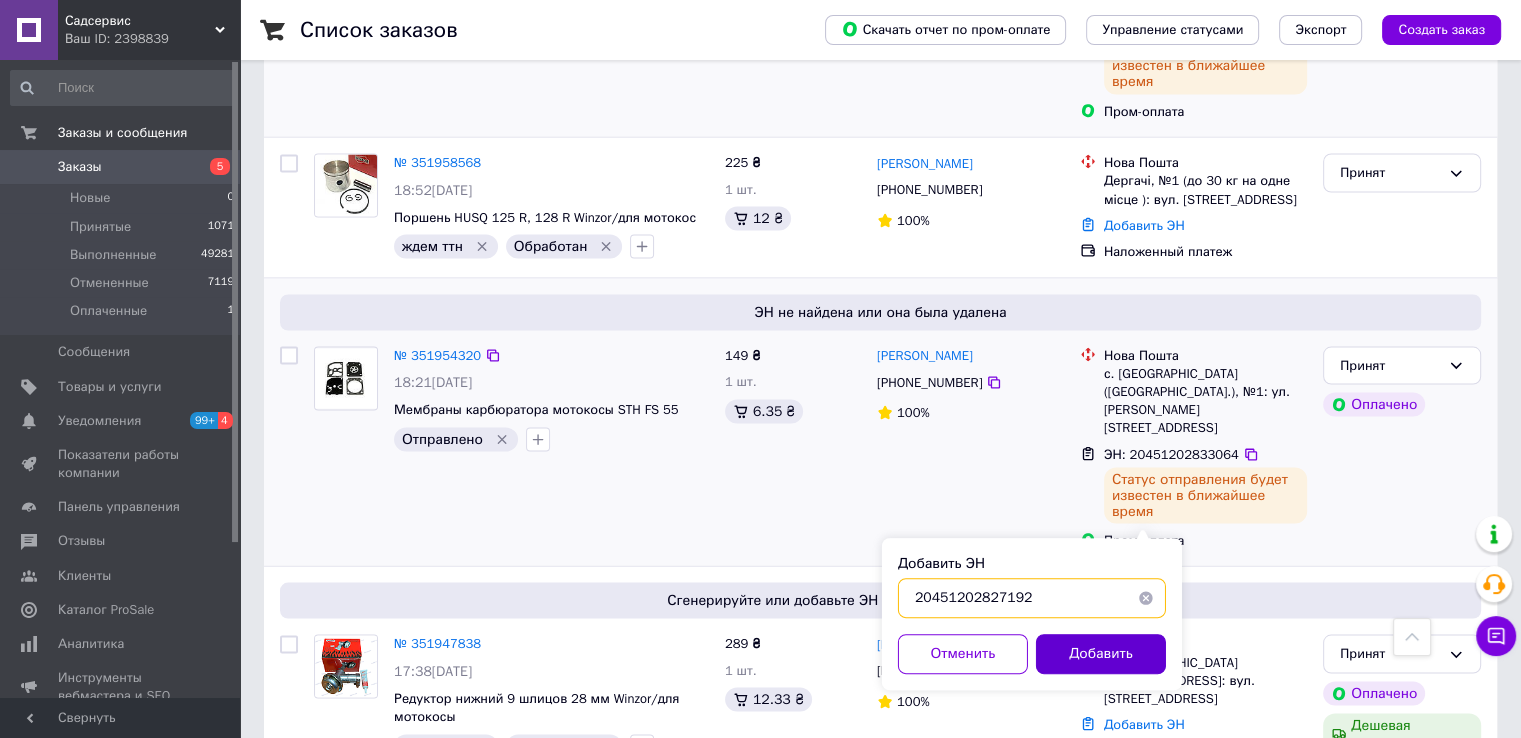 type on "20451202827192" 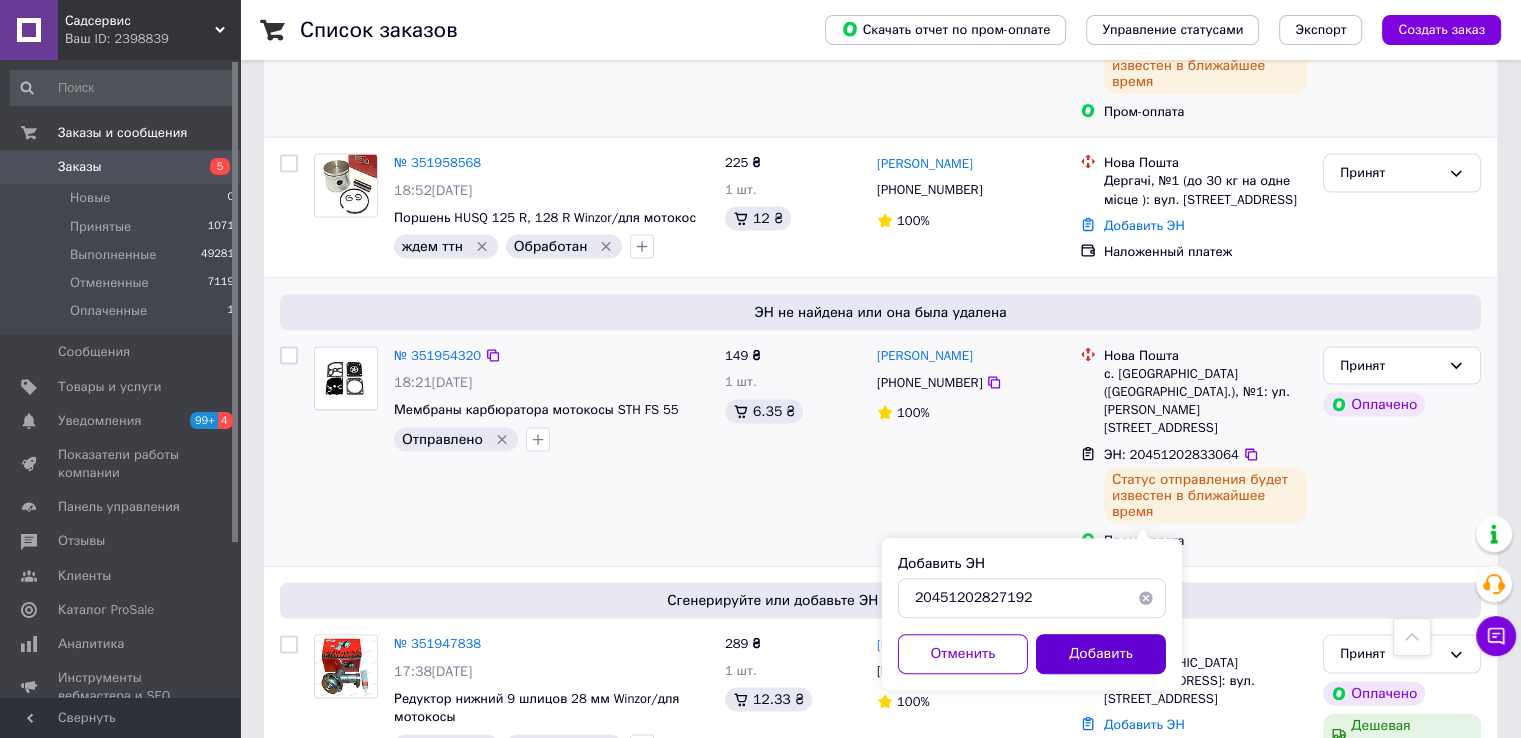 click on "Добавить" at bounding box center [1101, 654] 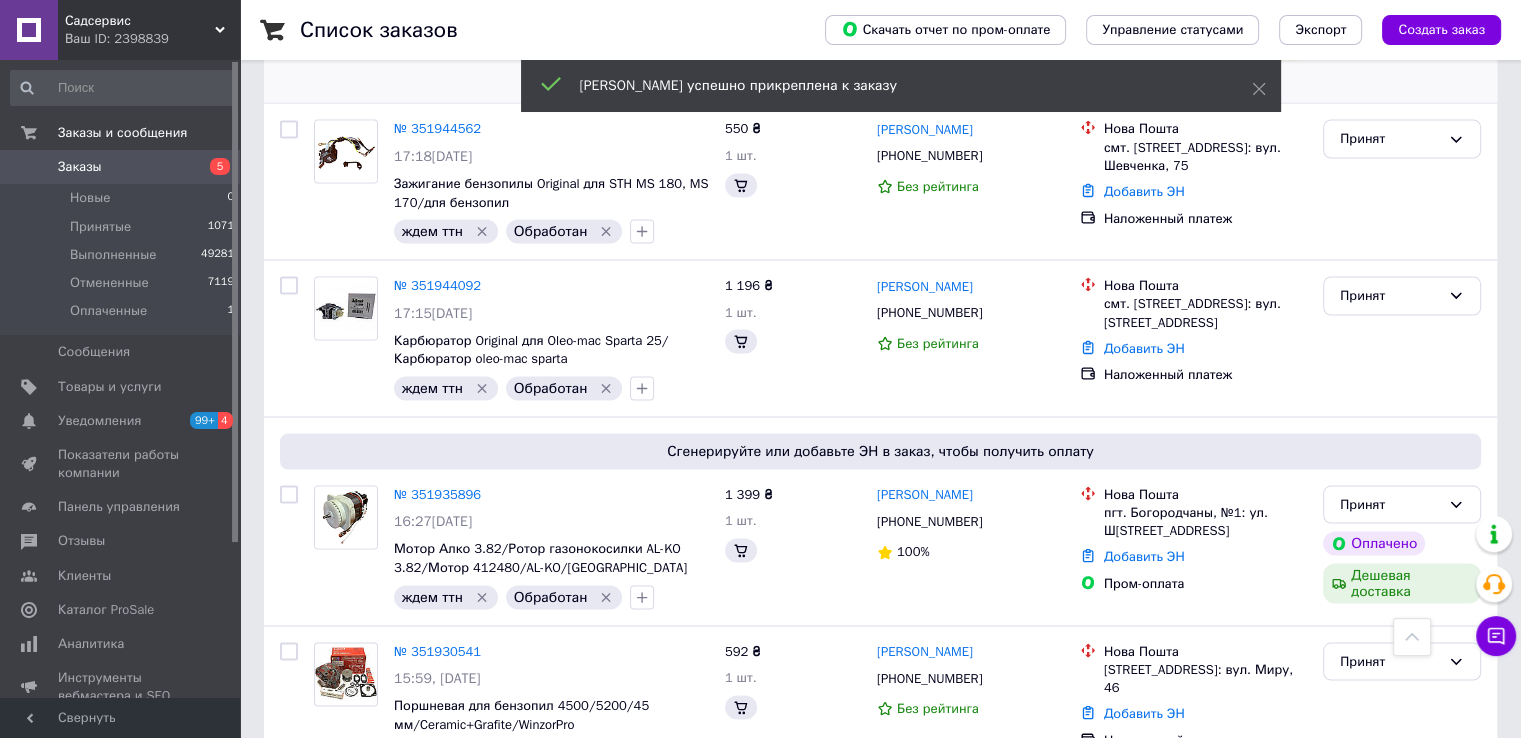 scroll, scrollTop: 3159, scrollLeft: 0, axis: vertical 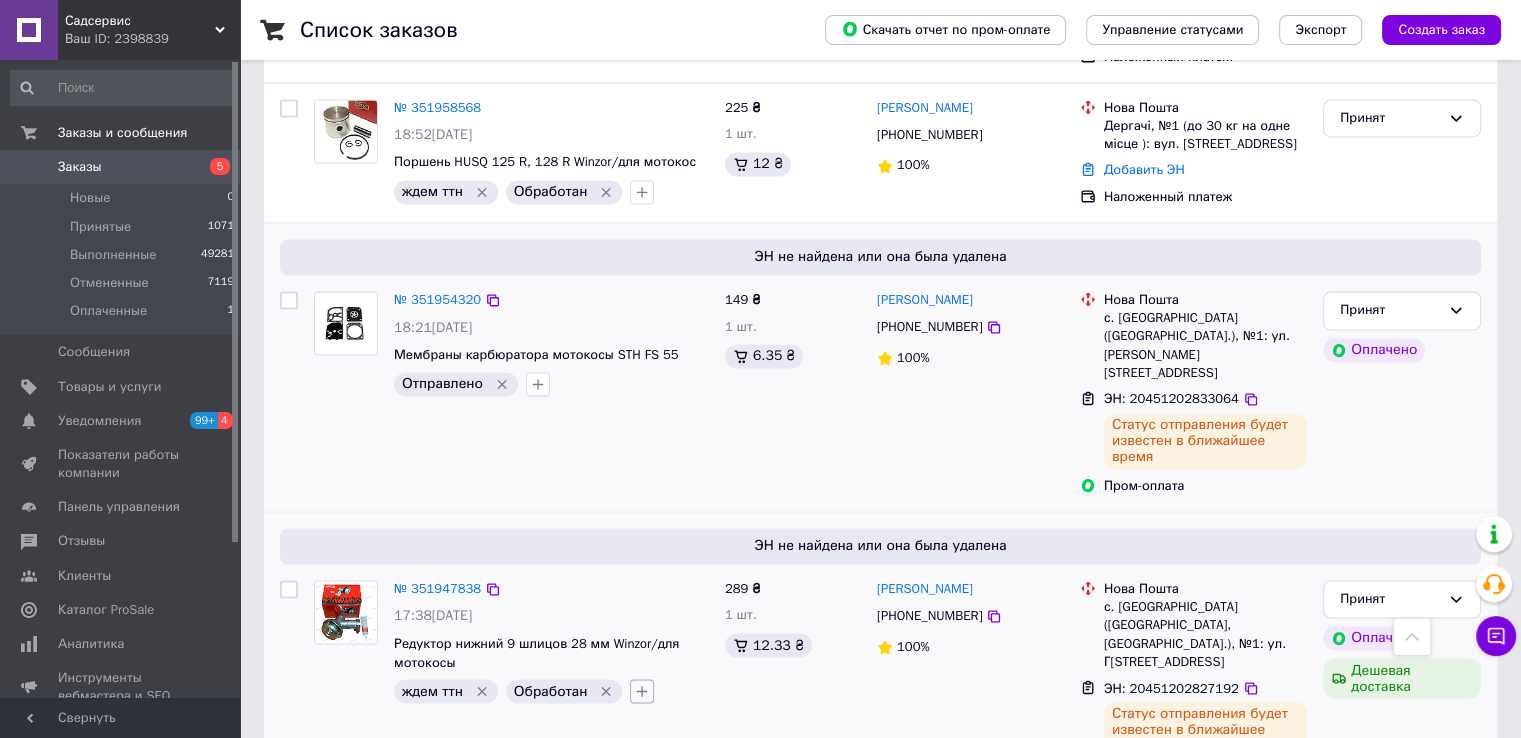 click 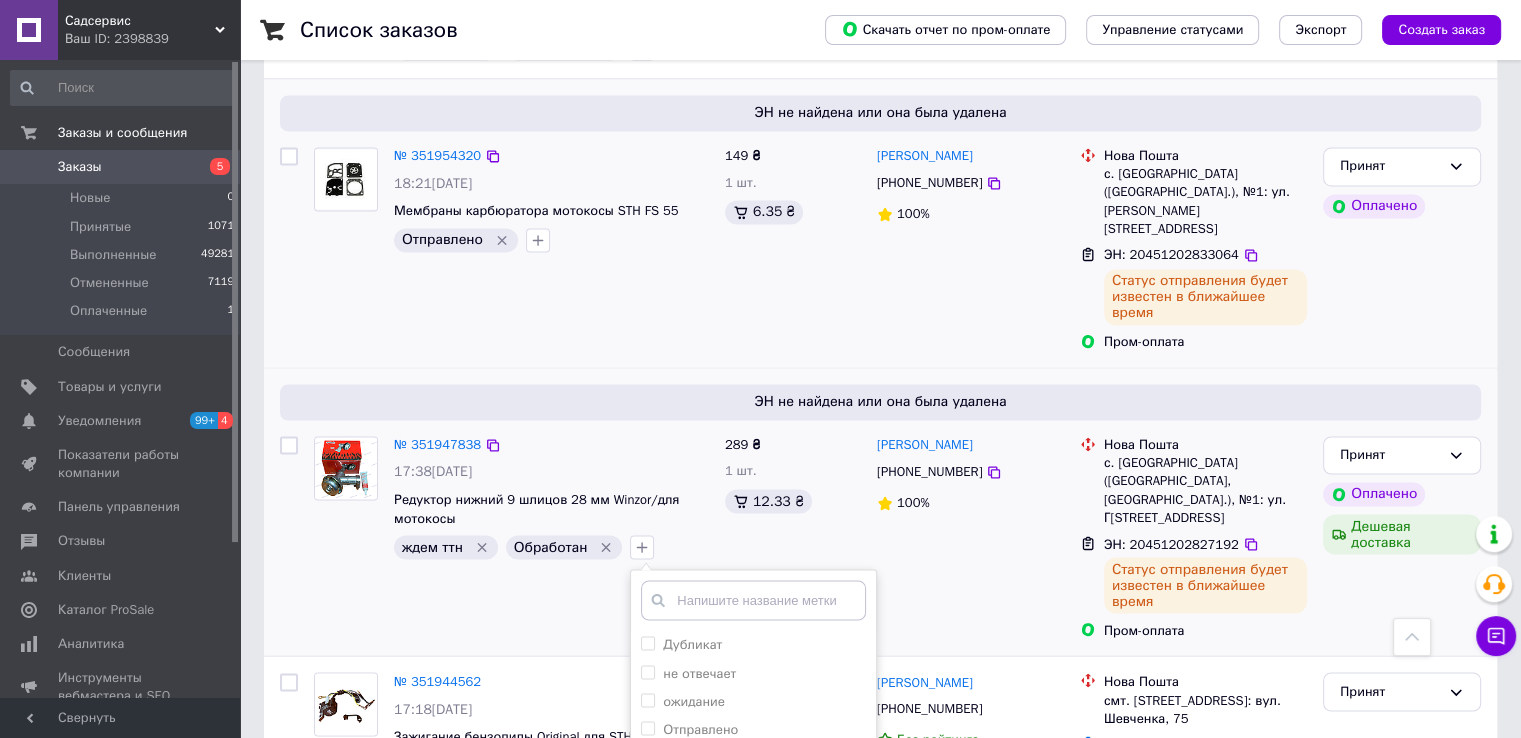 scroll, scrollTop: 3359, scrollLeft: 0, axis: vertical 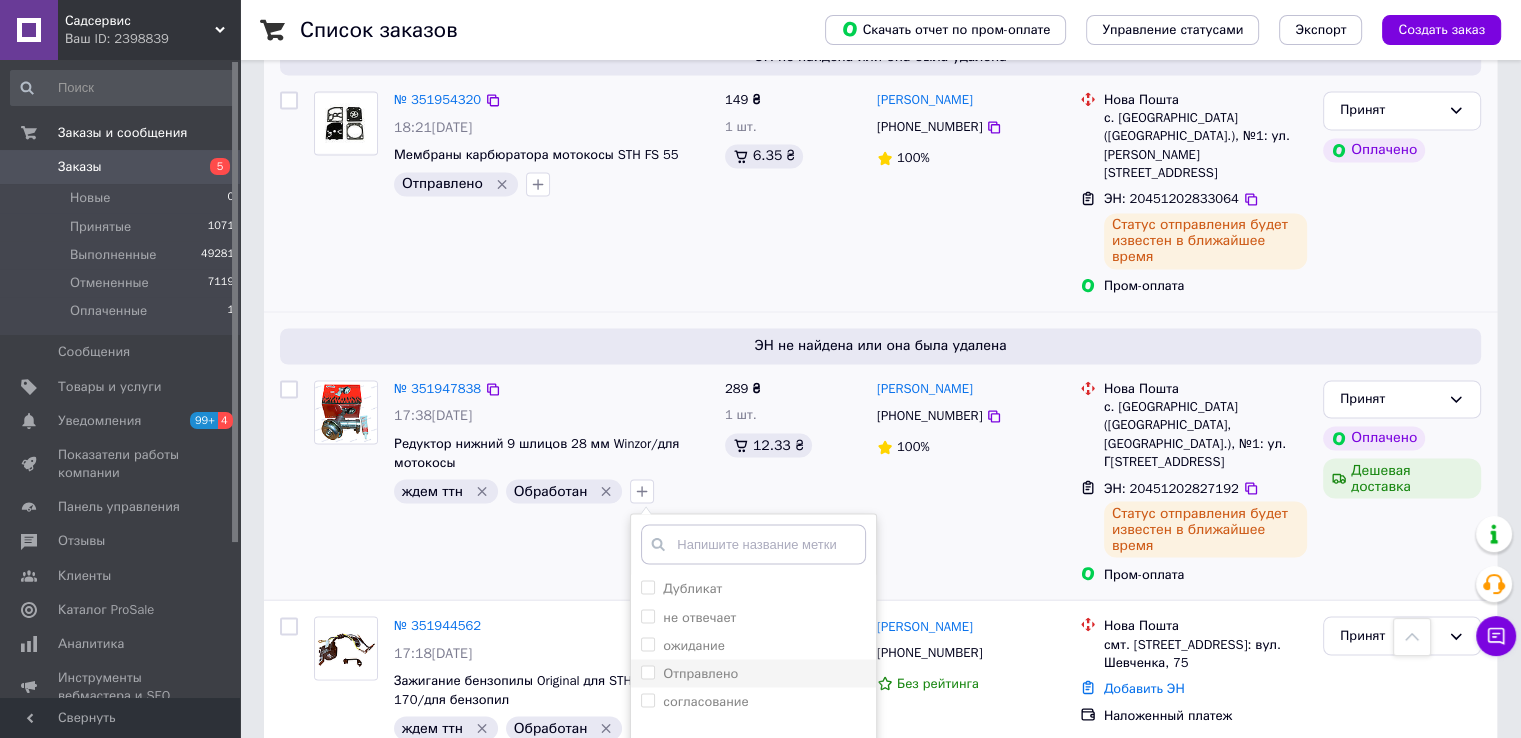 click on "Отправлено" at bounding box center [700, 672] 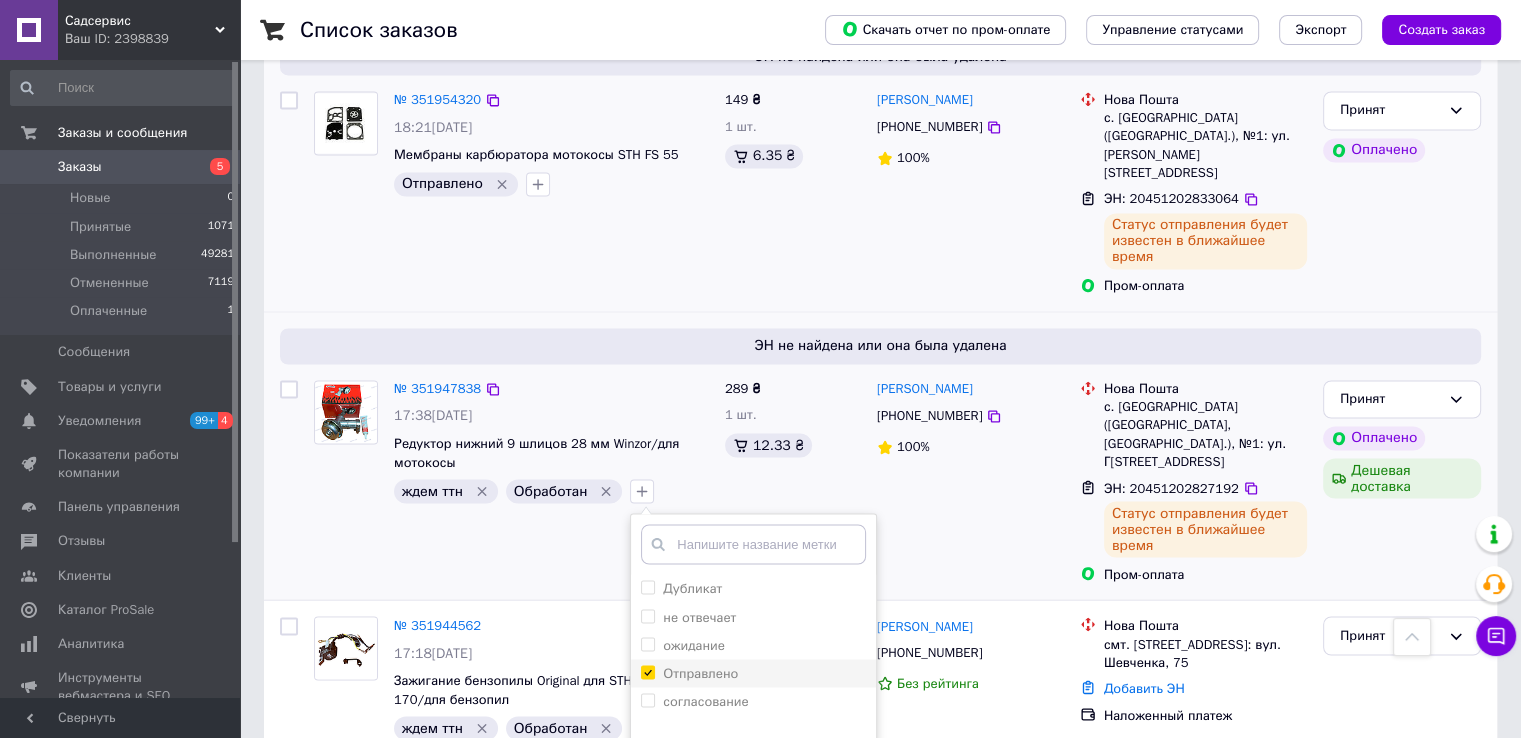 checkbox on "true" 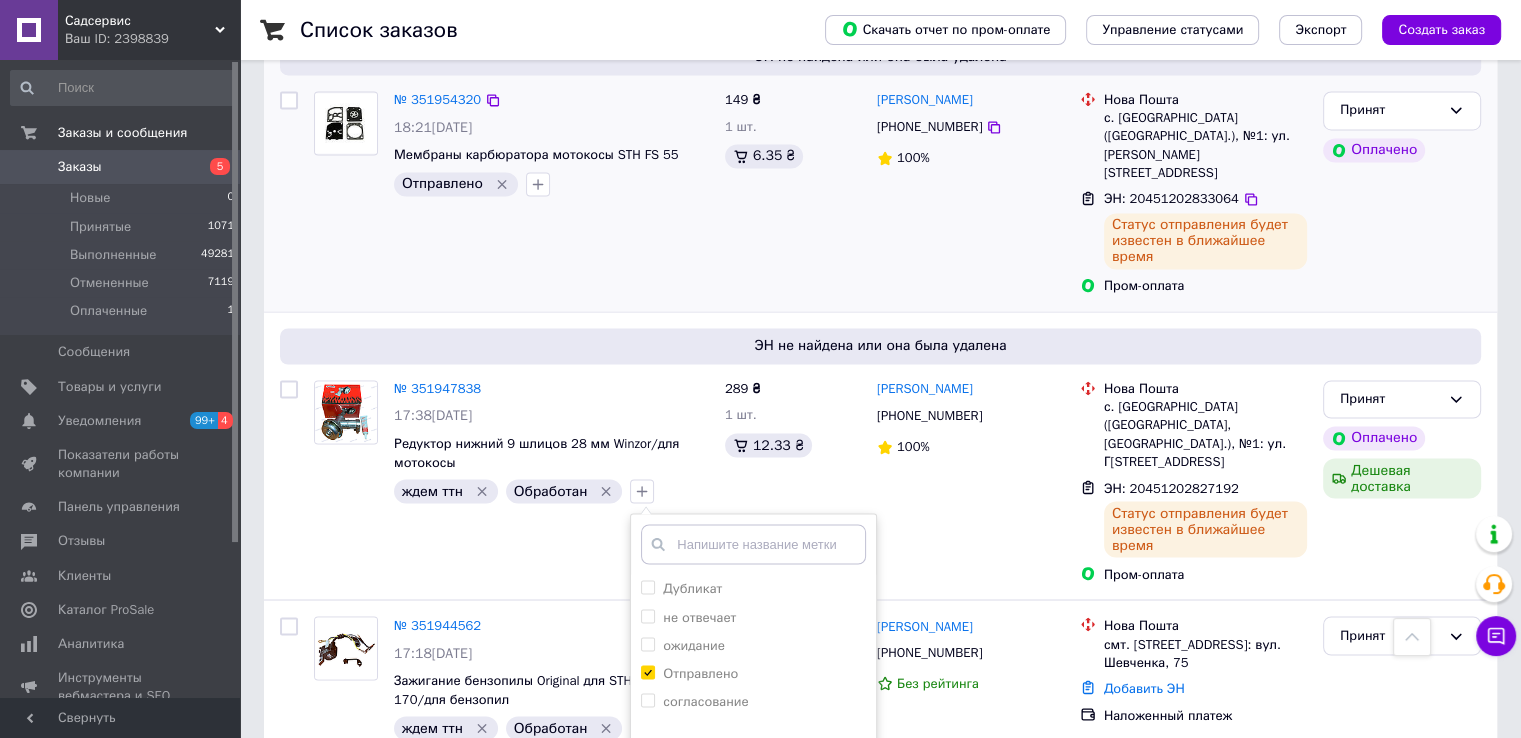 click on "Добавить метку" at bounding box center [753, 810] 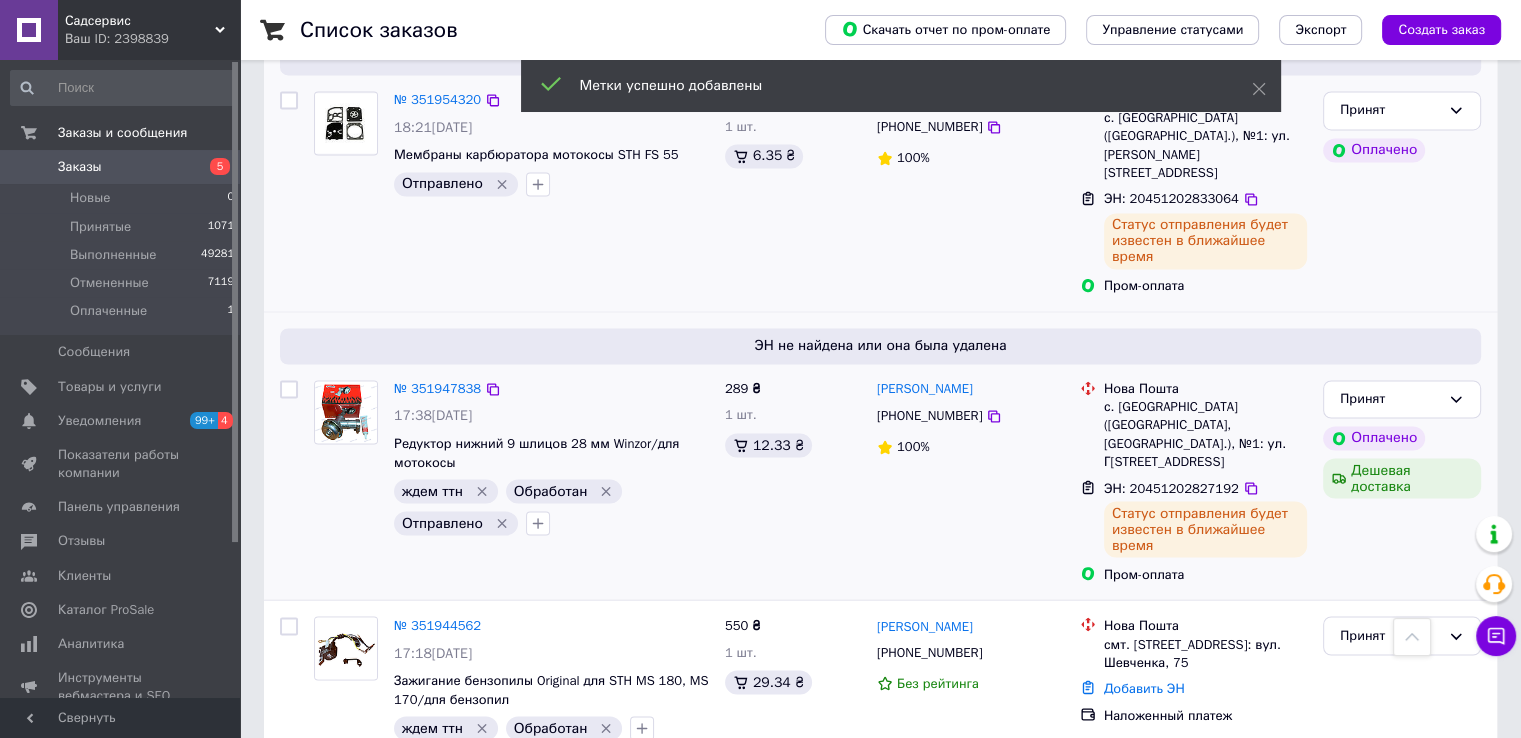click 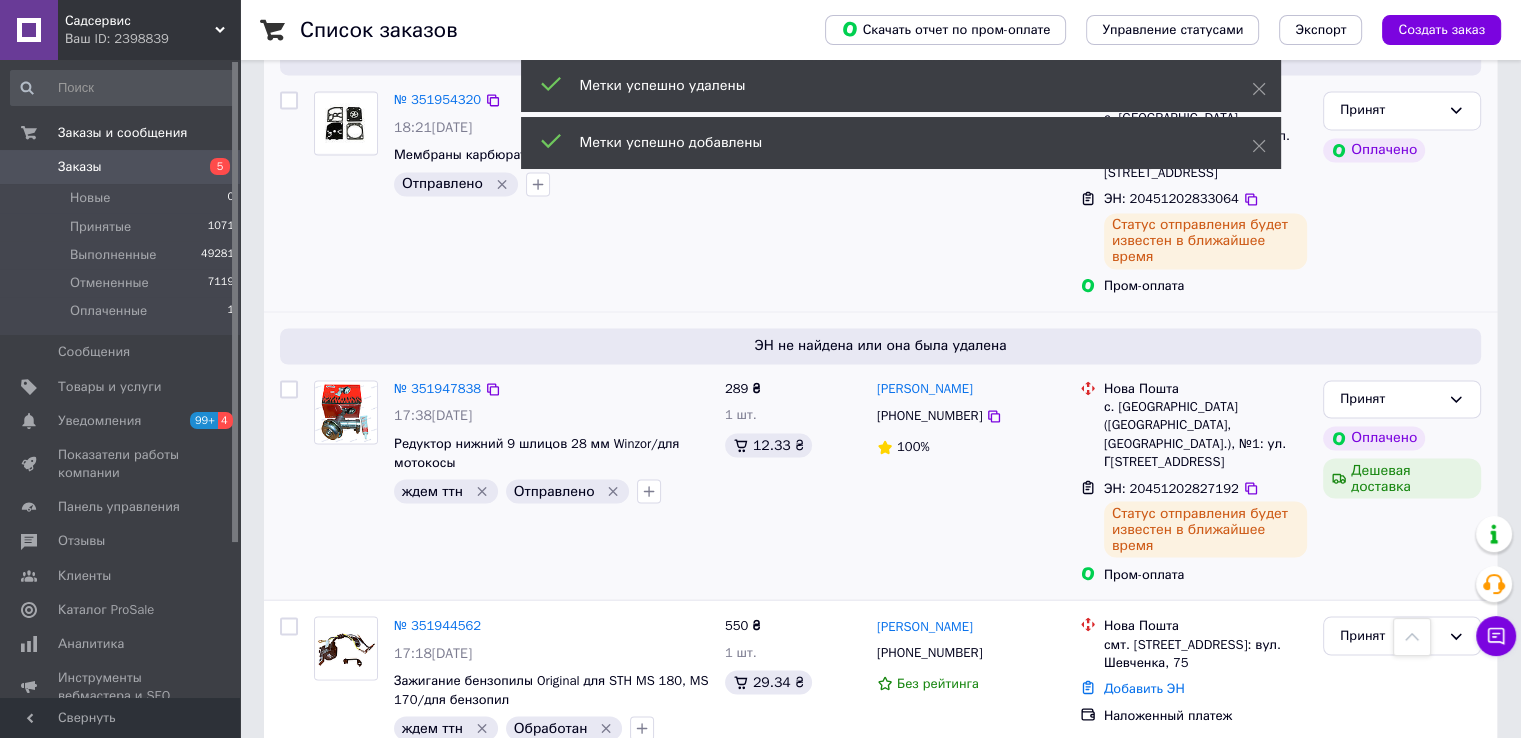 click 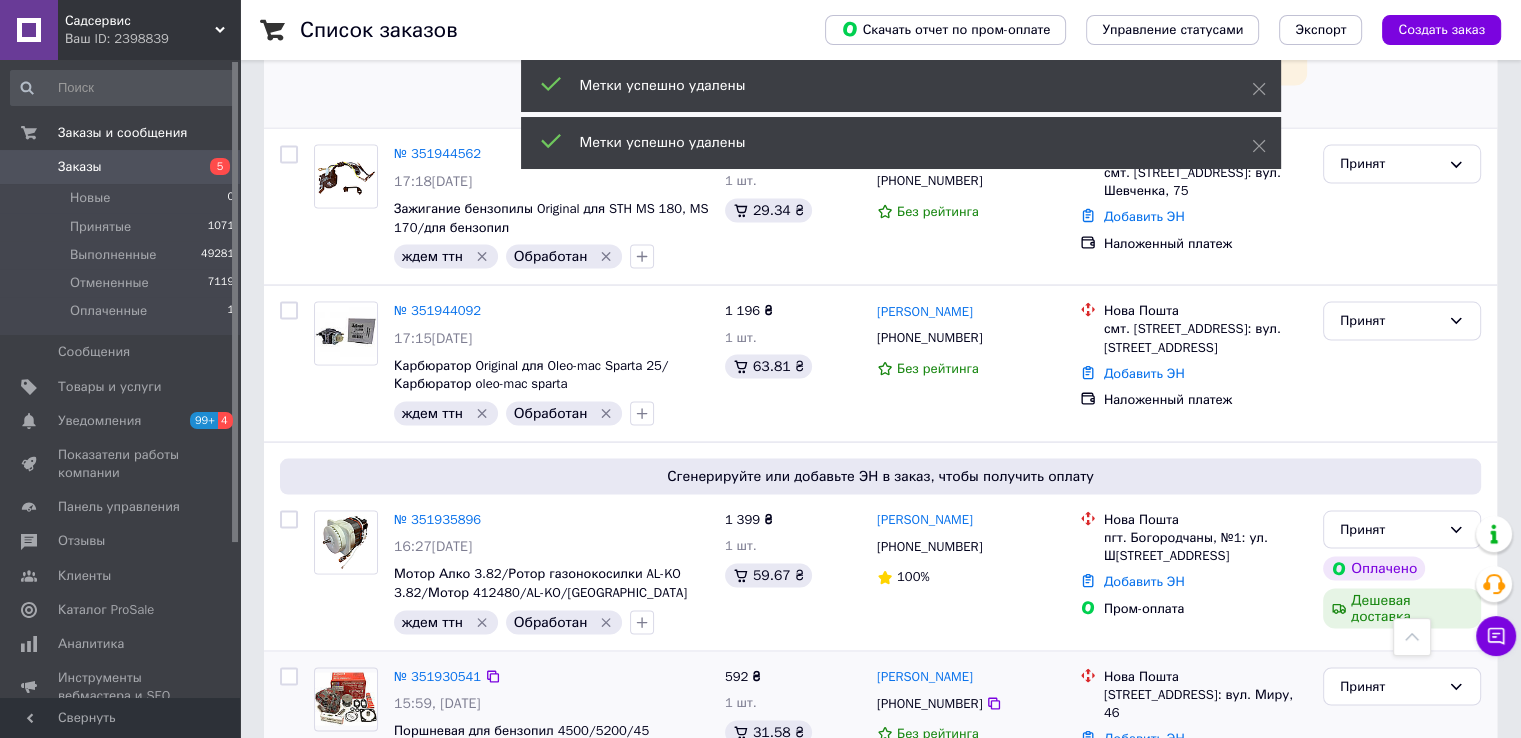 scroll, scrollTop: 3759, scrollLeft: 0, axis: vertical 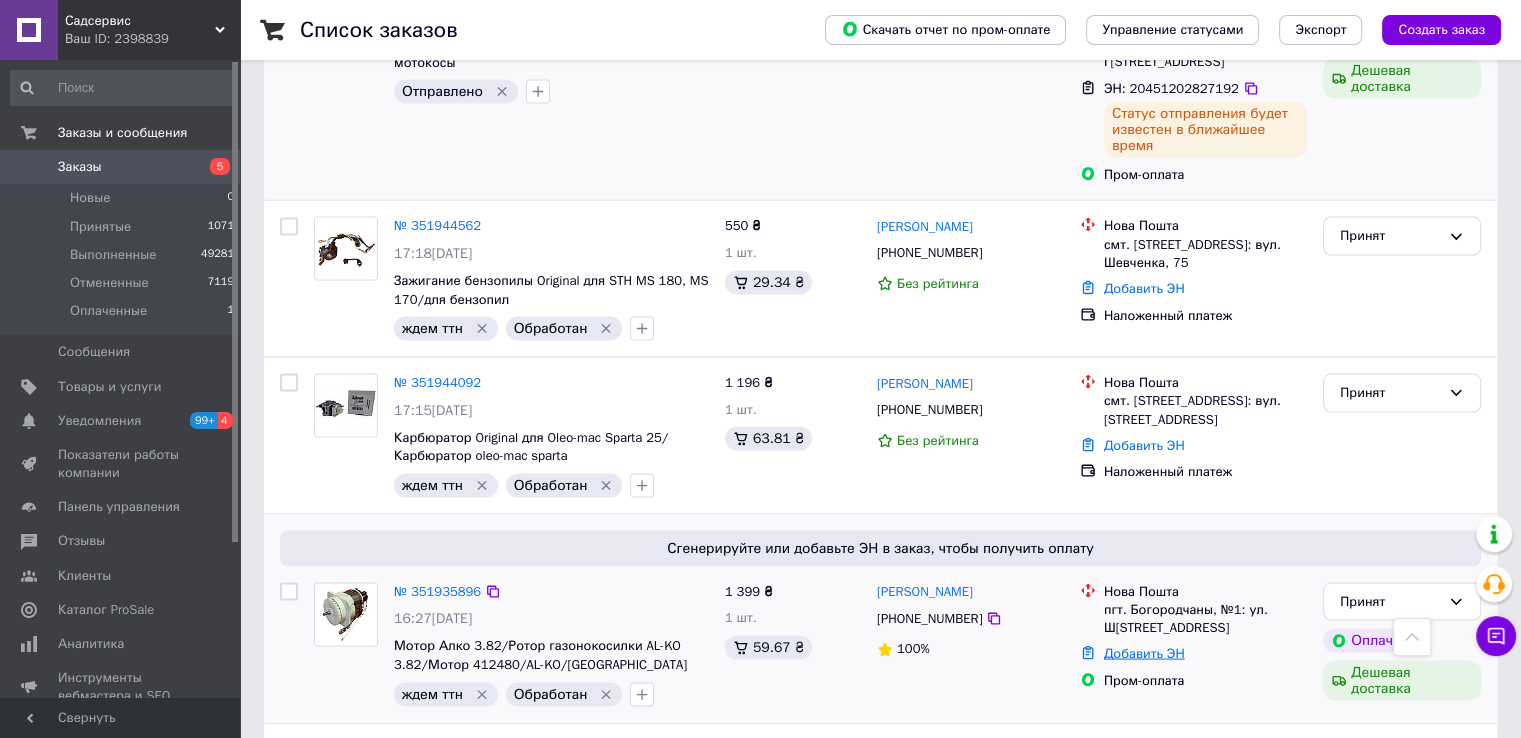 click on "Добавить ЭН" at bounding box center (1144, 652) 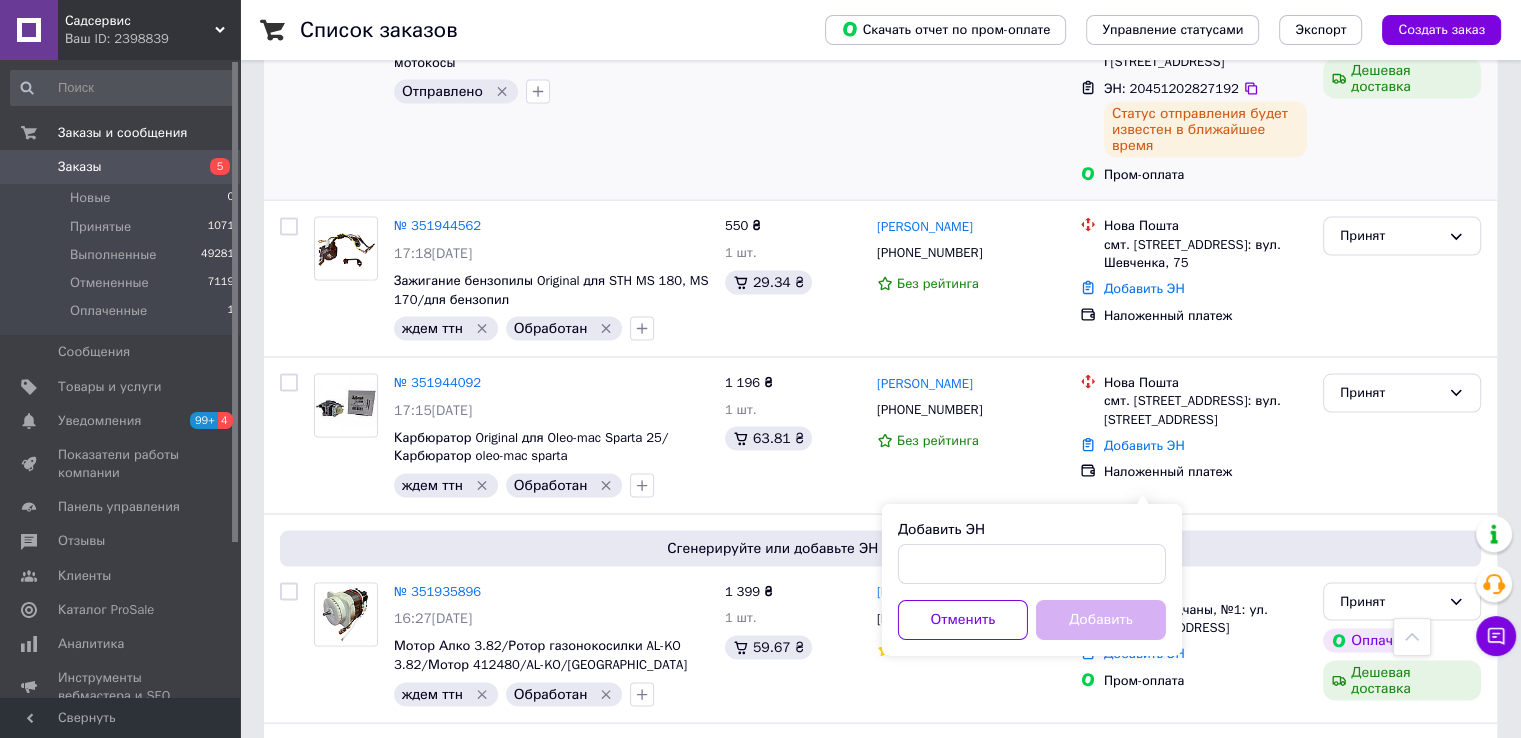 click on "Добавить ЭН Отменить Добавить" at bounding box center (1032, 579) 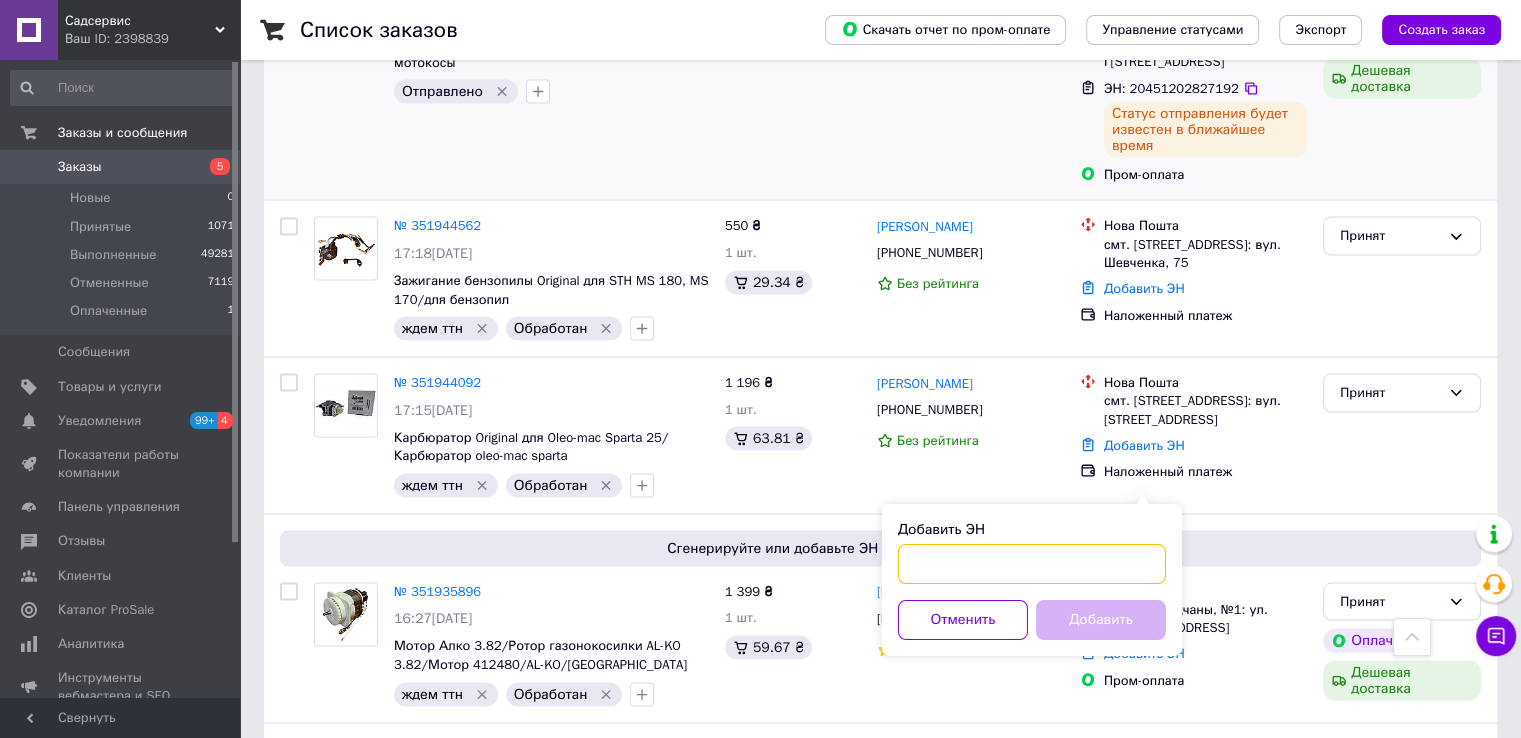 click on "Добавить ЭН" at bounding box center [1032, 563] 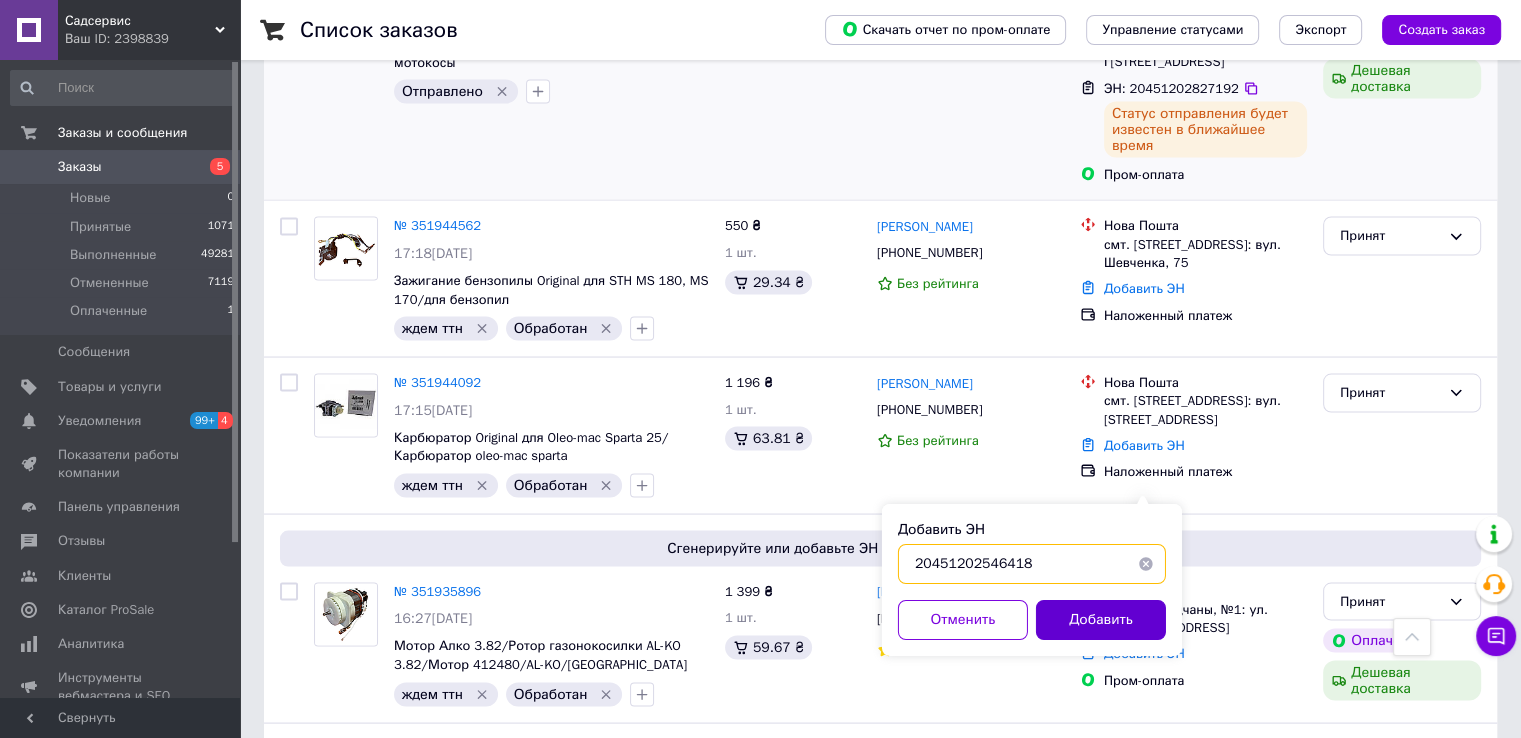 type on "20451202546418" 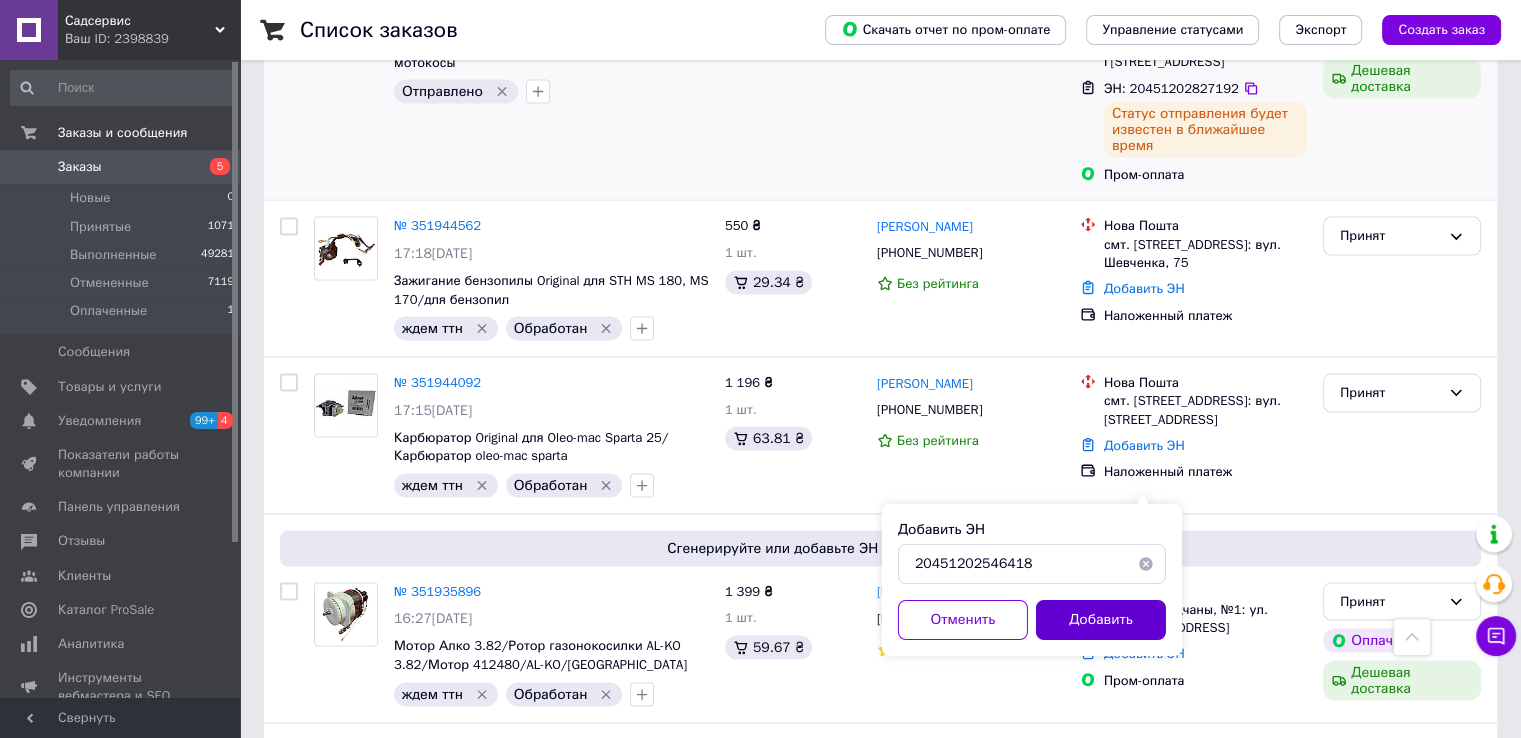 click on "Добавить" at bounding box center [1101, 619] 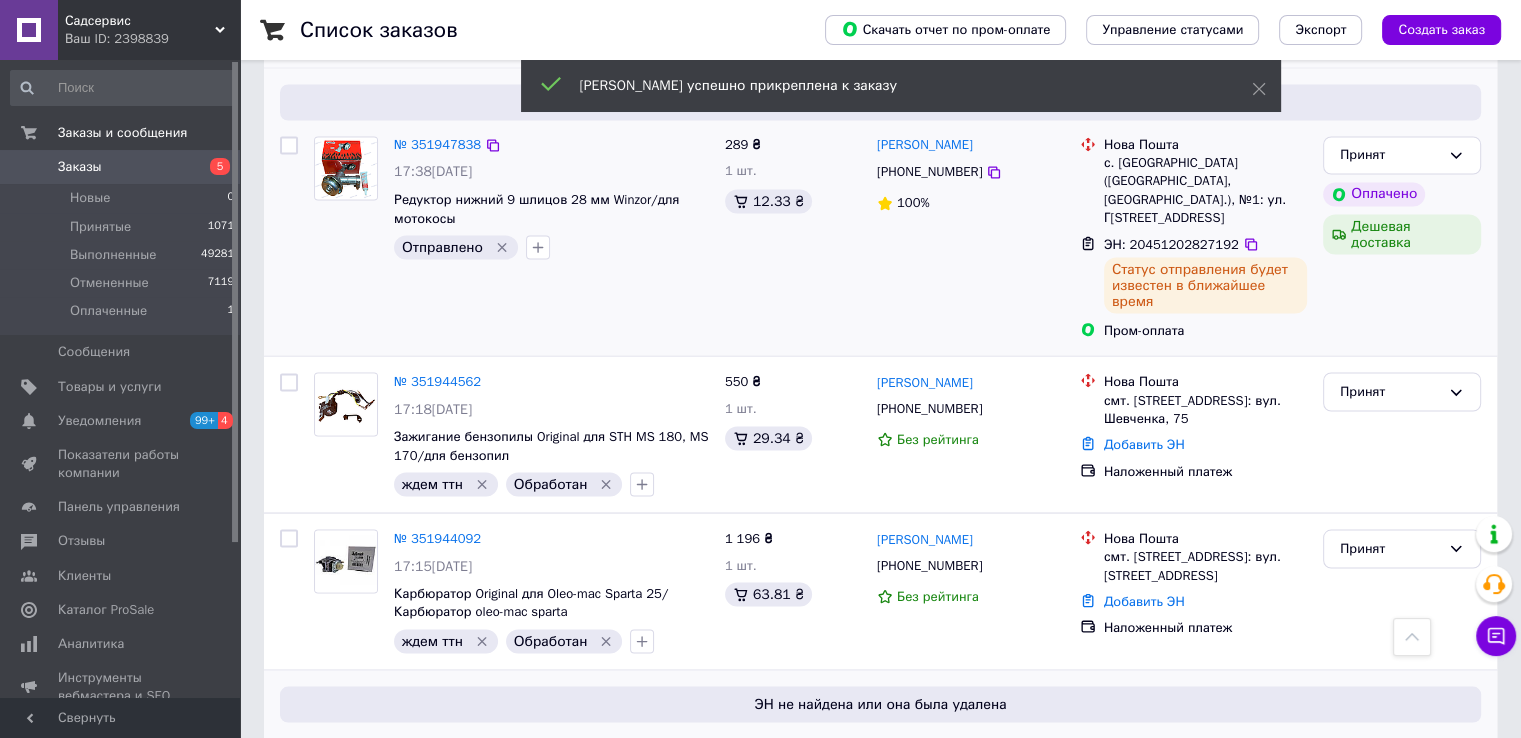 scroll, scrollTop: 3759, scrollLeft: 0, axis: vertical 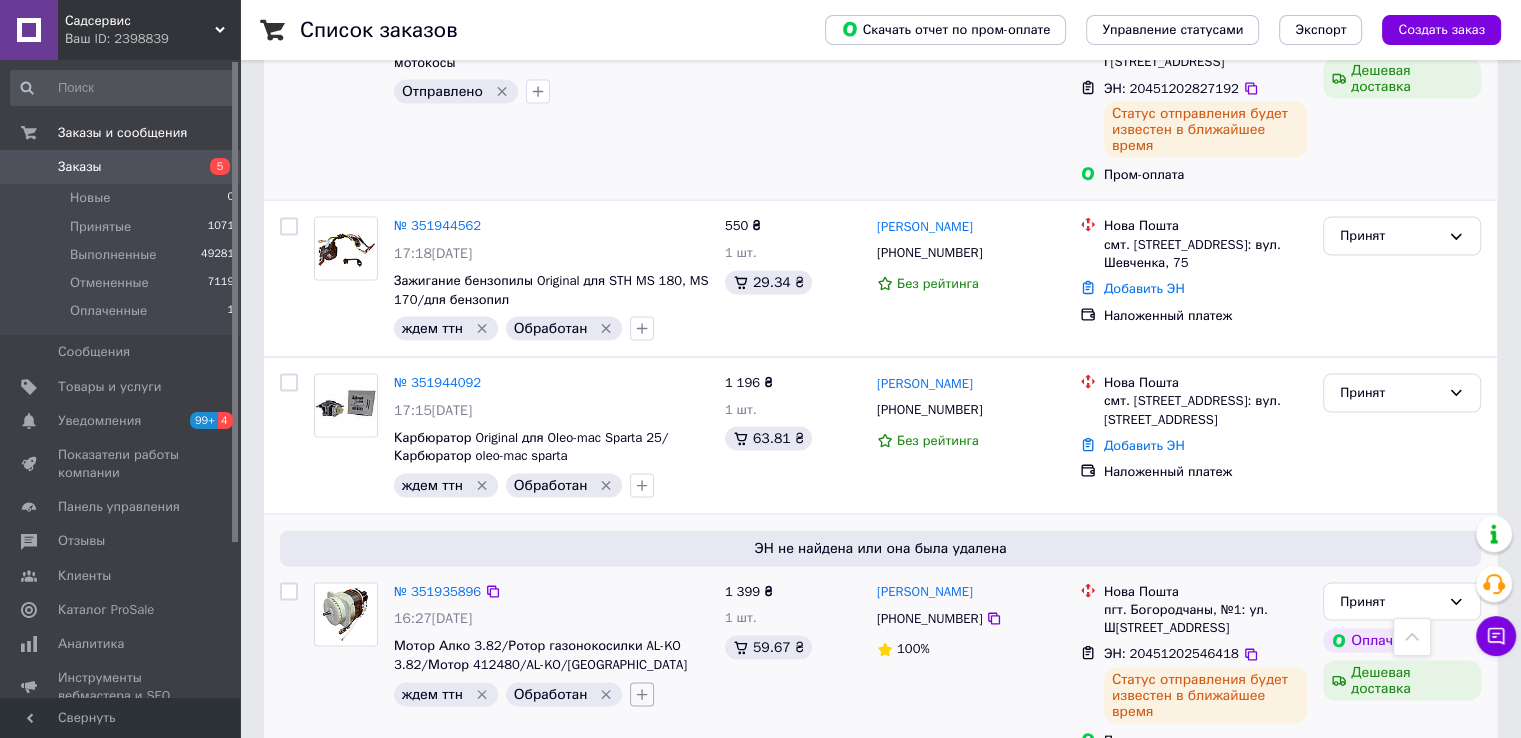 click 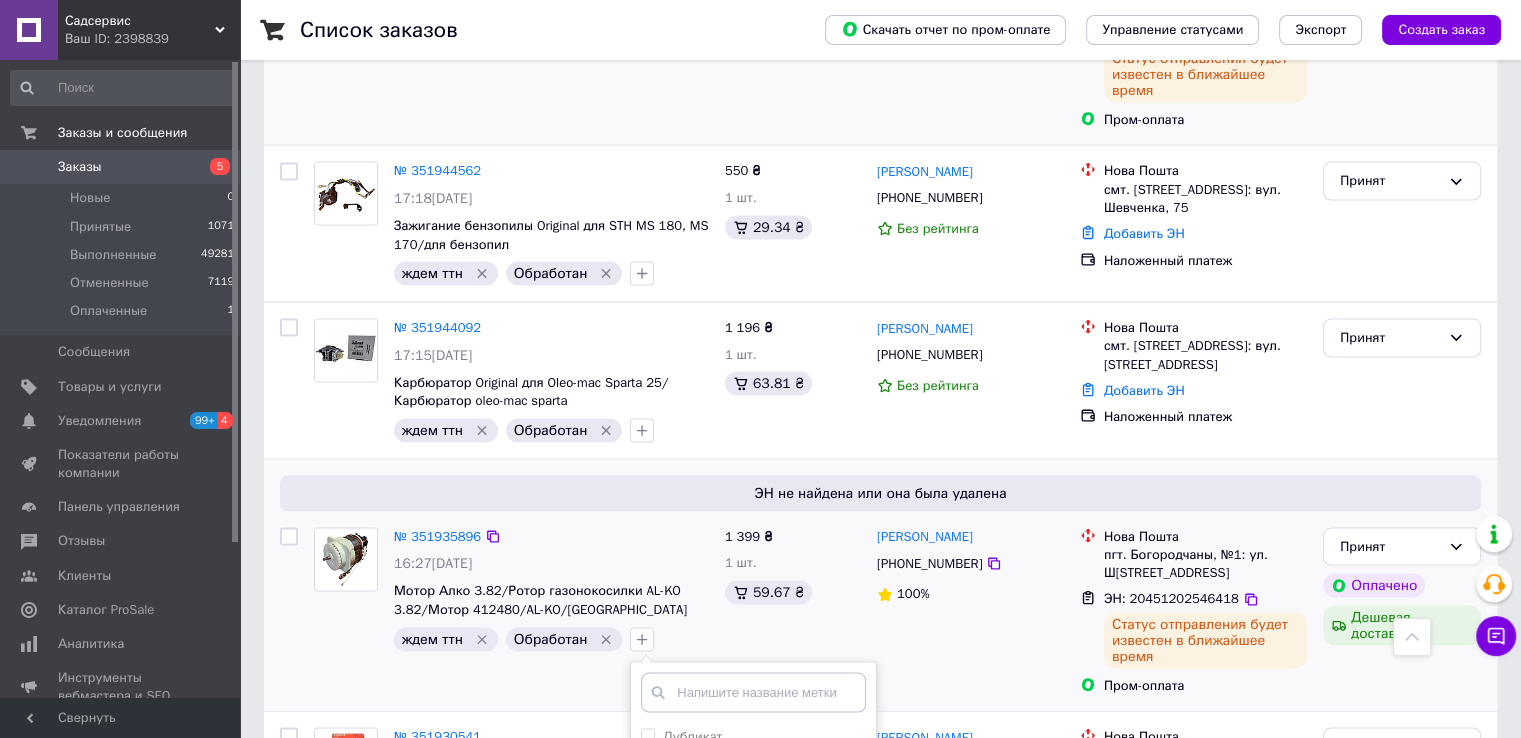 scroll, scrollTop: 3959, scrollLeft: 0, axis: vertical 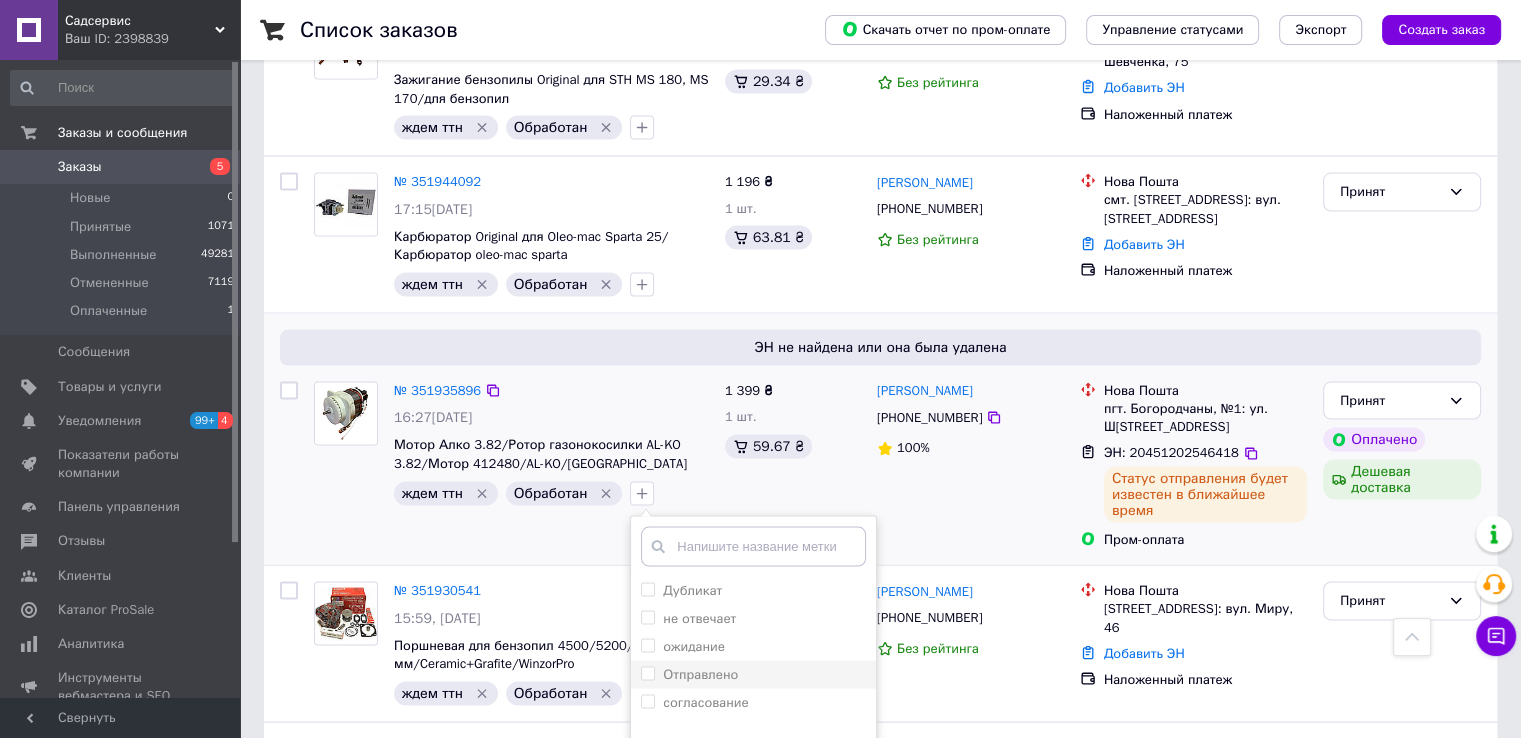 click on "Отправлено" at bounding box center [700, 674] 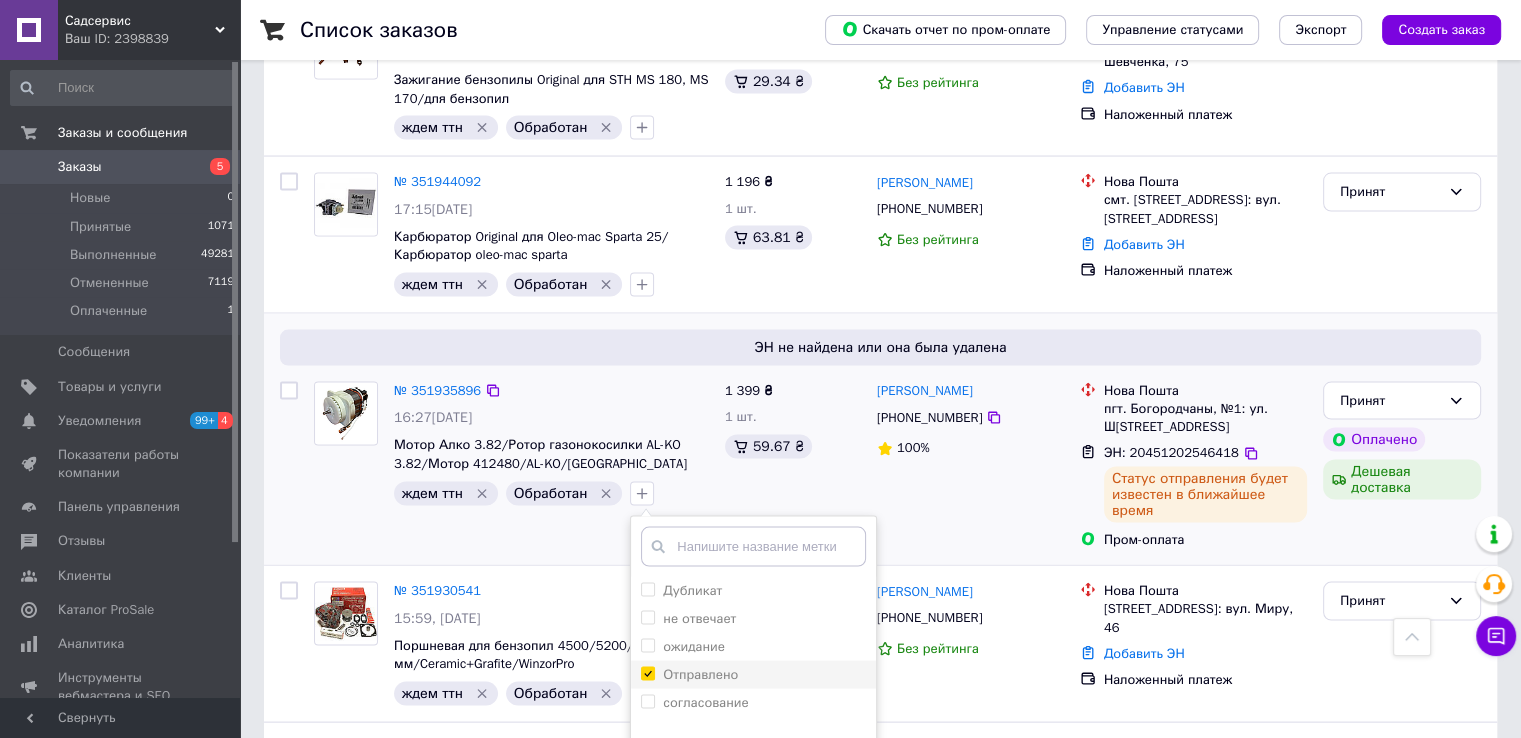 checkbox on "true" 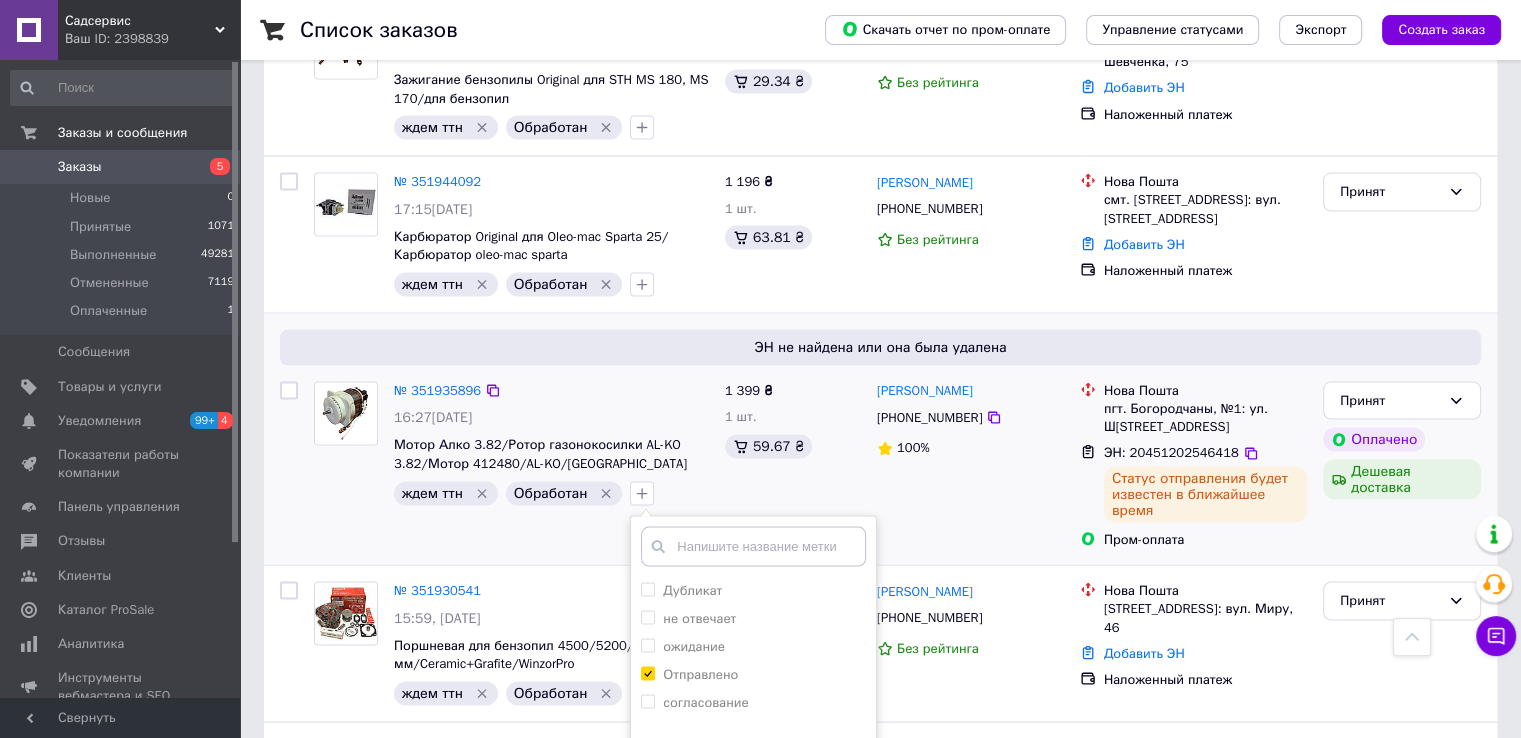 click on "Добавить метку" at bounding box center [753, 813] 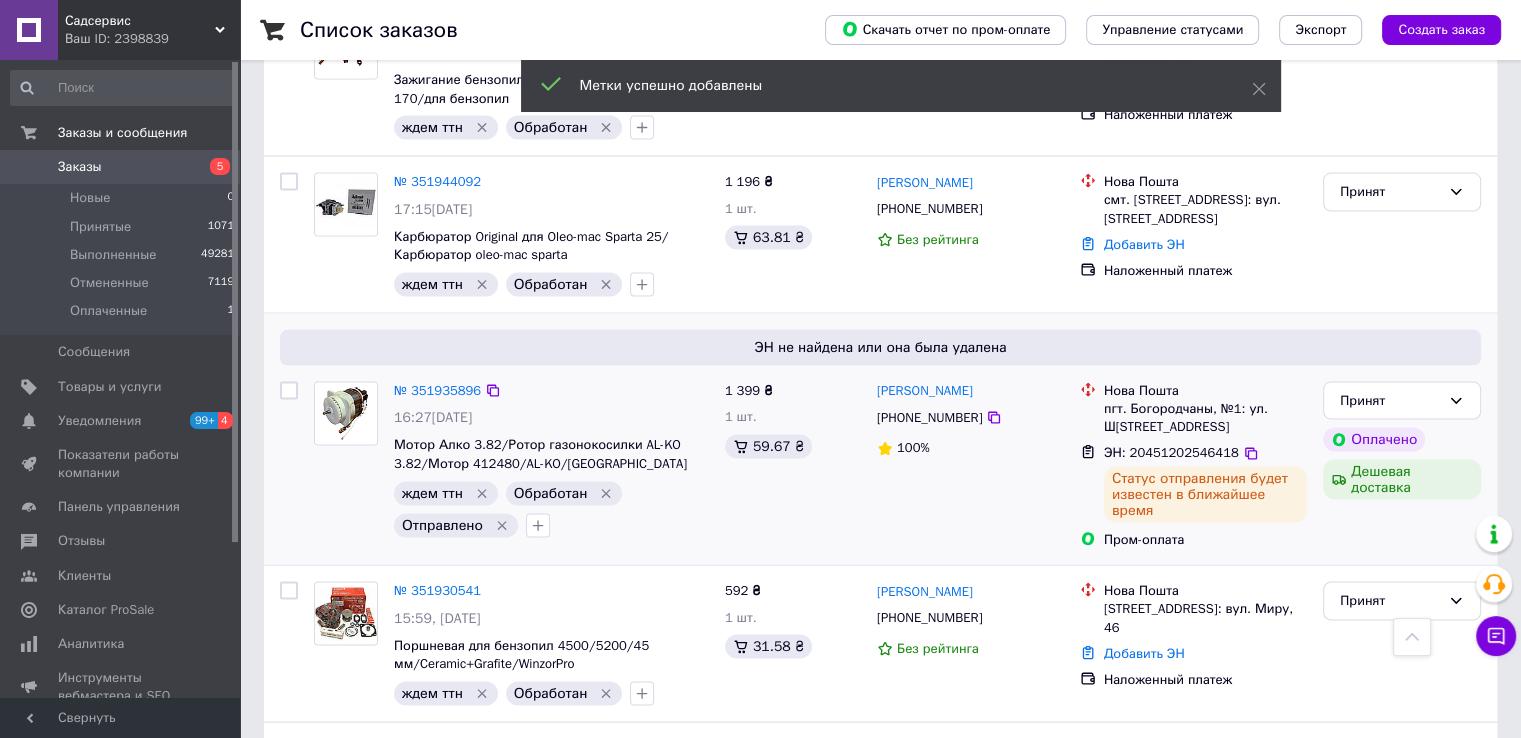 click 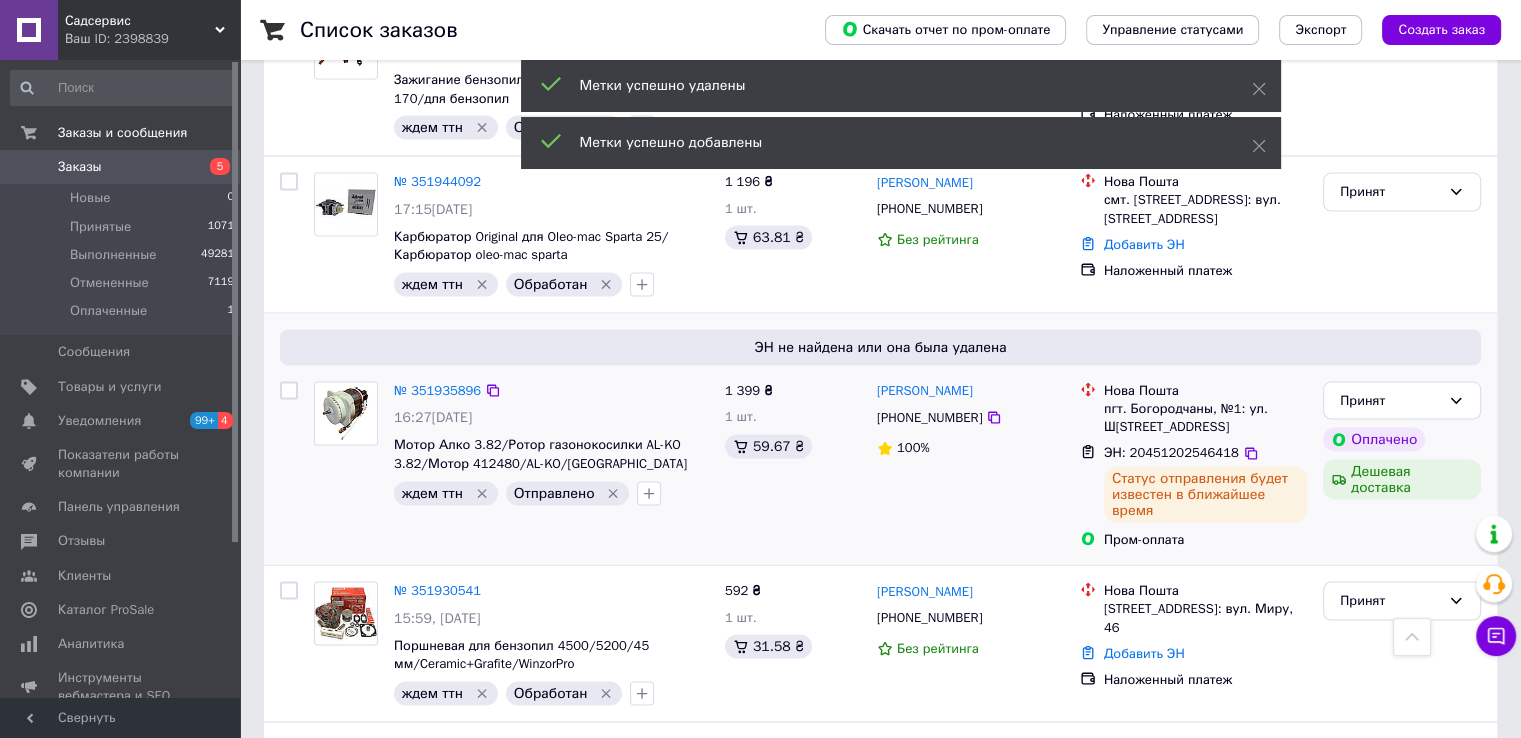 click 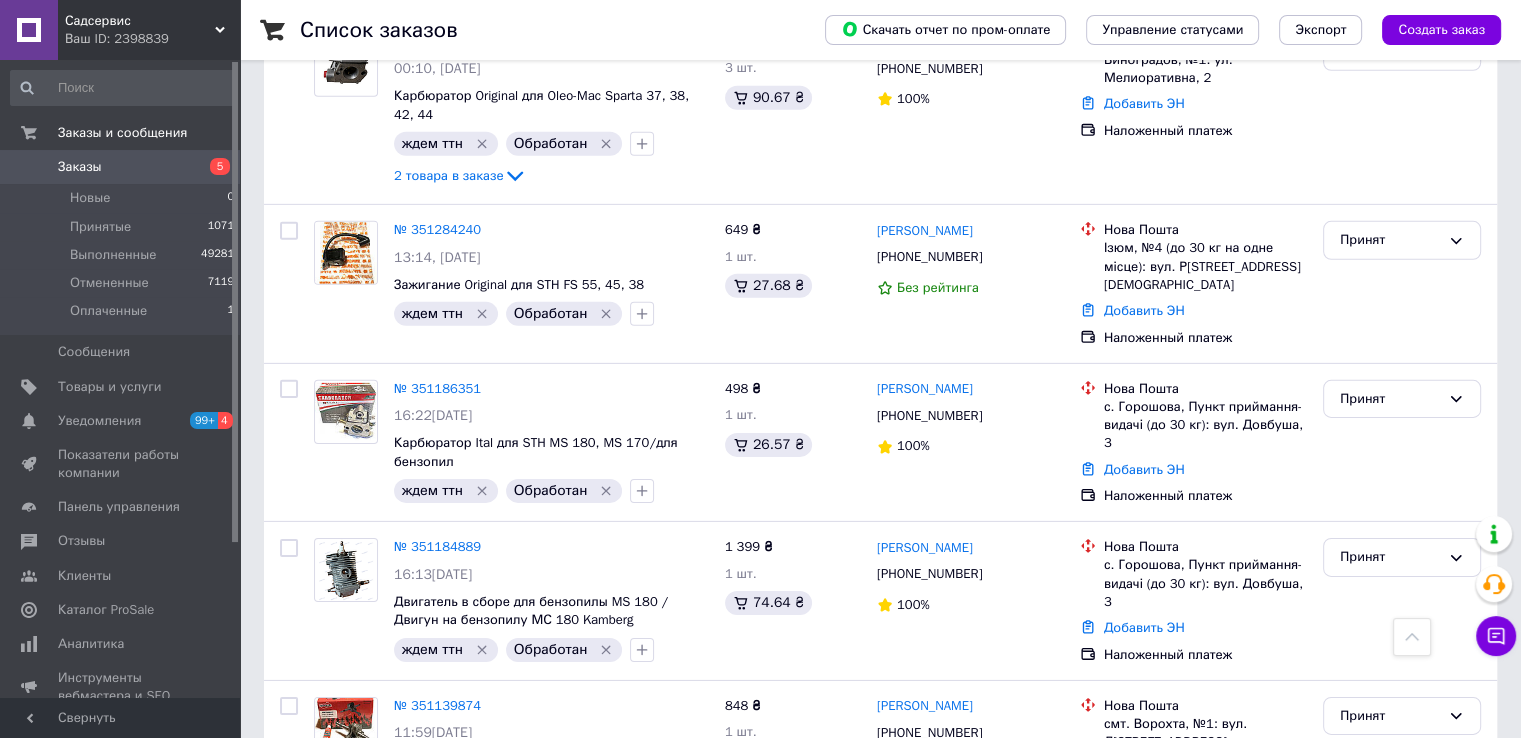 scroll, scrollTop: 6559, scrollLeft: 0, axis: vertical 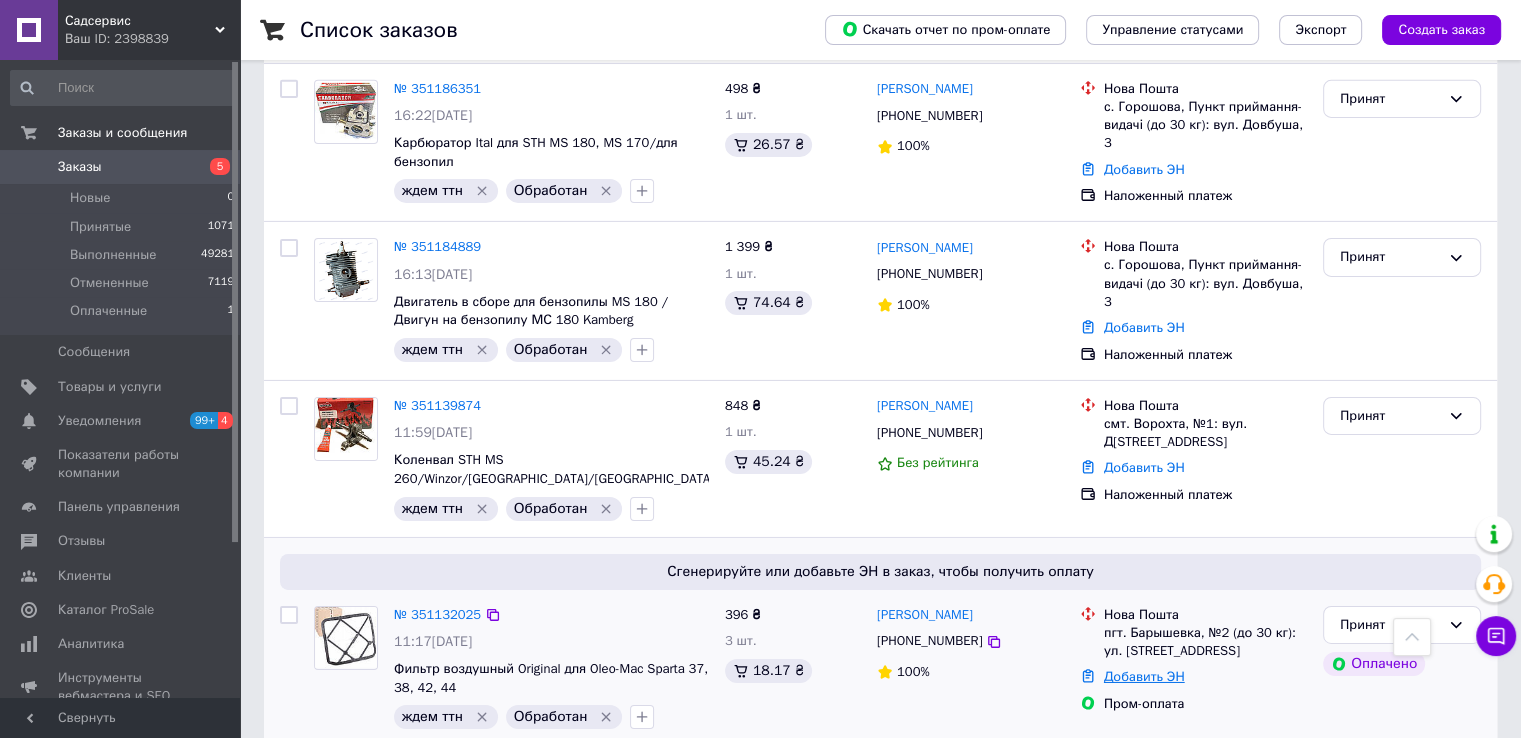 click on "Добавить ЭН" at bounding box center (1144, 676) 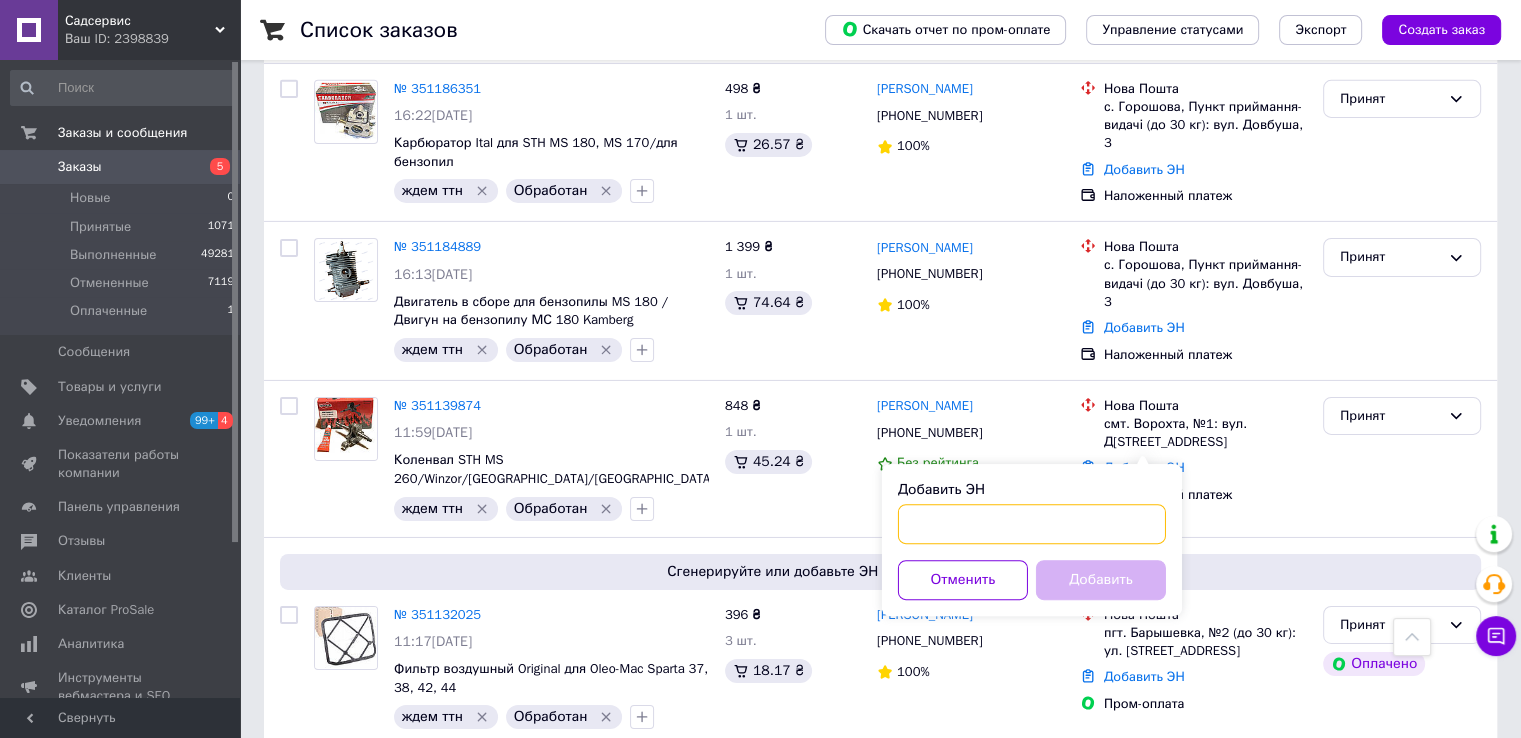 click on "Добавить ЭН" at bounding box center (1032, 524) 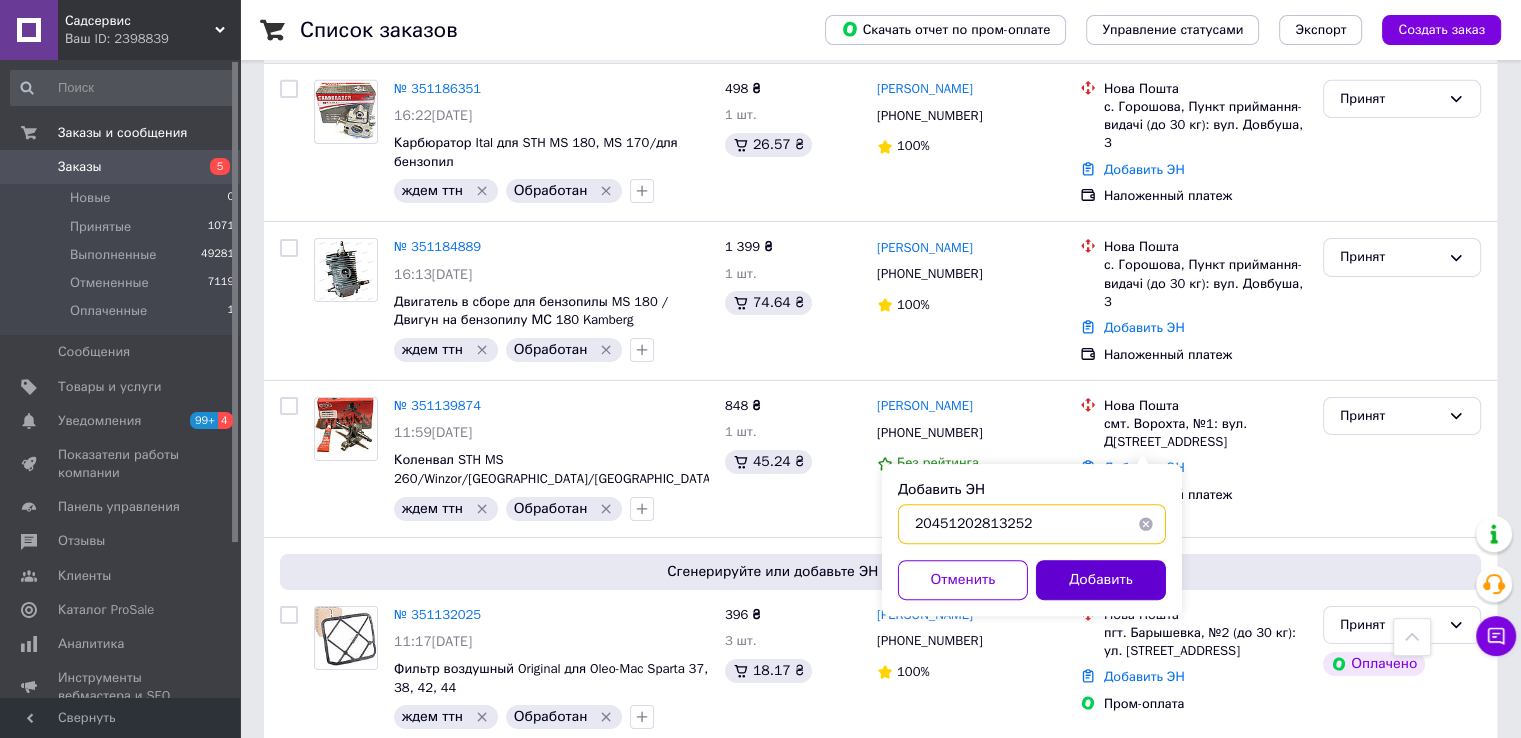 type on "20451202813252" 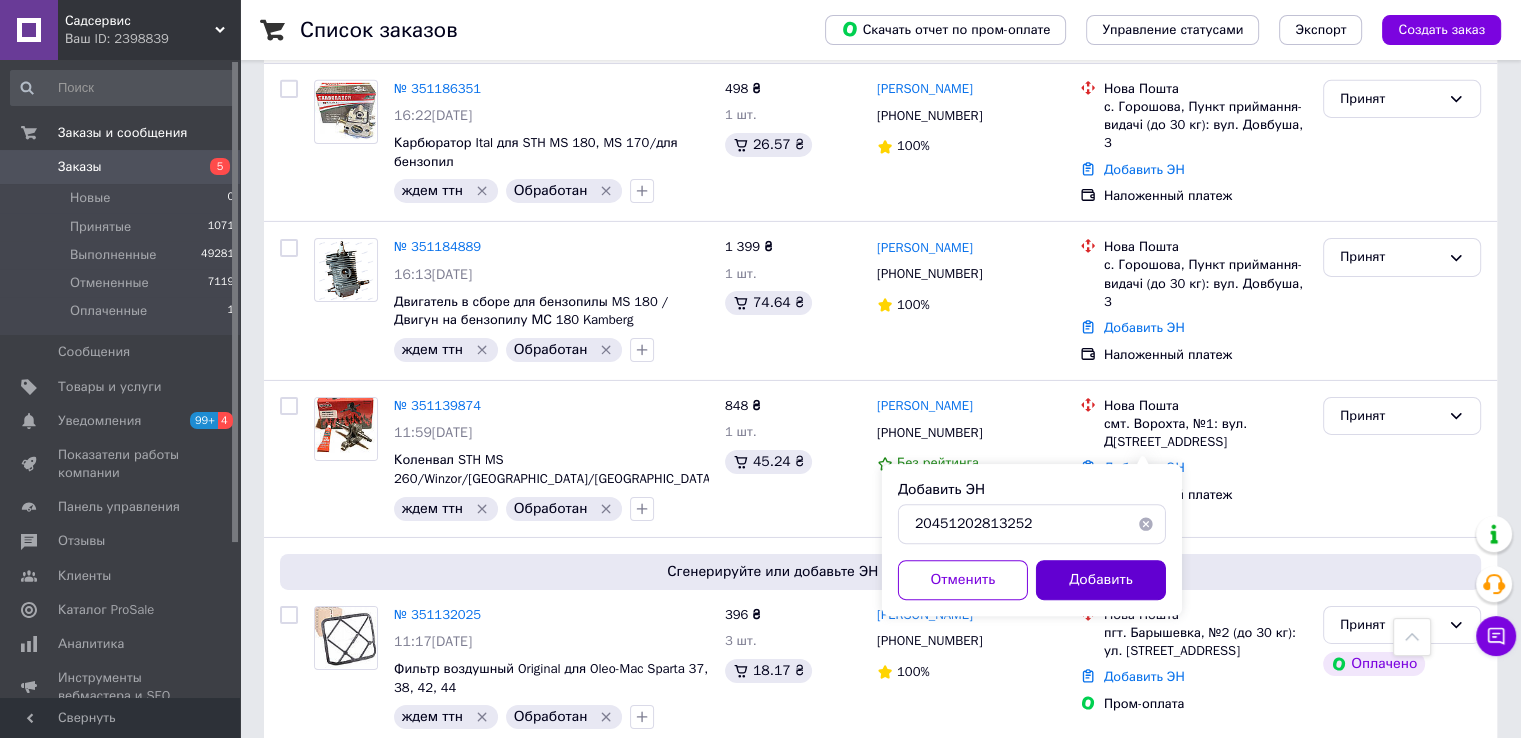 click on "Добавить" at bounding box center (1101, 580) 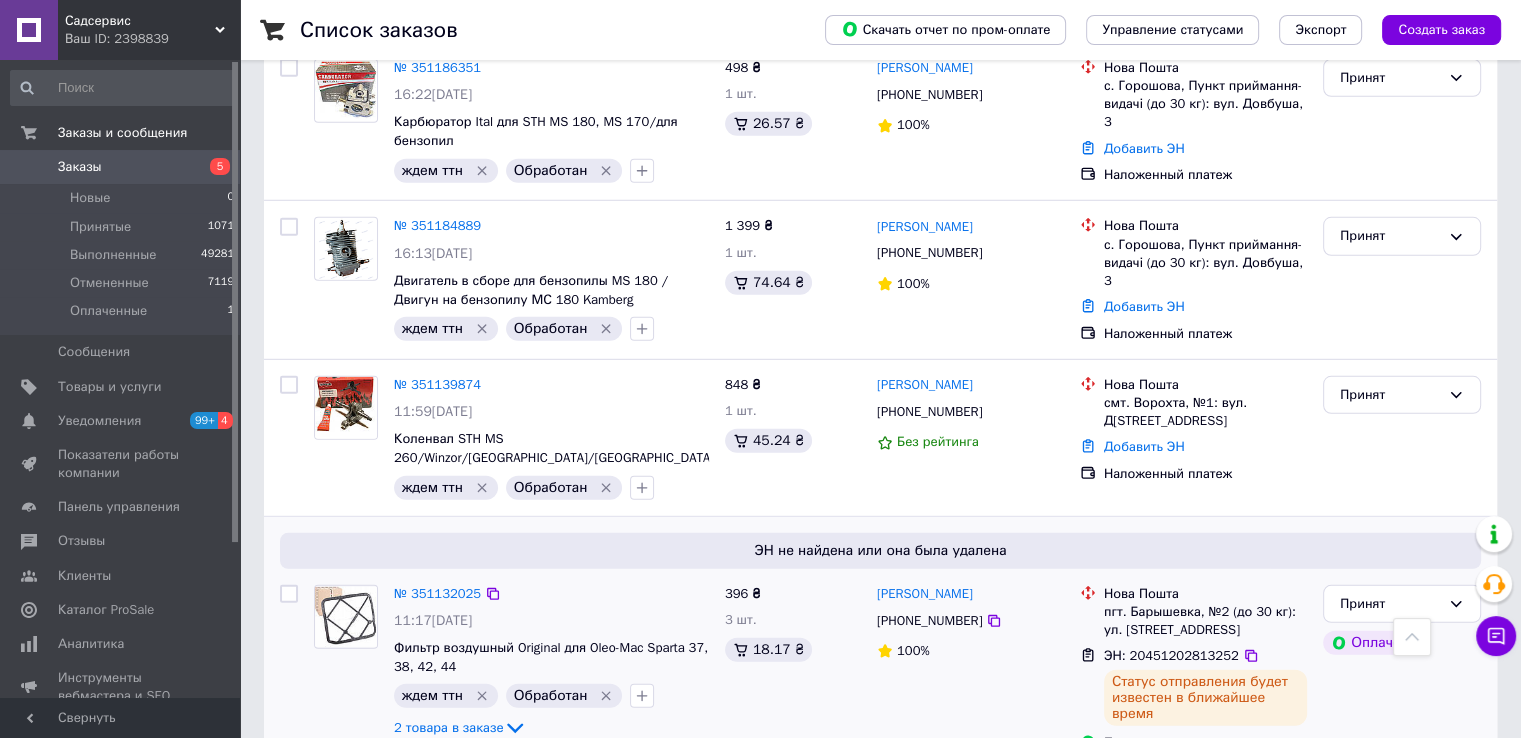 scroll, scrollTop: 5784, scrollLeft: 0, axis: vertical 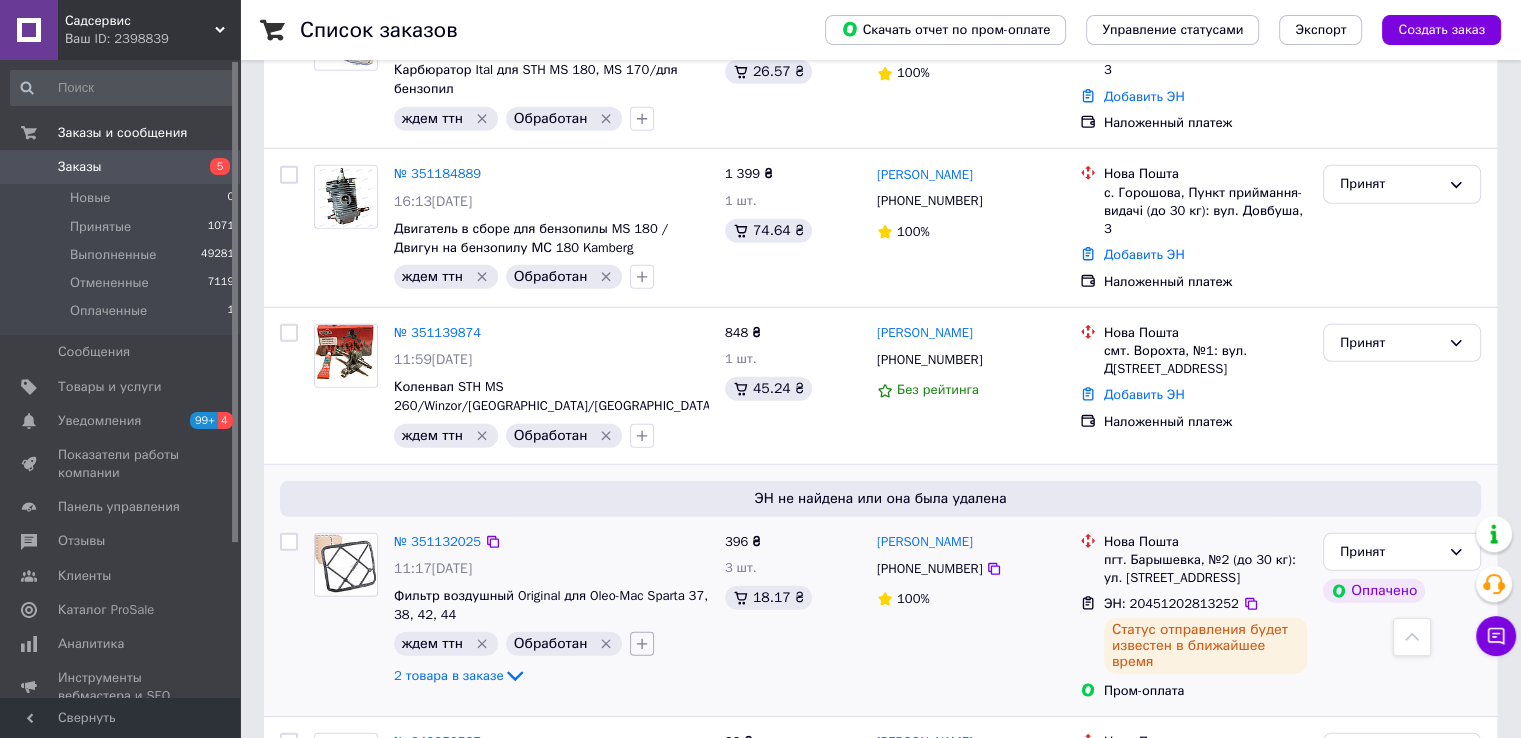 click 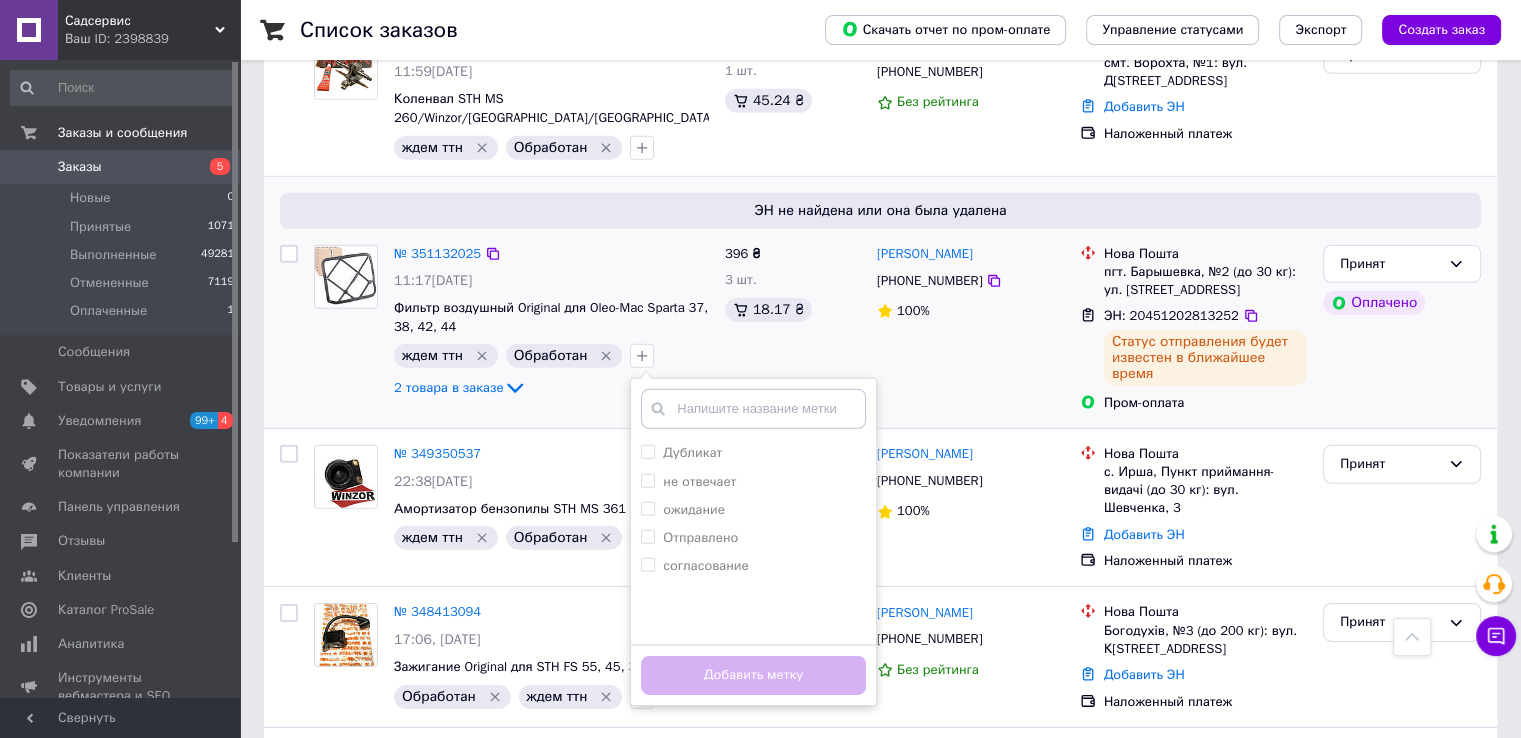 scroll, scrollTop: 6084, scrollLeft: 0, axis: vertical 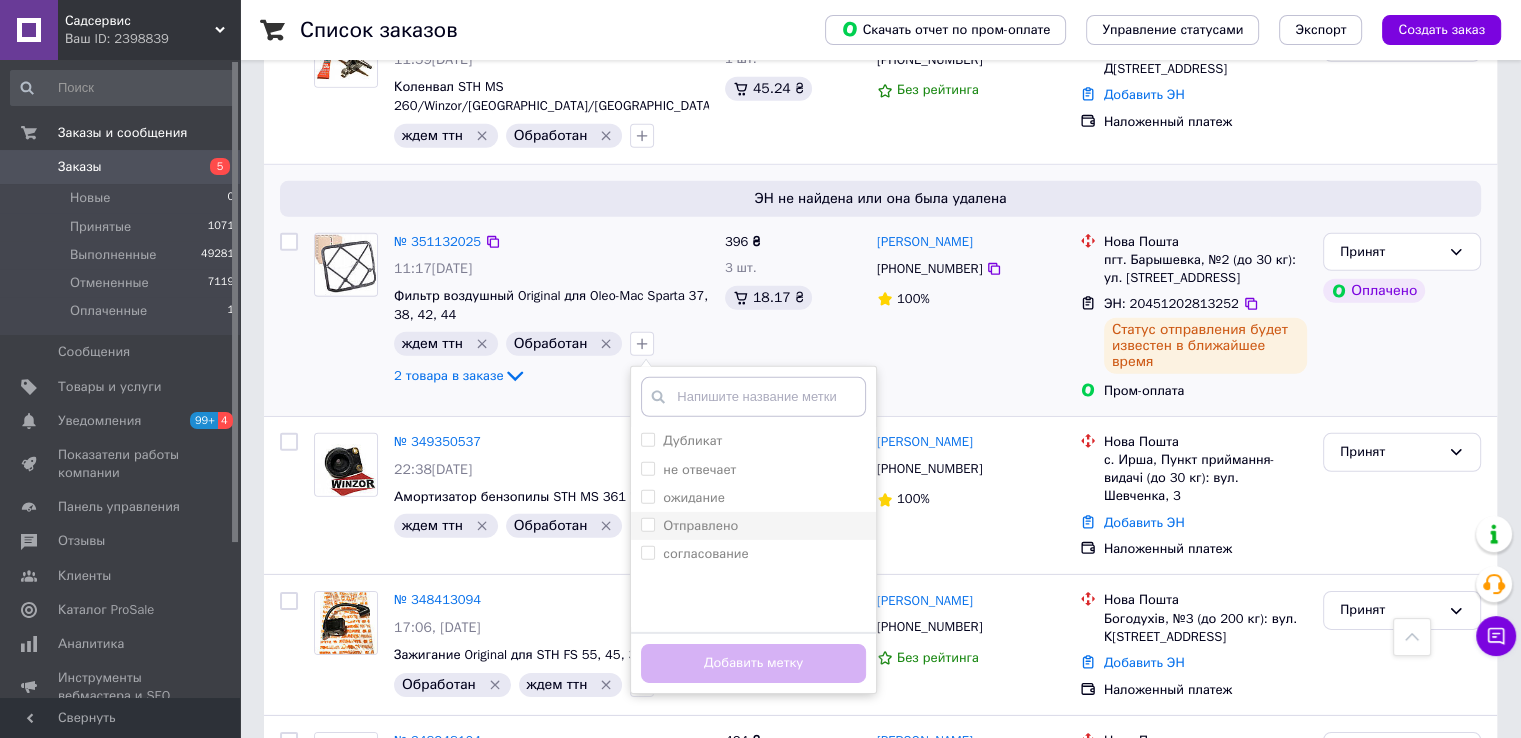 click on "Отправлено" at bounding box center [700, 525] 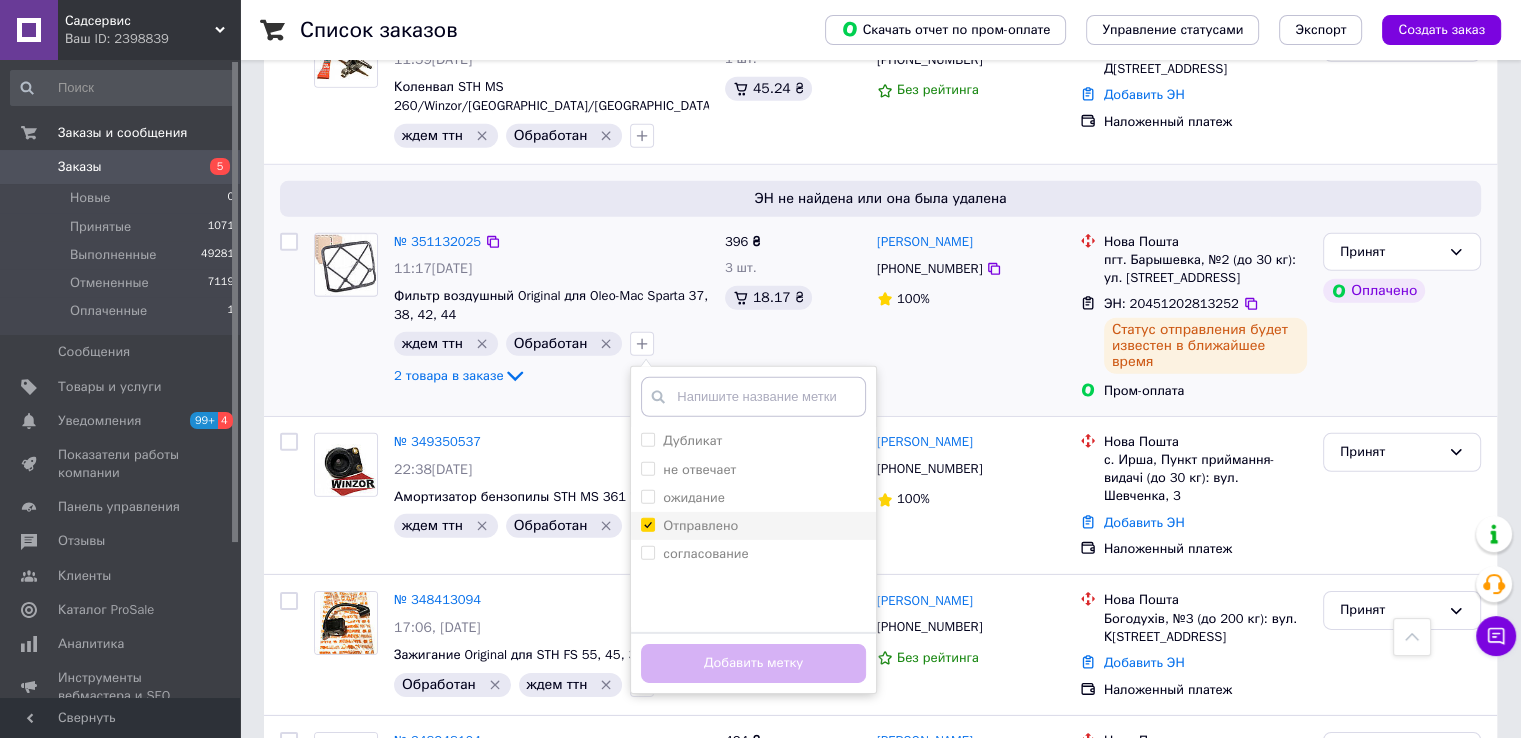 checkbox on "true" 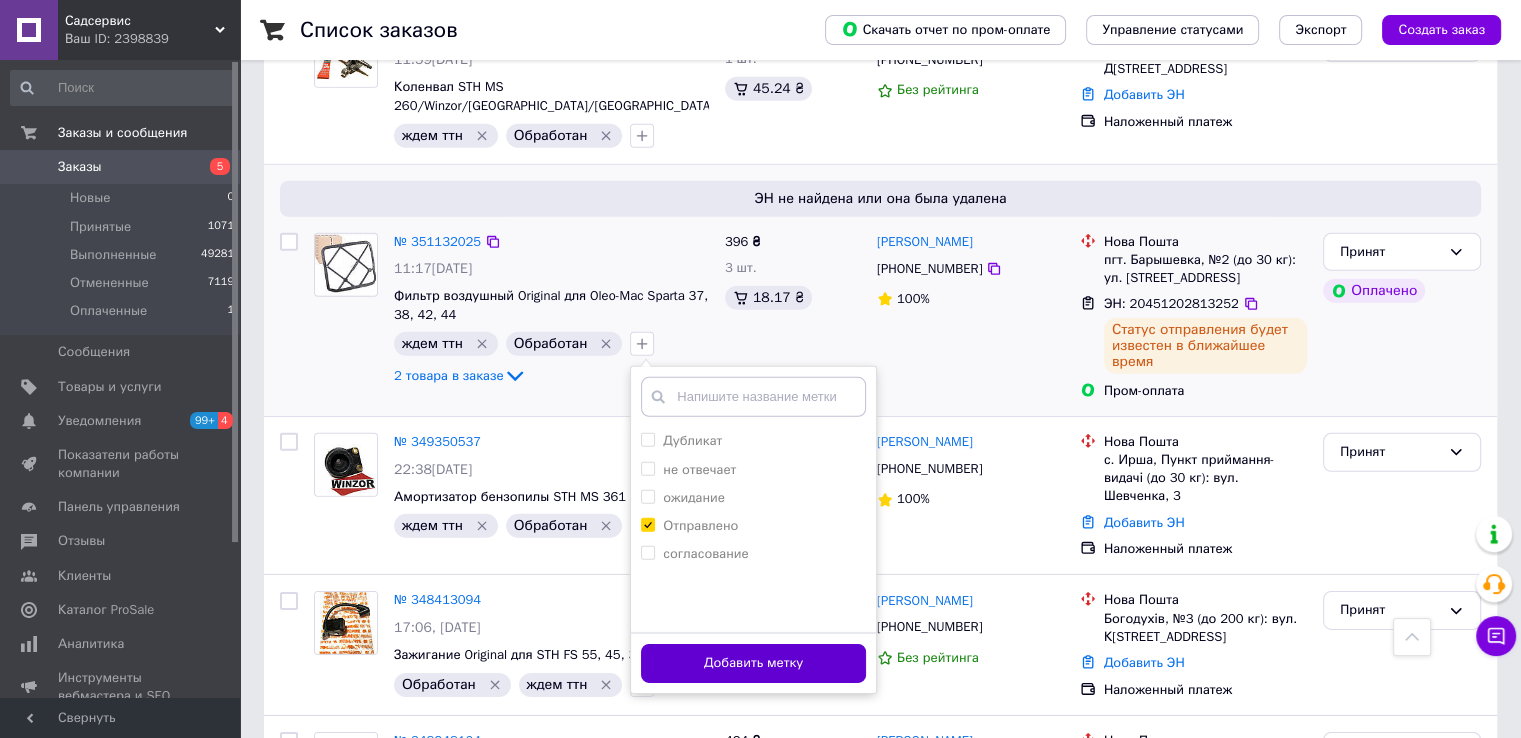 click on "Добавить метку" at bounding box center (753, 663) 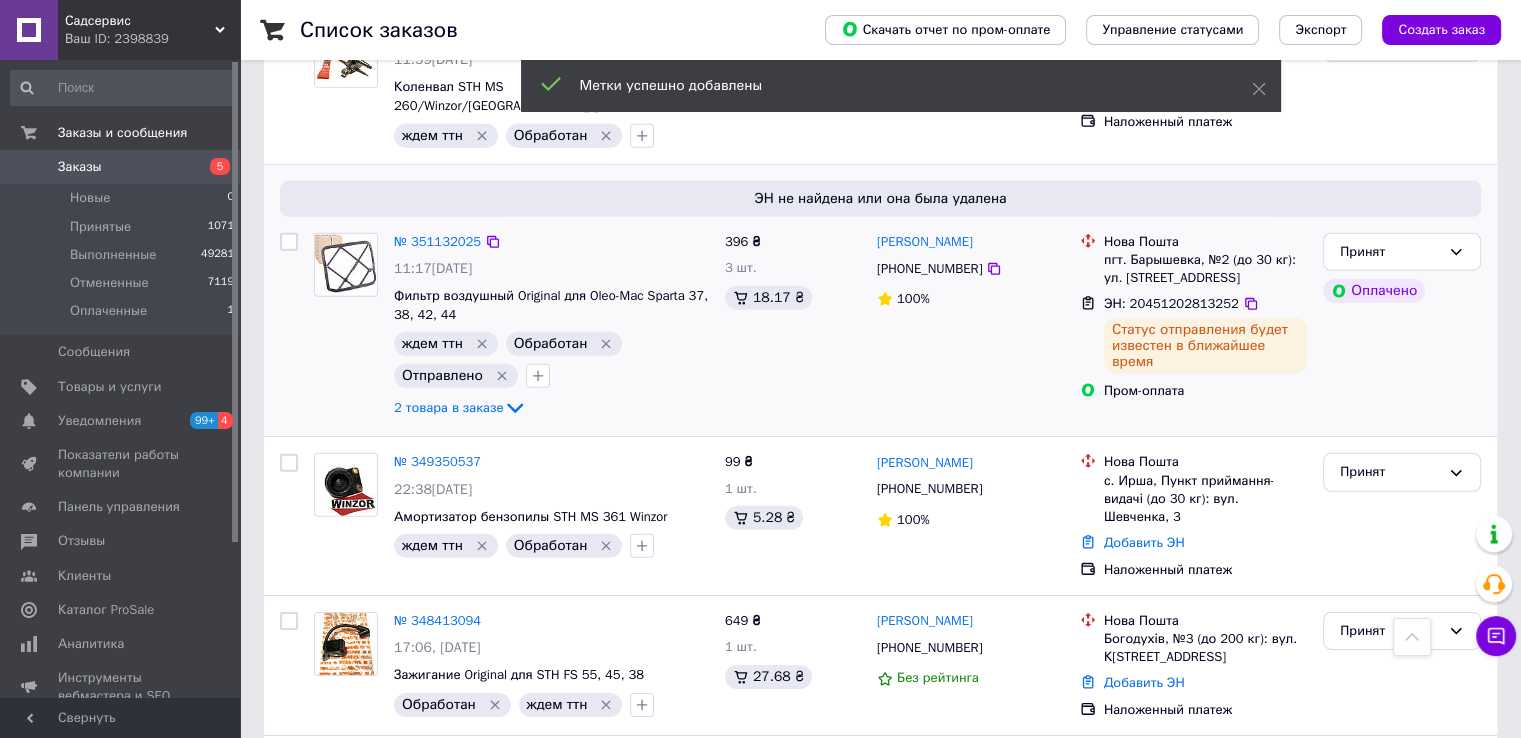 click 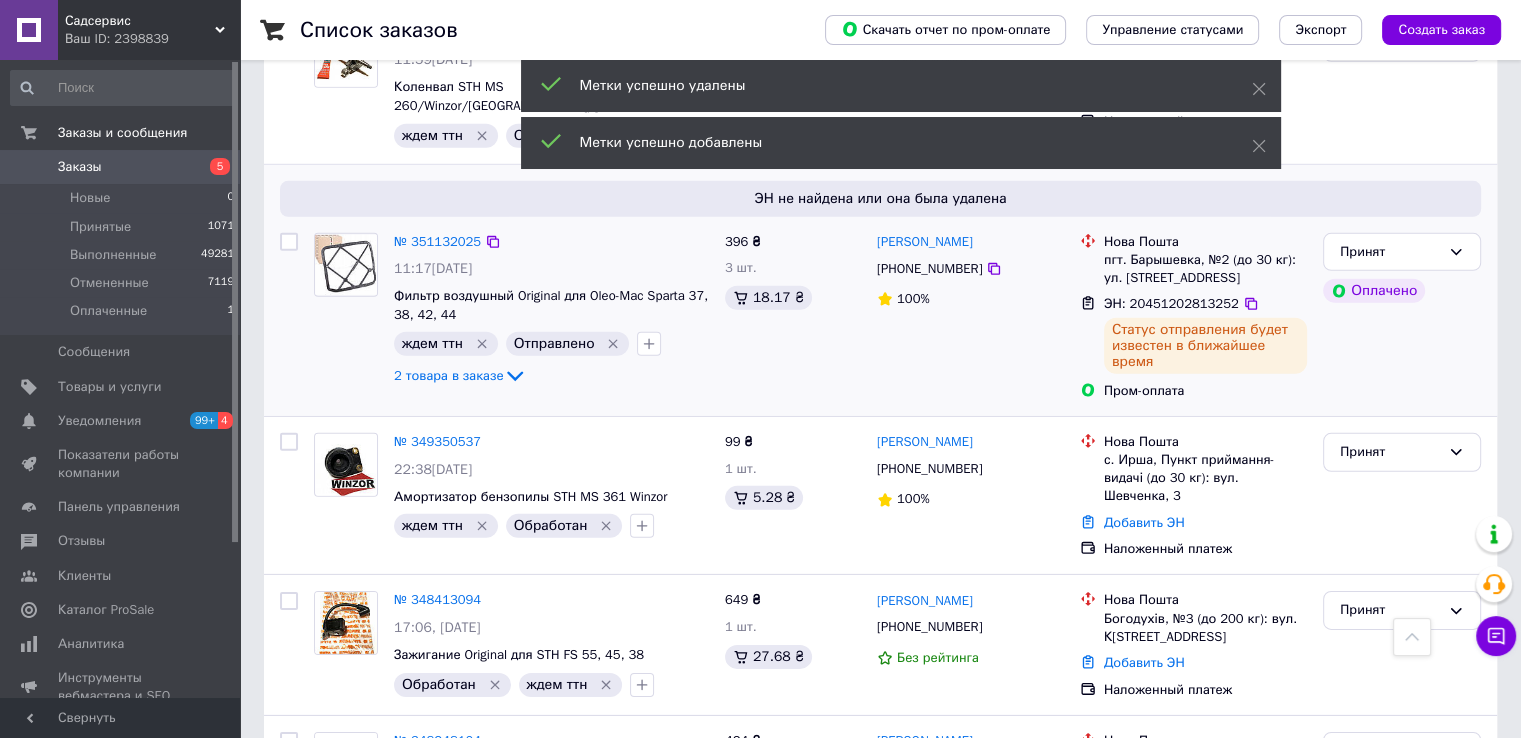 click 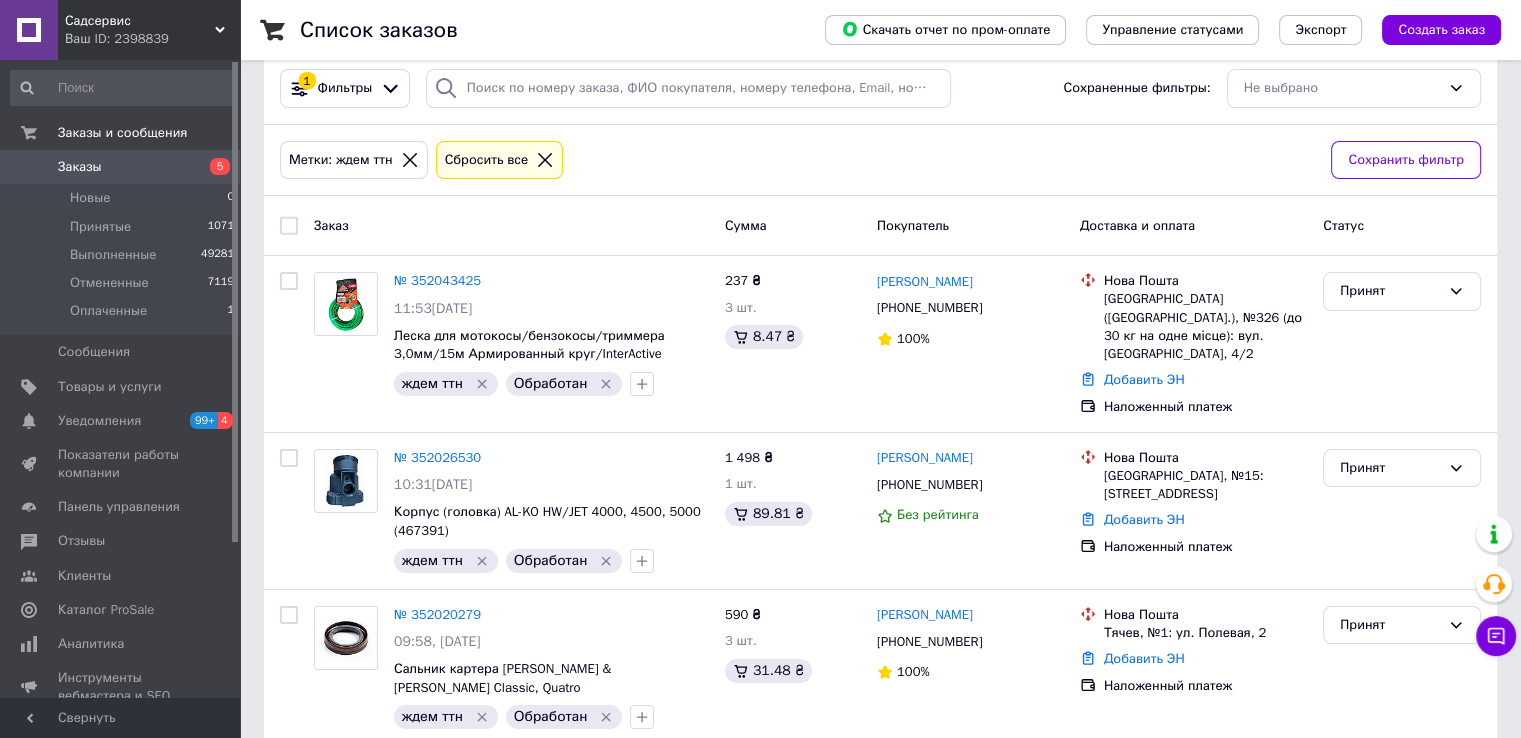 scroll, scrollTop: 0, scrollLeft: 0, axis: both 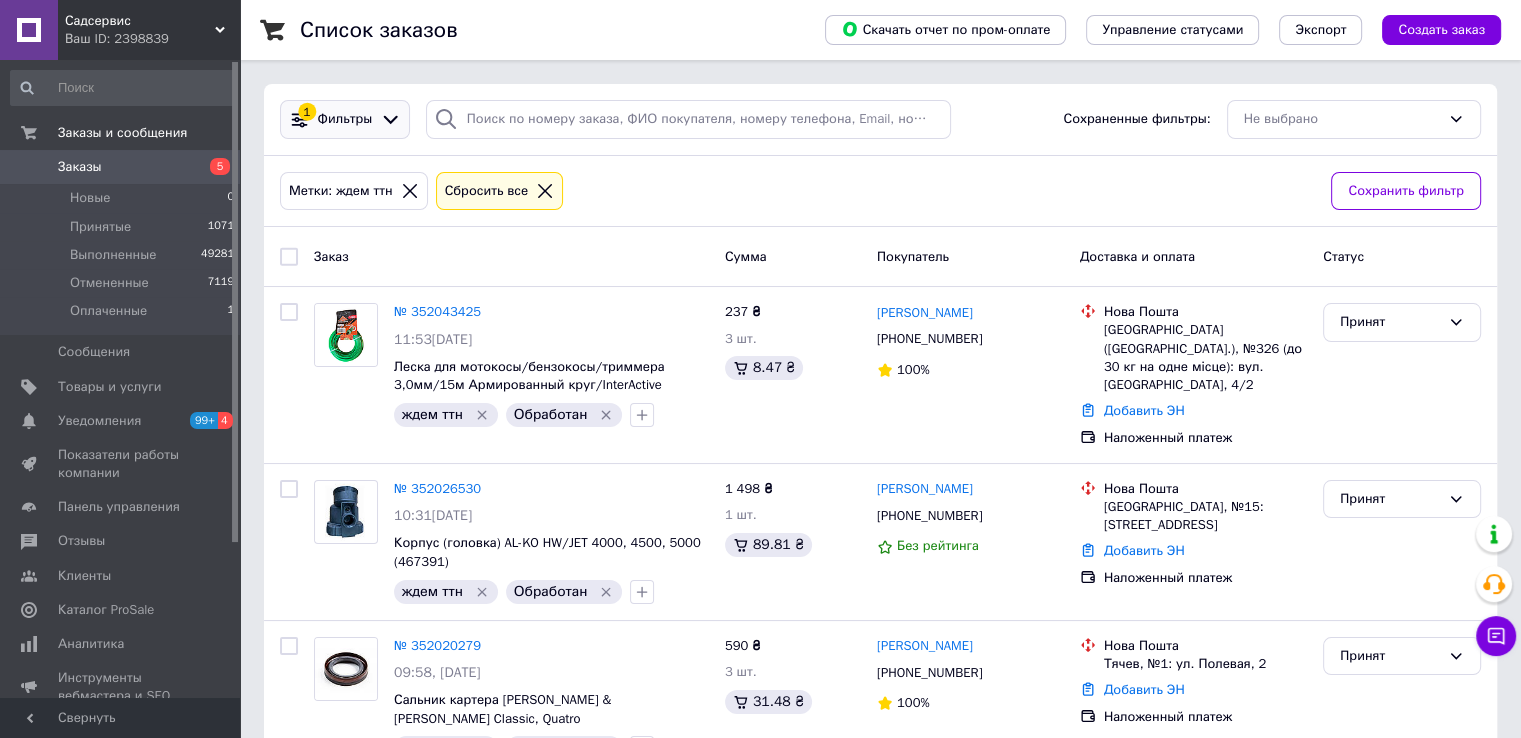 click on "Фильтры" at bounding box center (345, 119) 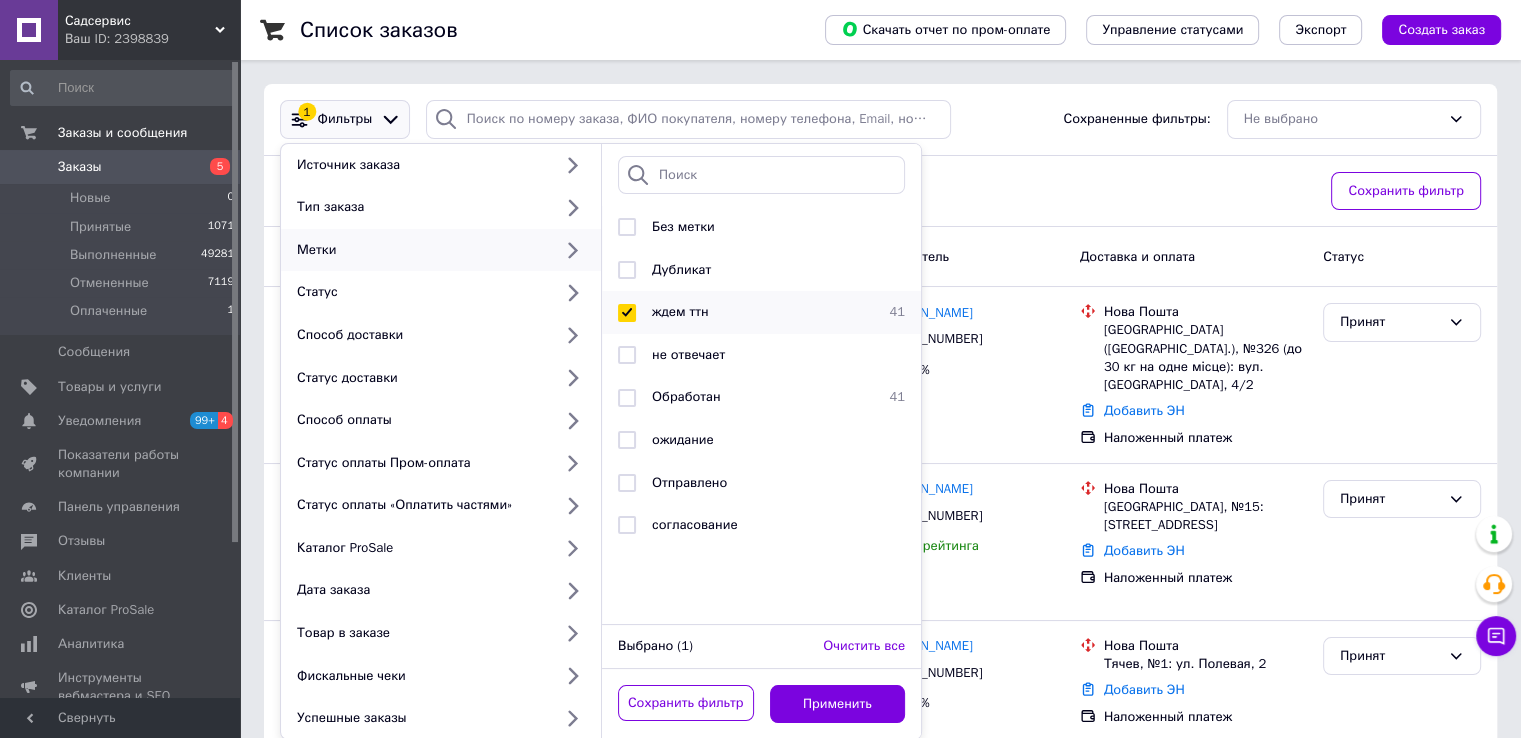 click on "ждем ттн" at bounding box center (680, 311) 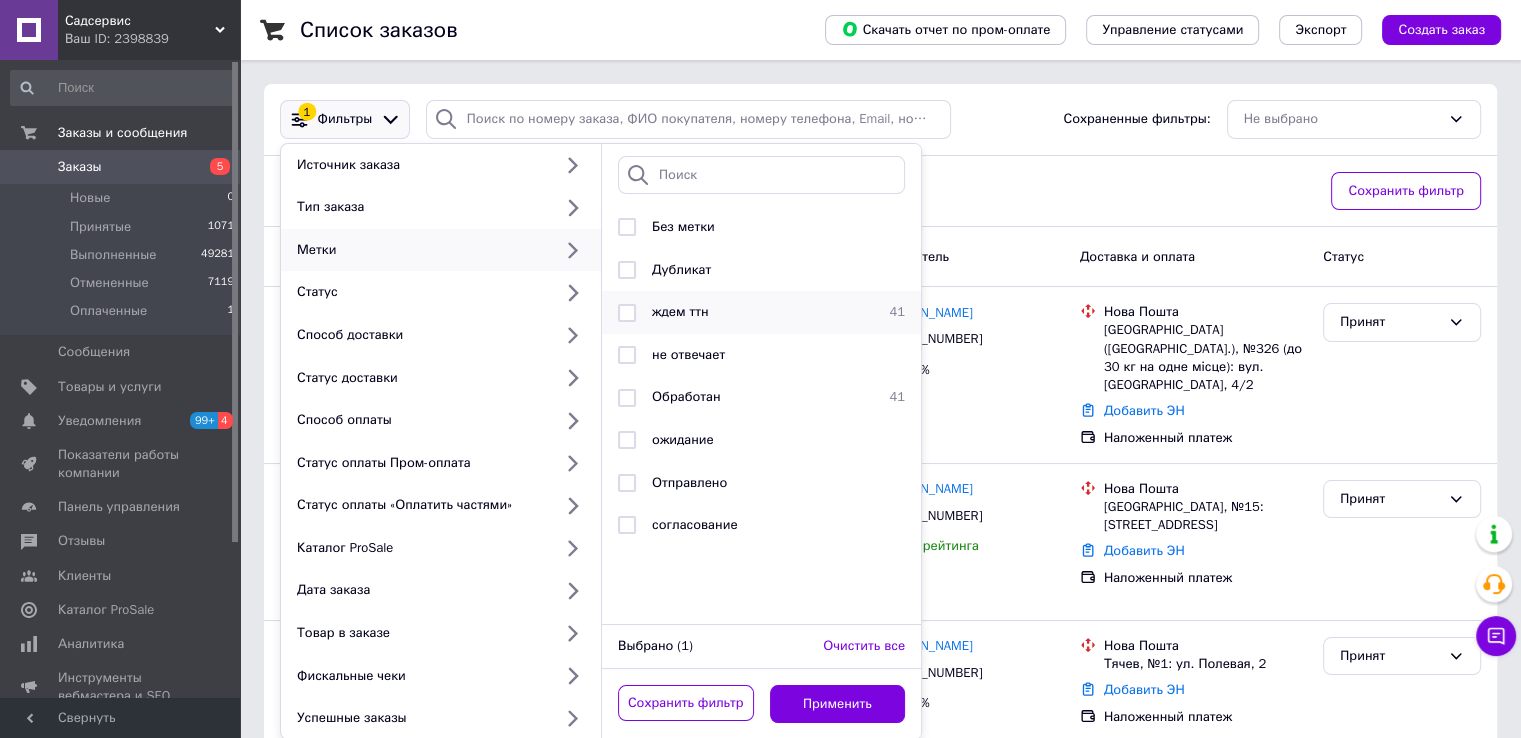 checkbox on "false" 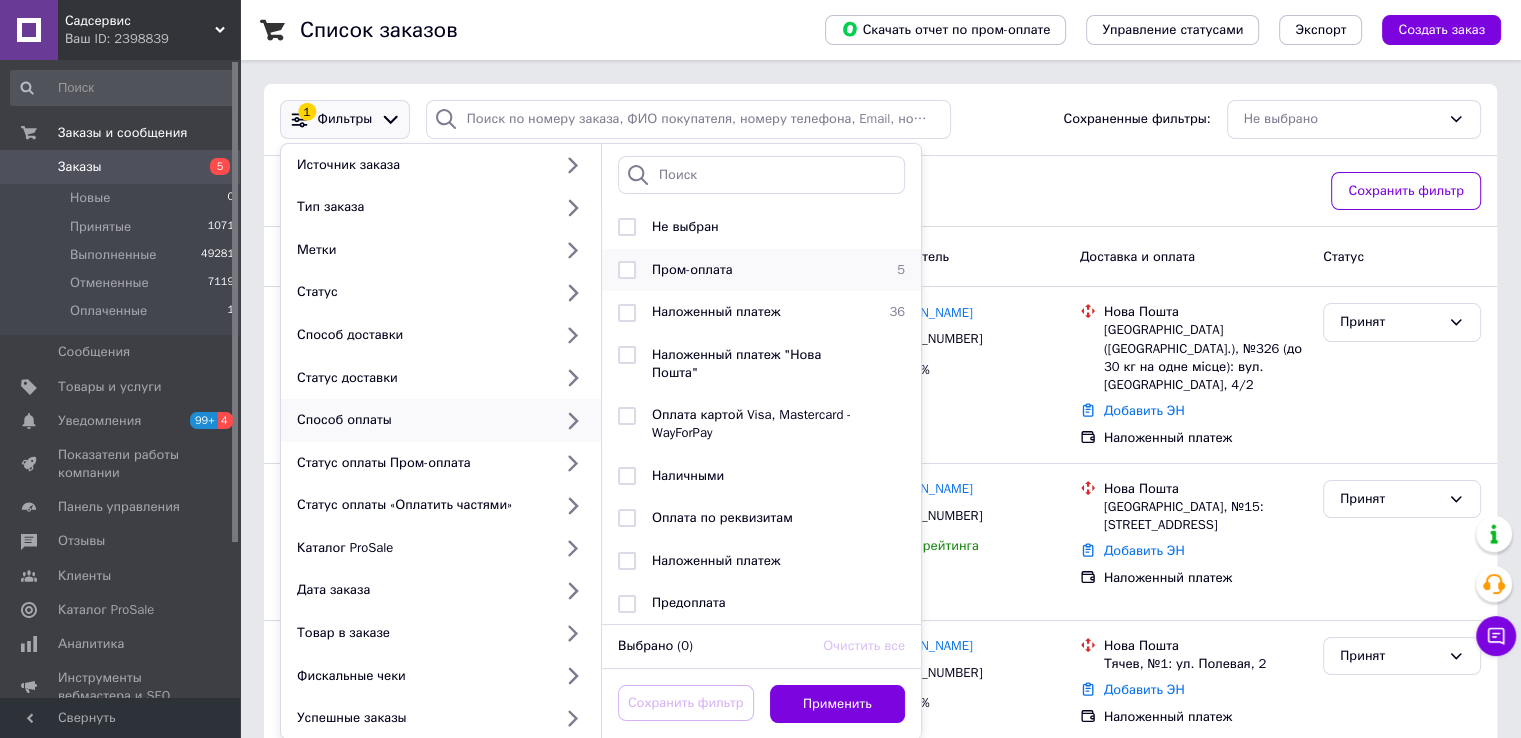click on "Пром-оплата" at bounding box center (758, 270) 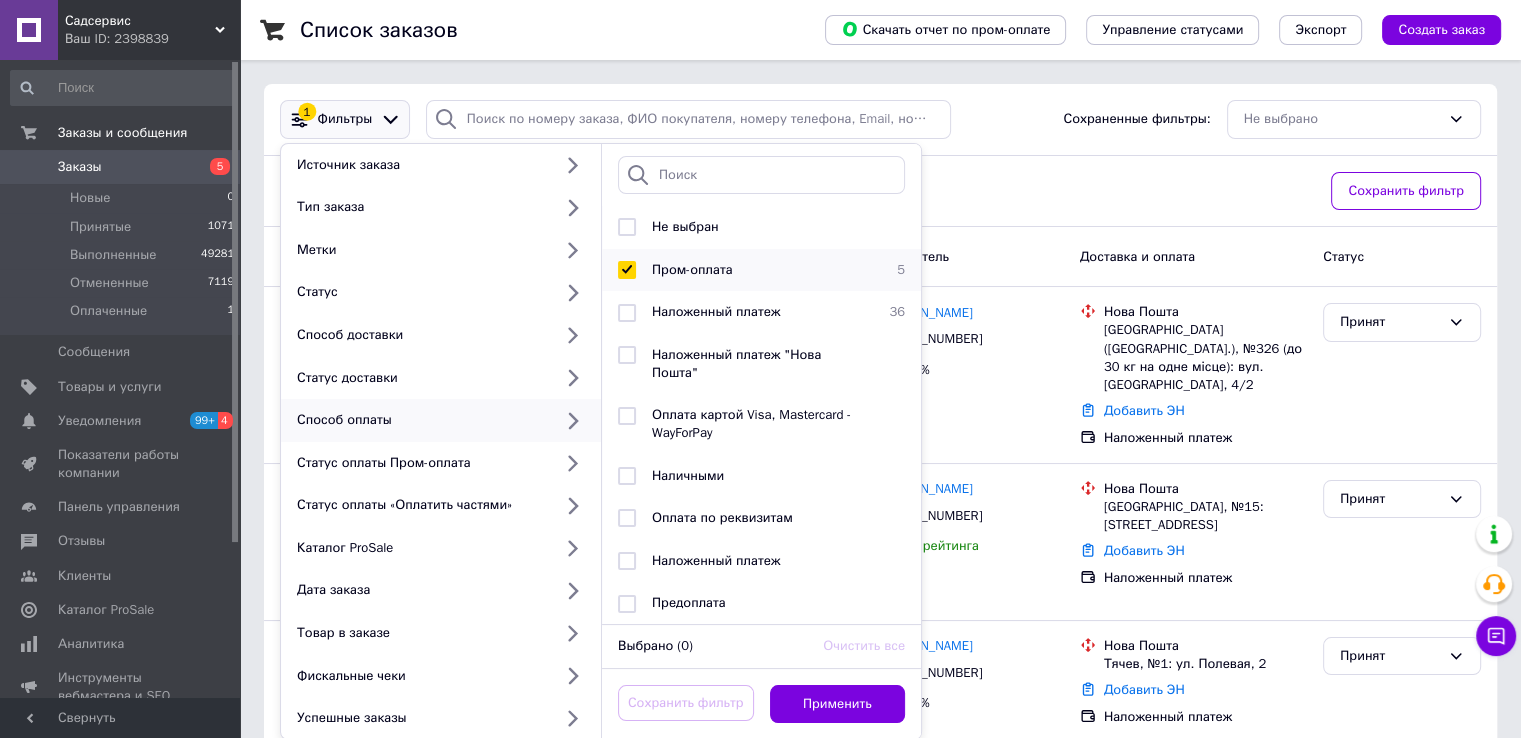checkbox on "true" 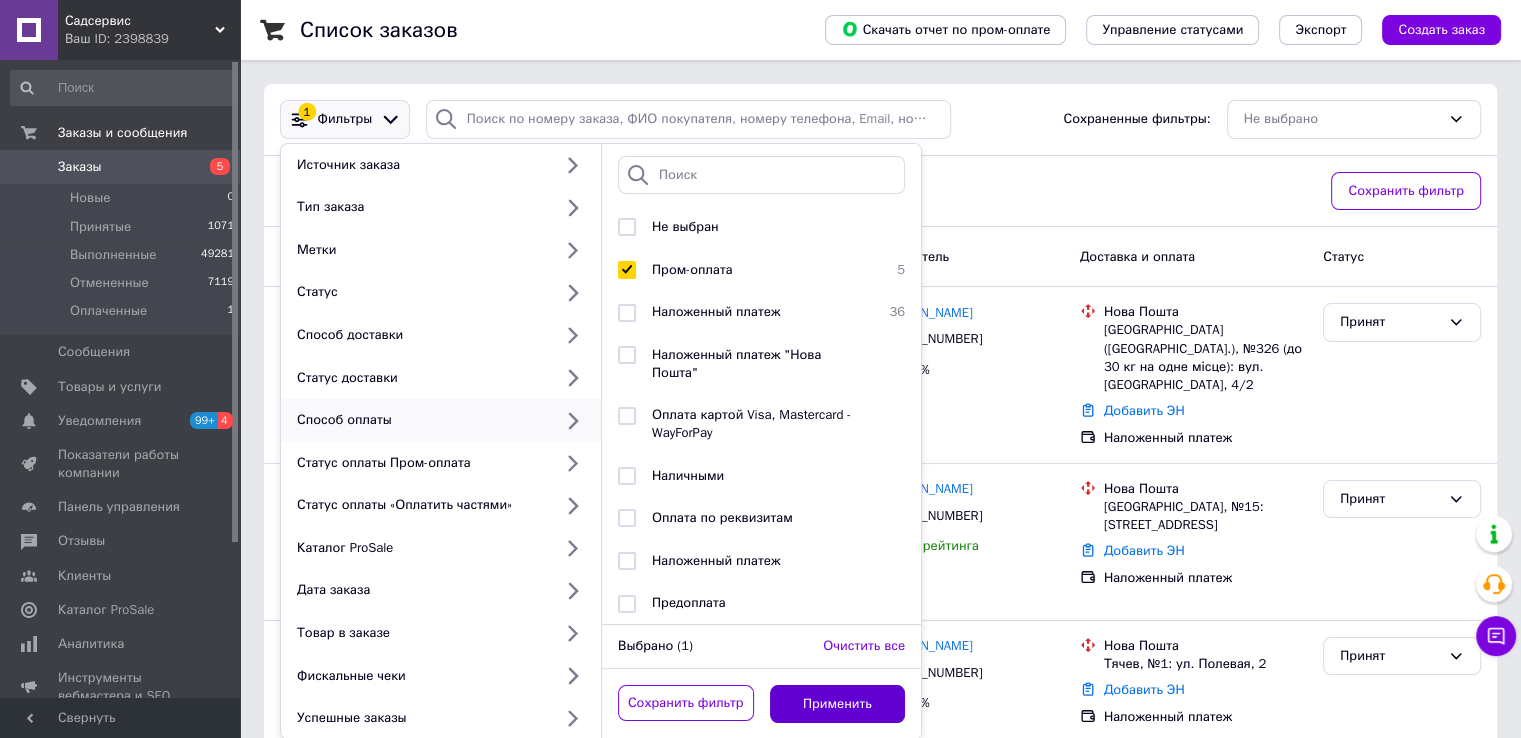 click on "Применить" at bounding box center (838, 704) 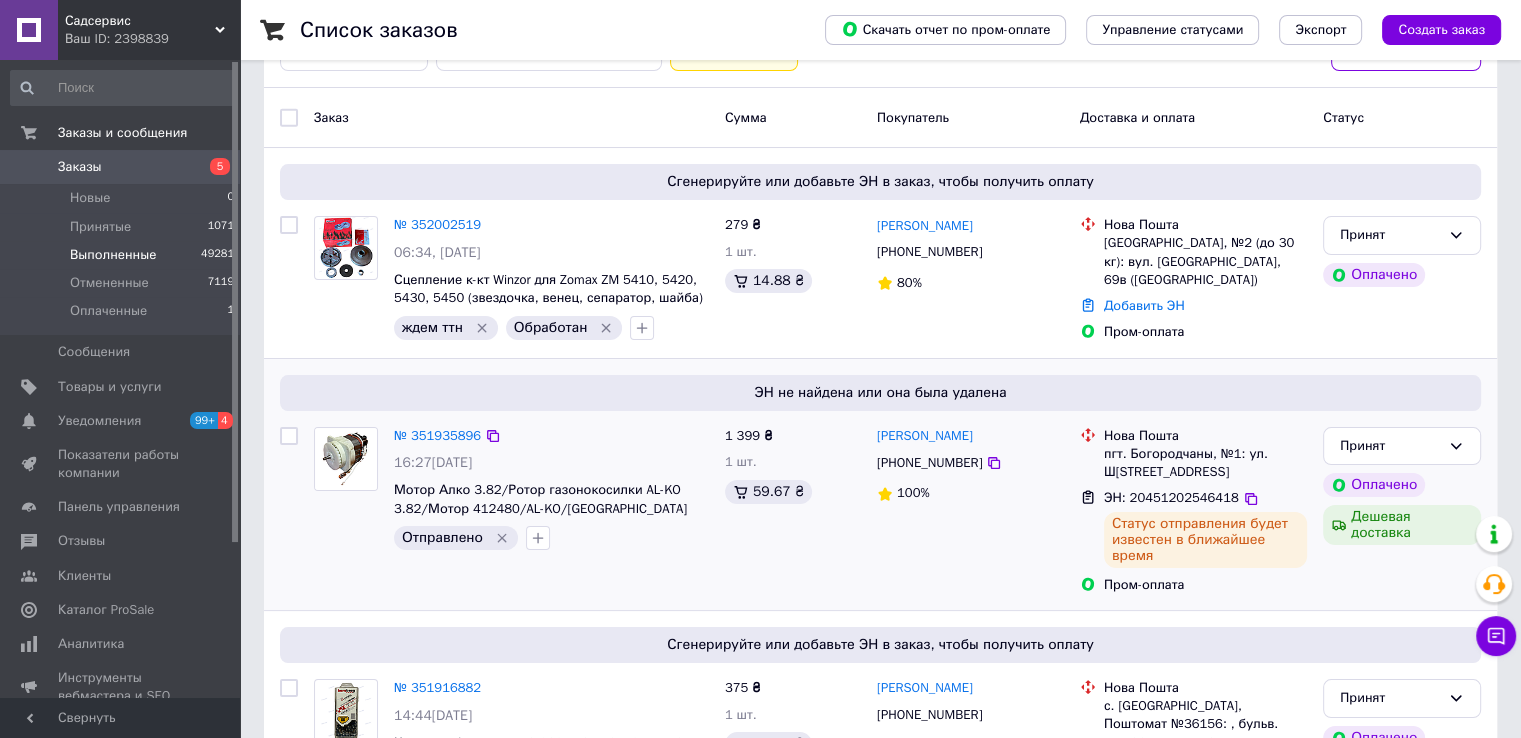 scroll, scrollTop: 0, scrollLeft: 0, axis: both 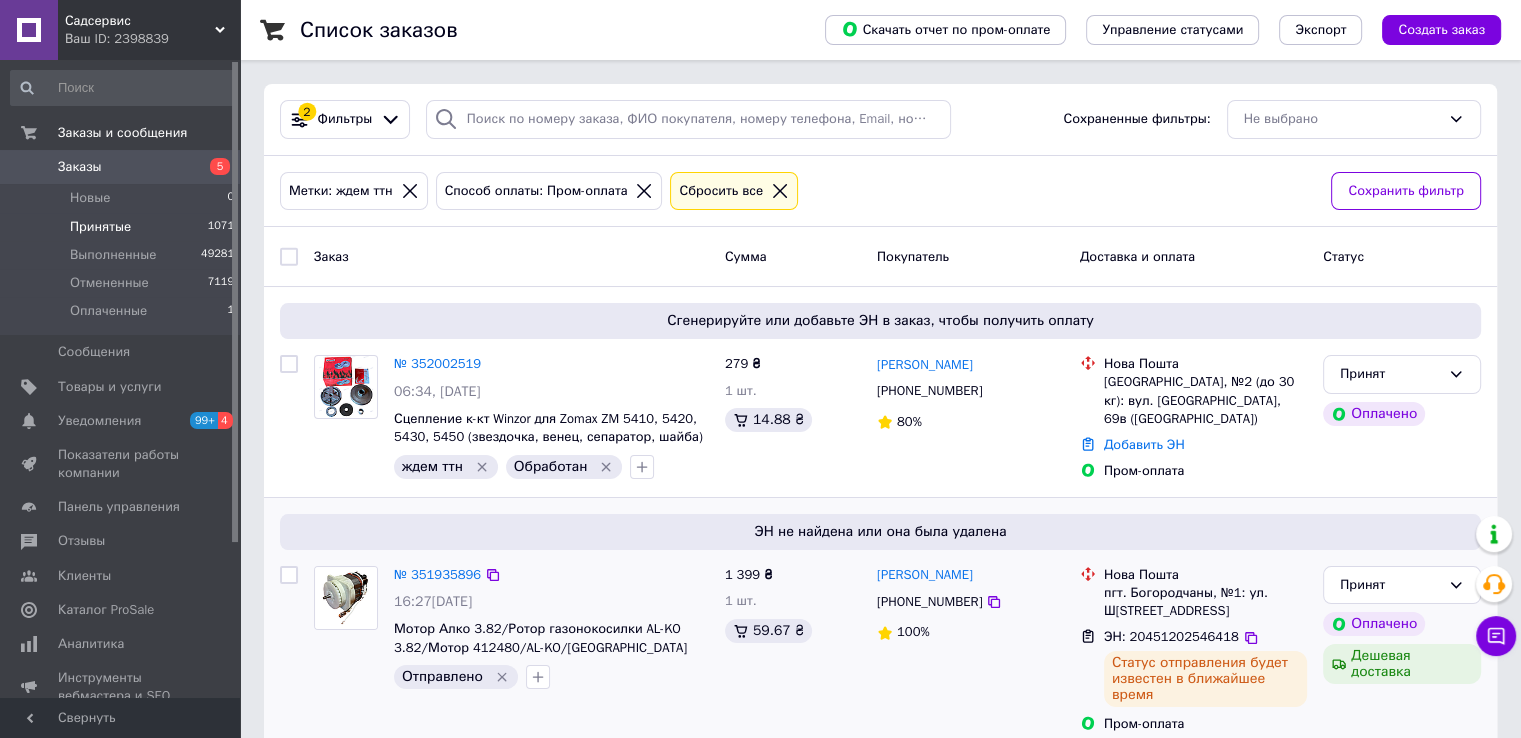 click on "Принятые 1071" at bounding box center (123, 227) 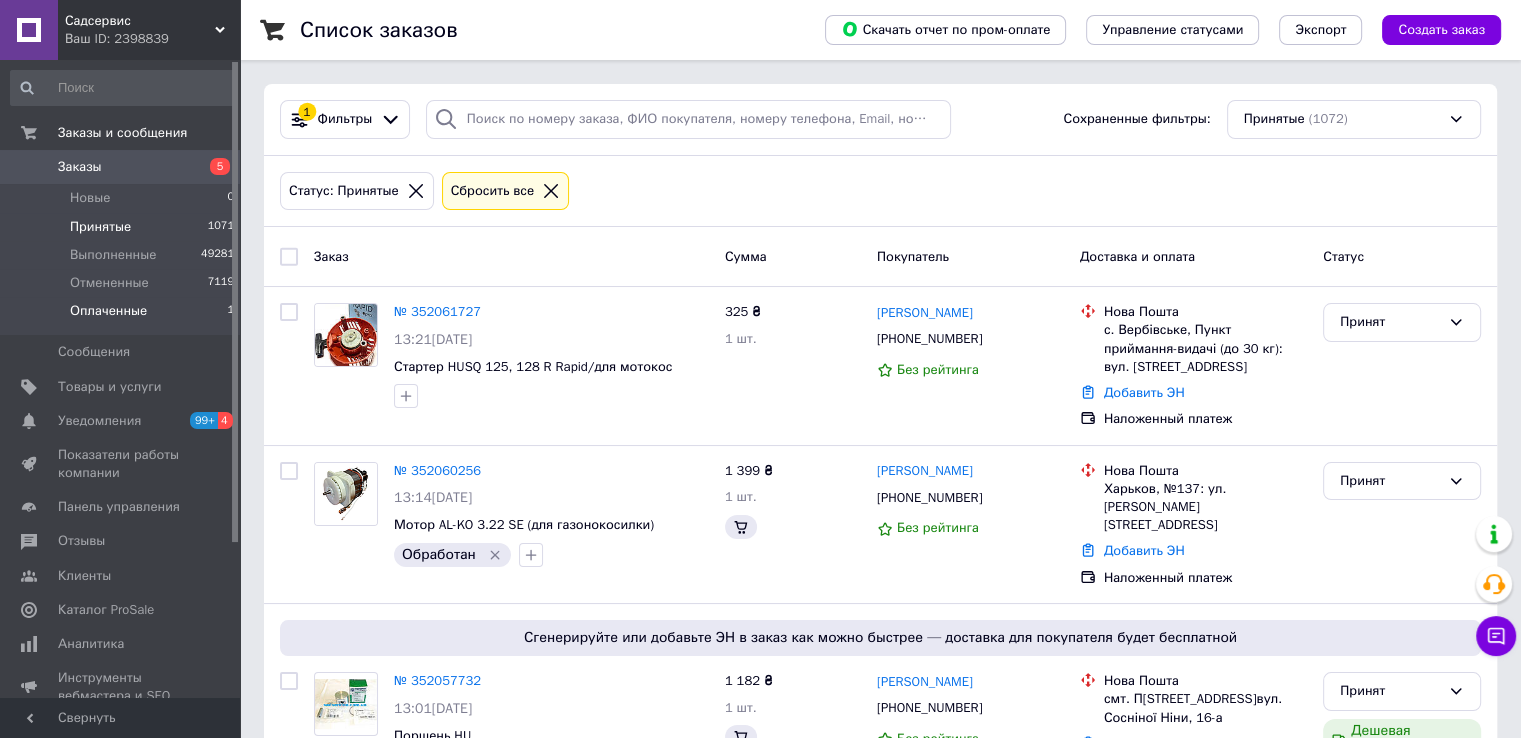 click on "Оплаченные" at bounding box center [108, 311] 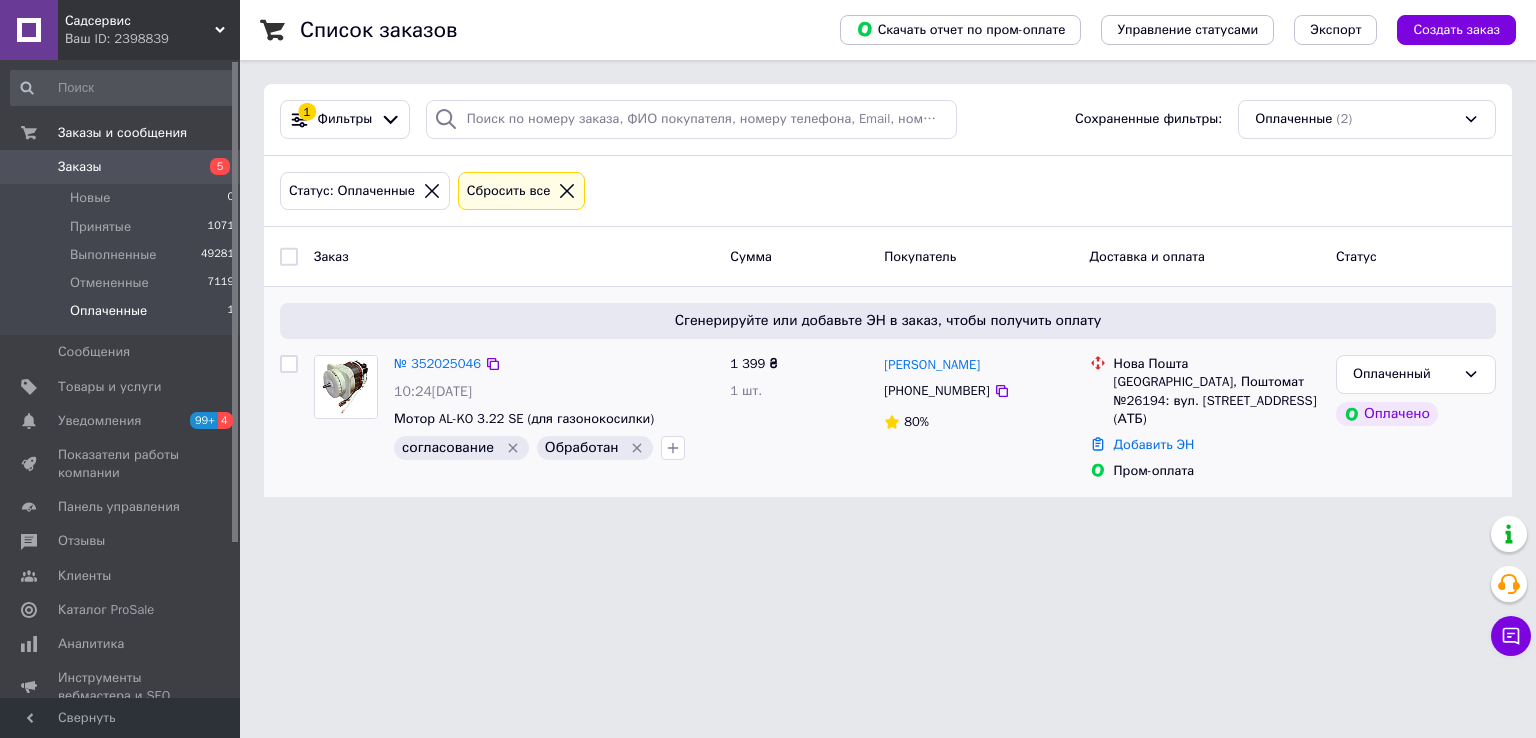 click 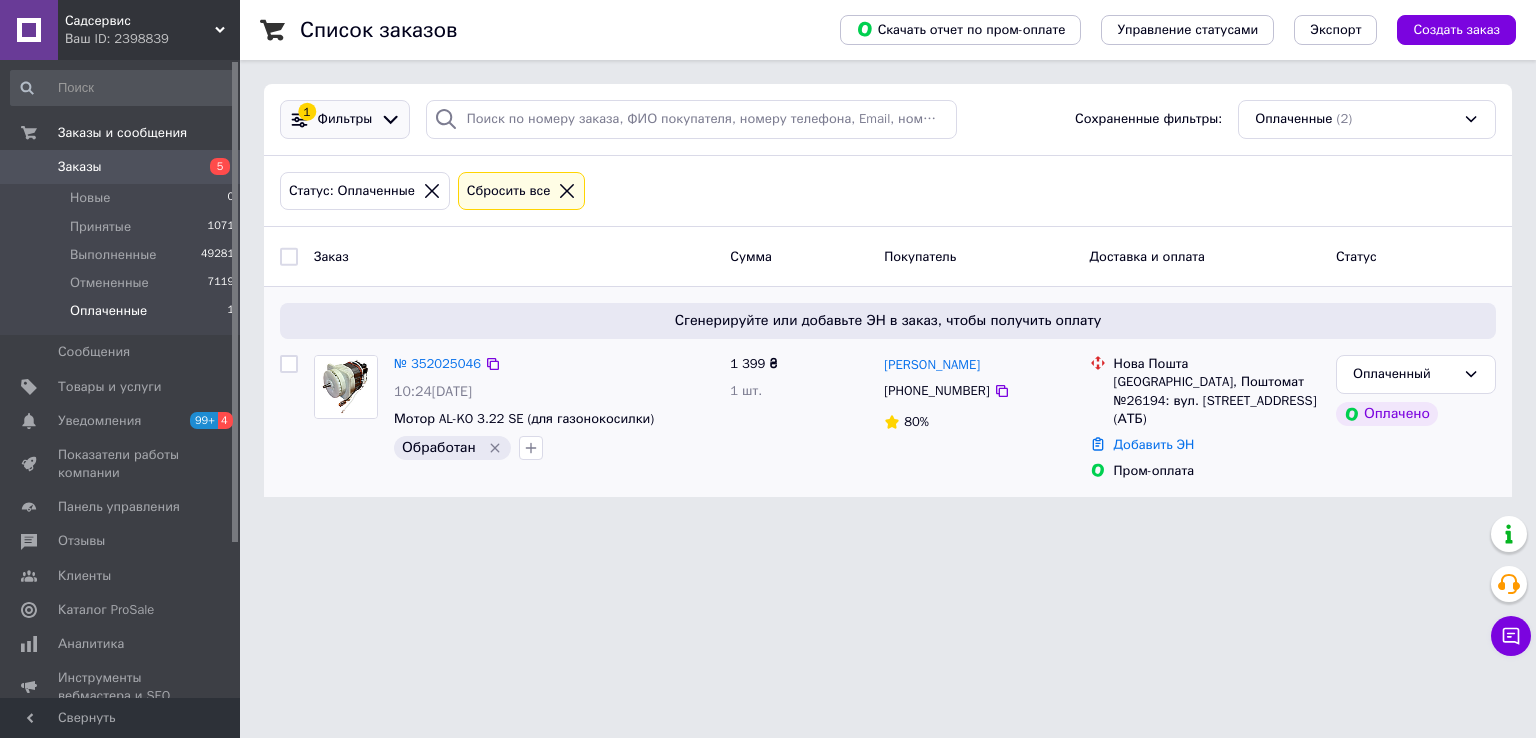 click on "Фильтры" at bounding box center [345, 119] 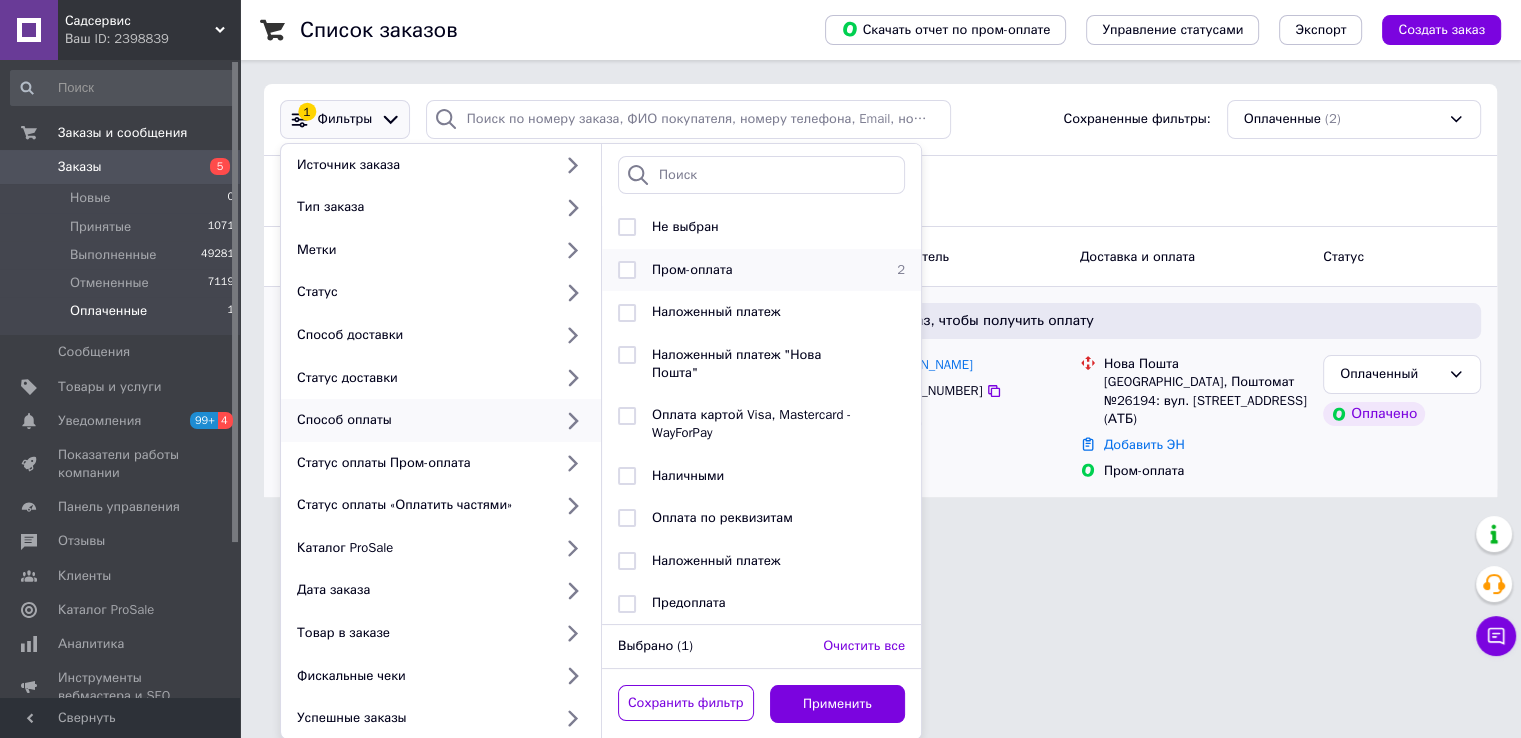 click on "Пром-оплата" at bounding box center (692, 269) 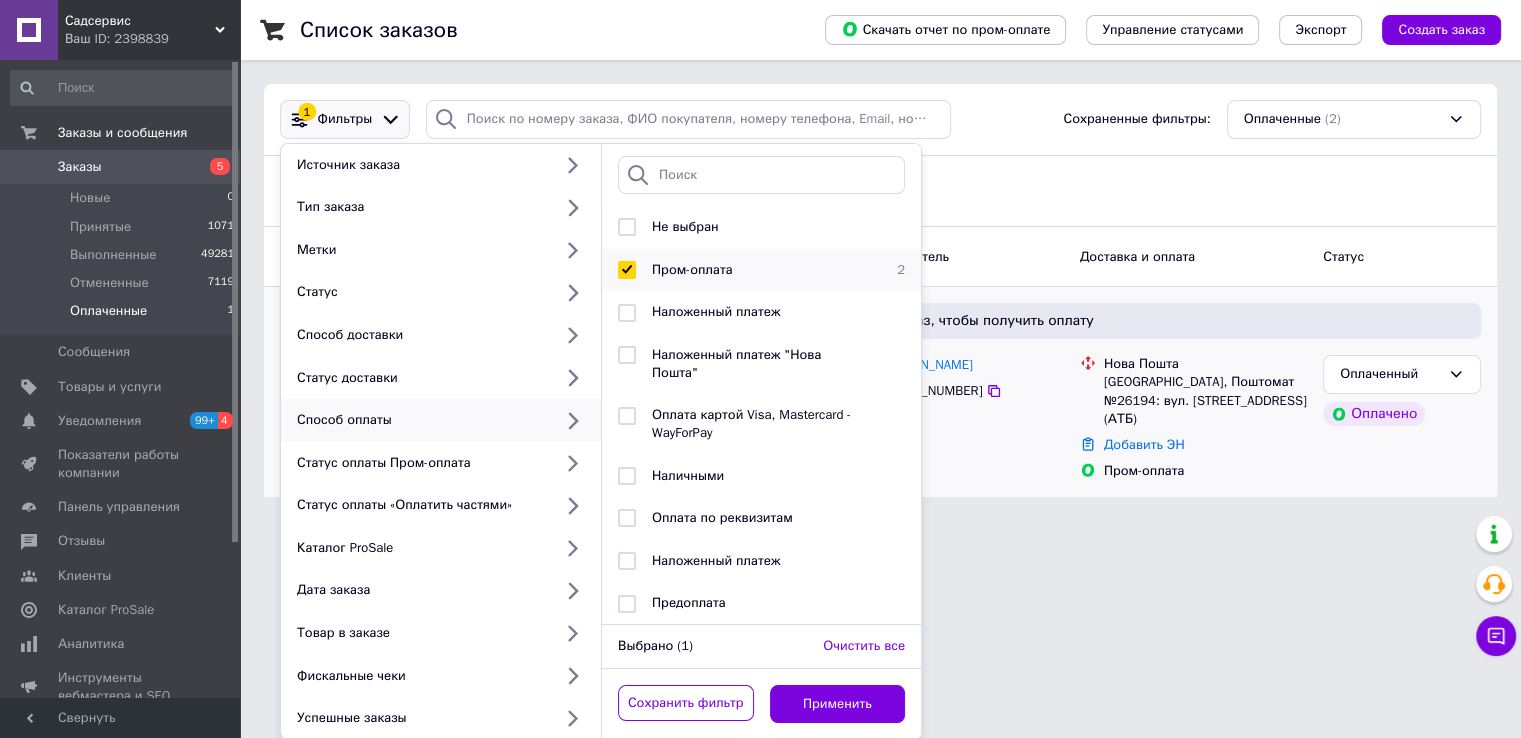 checkbox on "true" 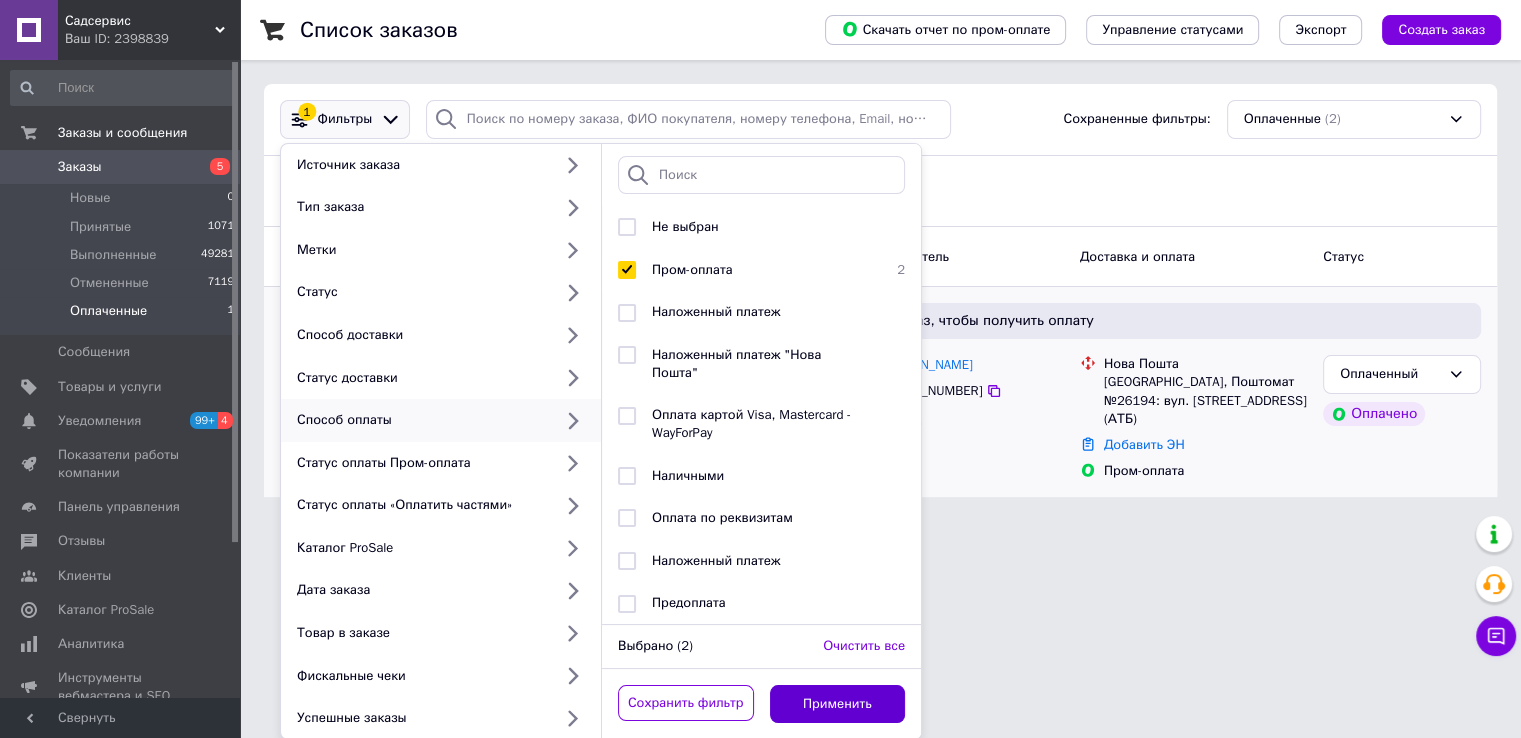 click on "Применить" at bounding box center [838, 704] 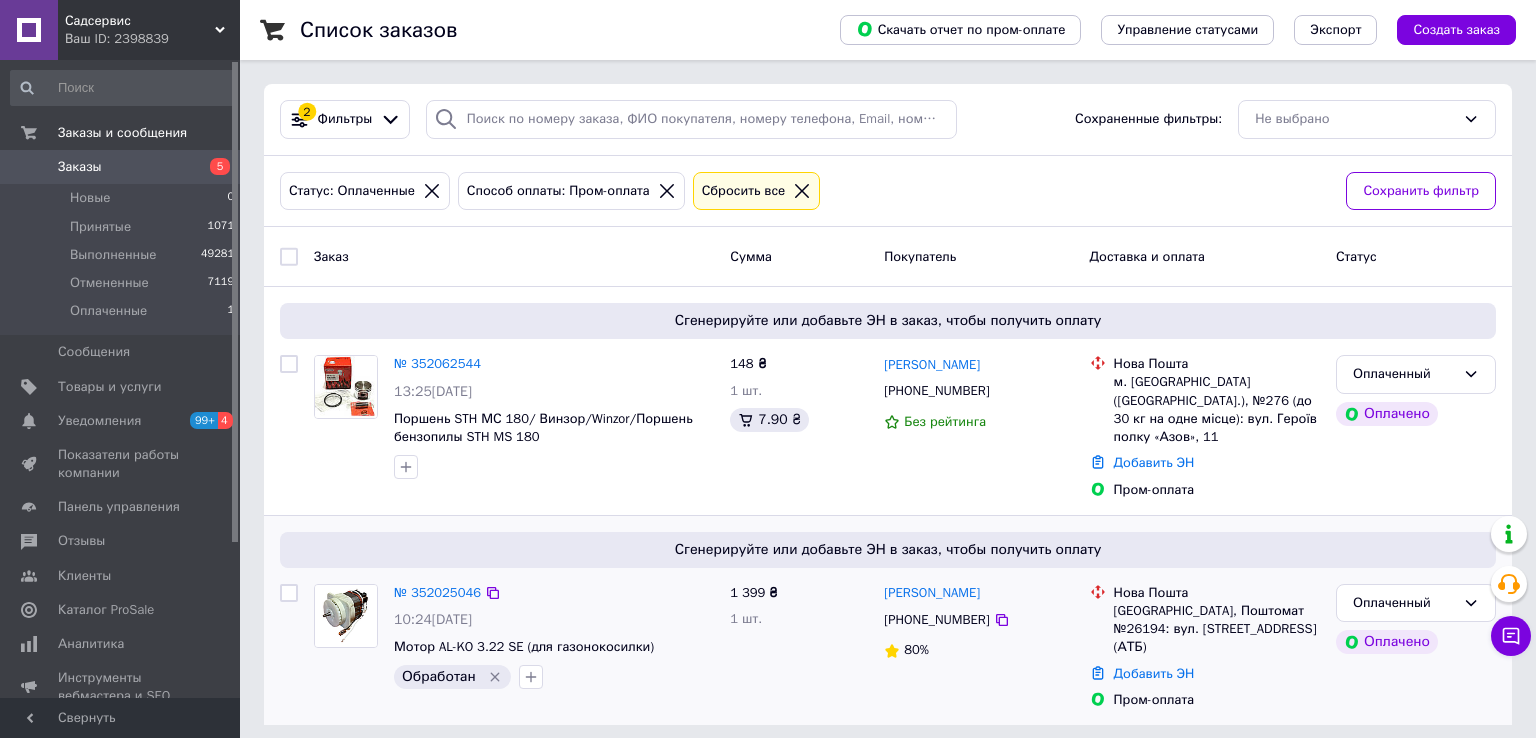click on "Заказы" at bounding box center [80, 167] 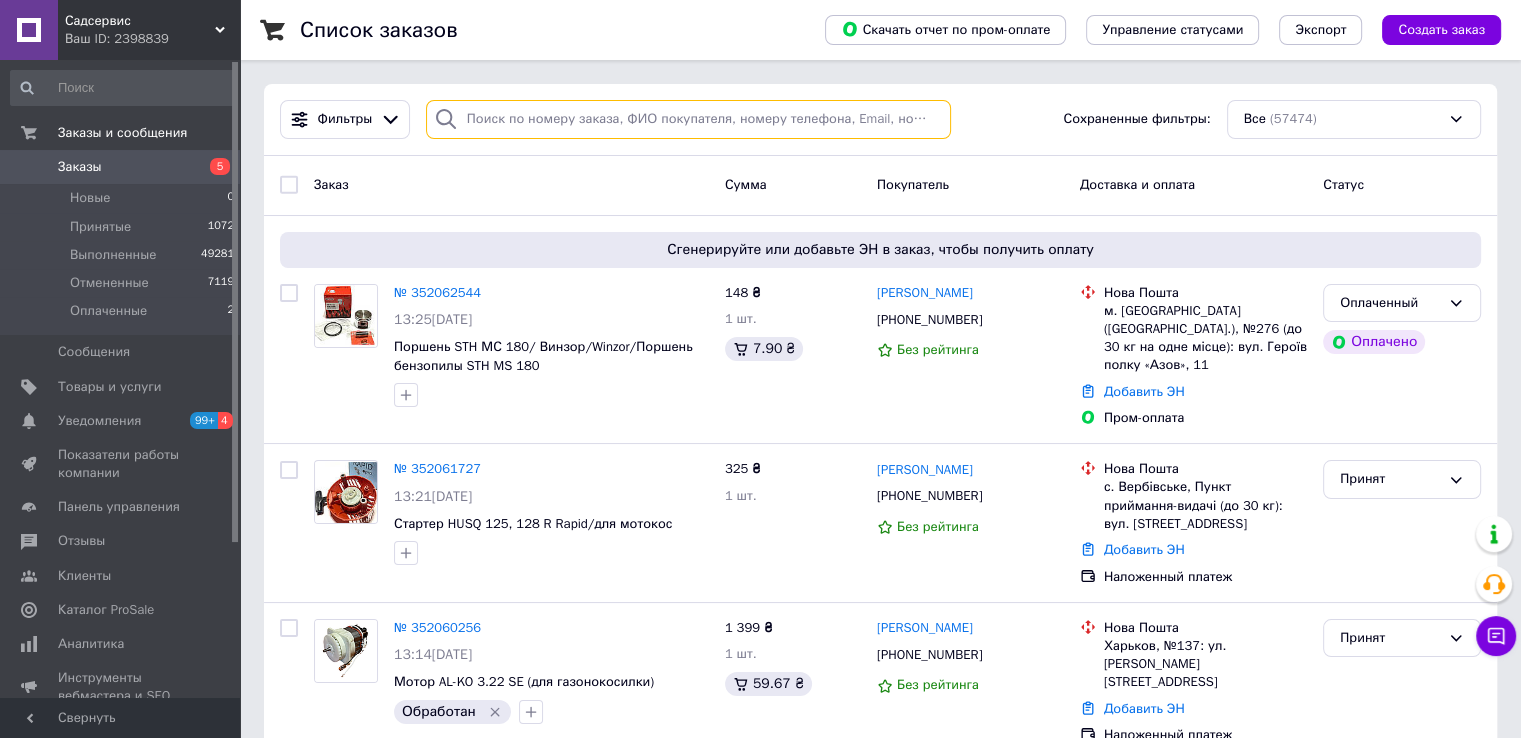 click at bounding box center (688, 119) 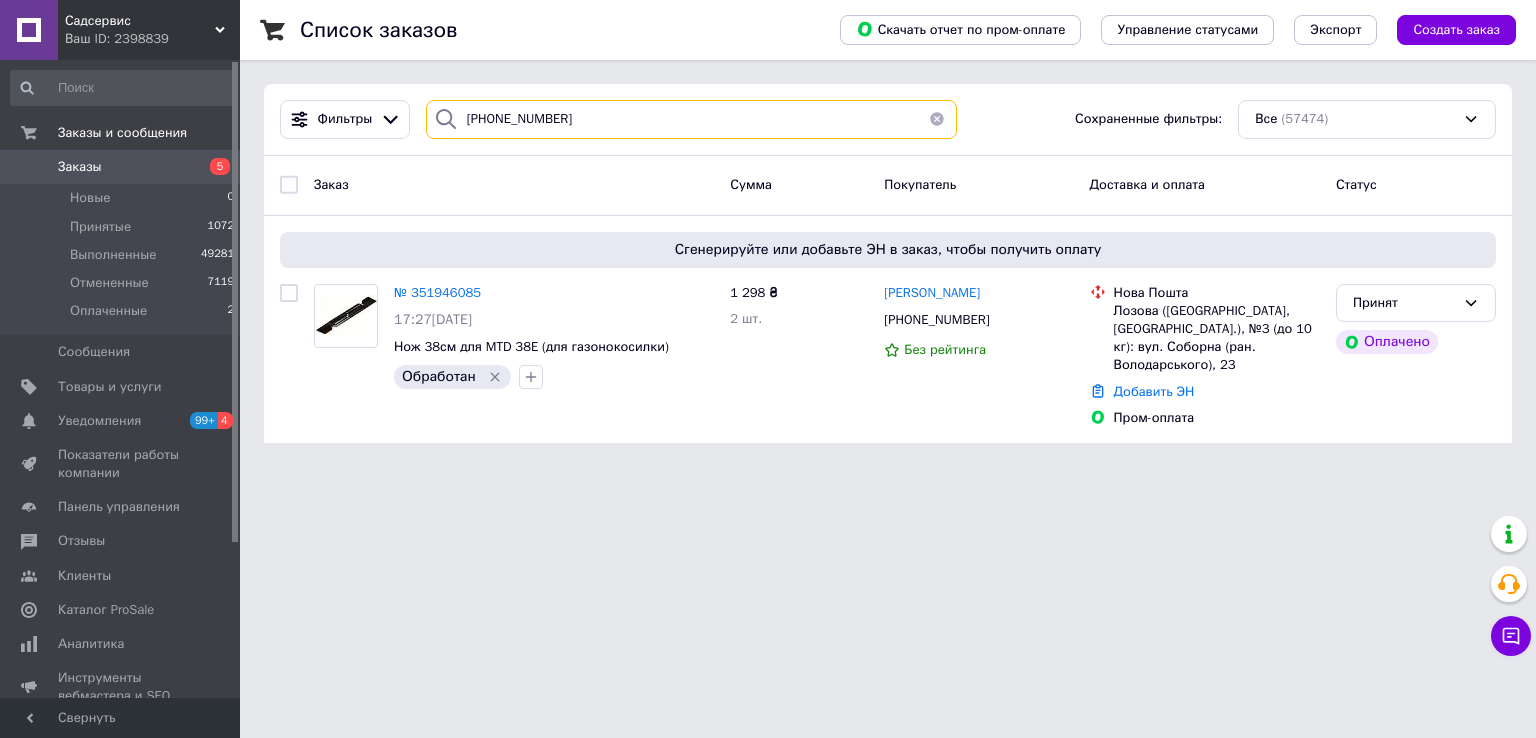 type on "[PHONE_NUMBER]" 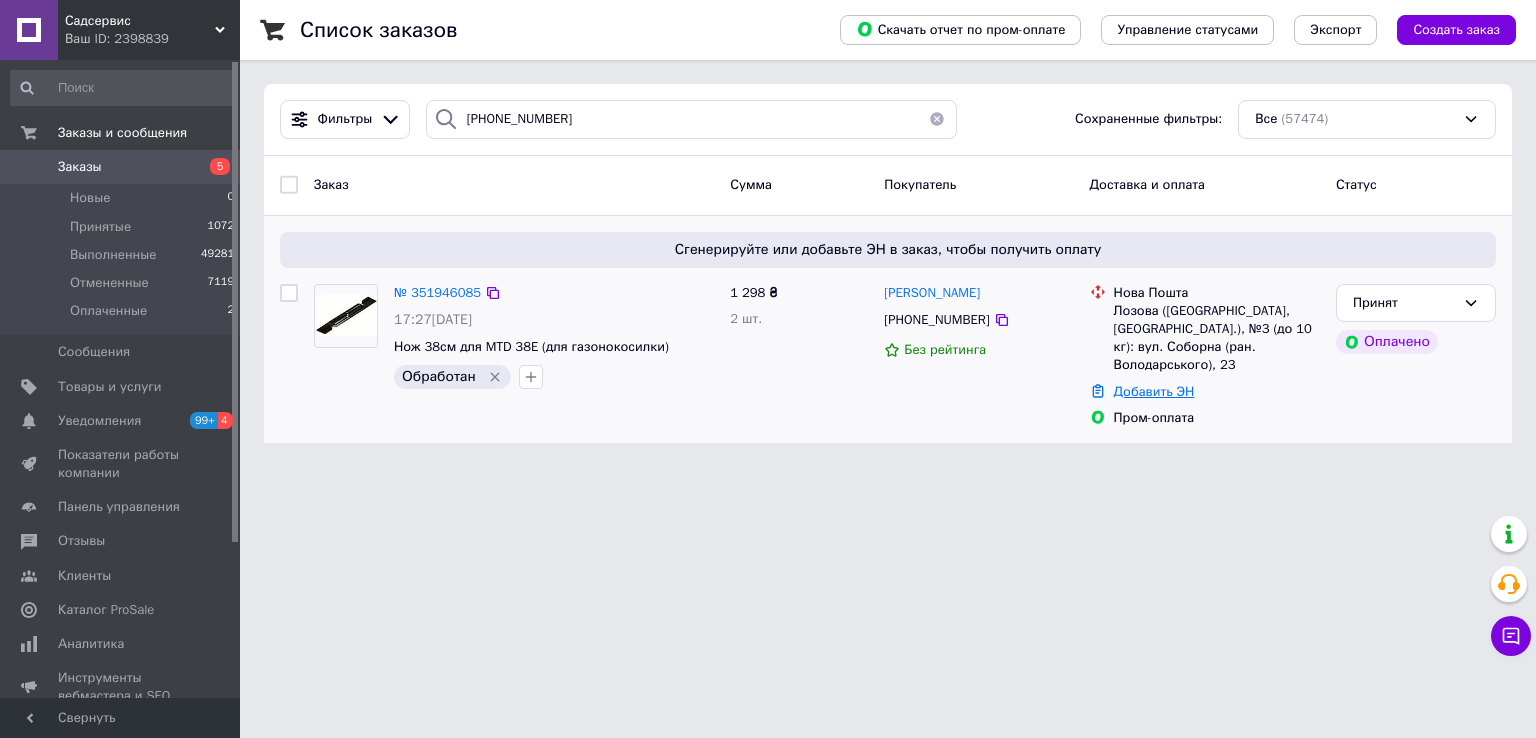 click on "Добавить ЭН" at bounding box center (1154, 391) 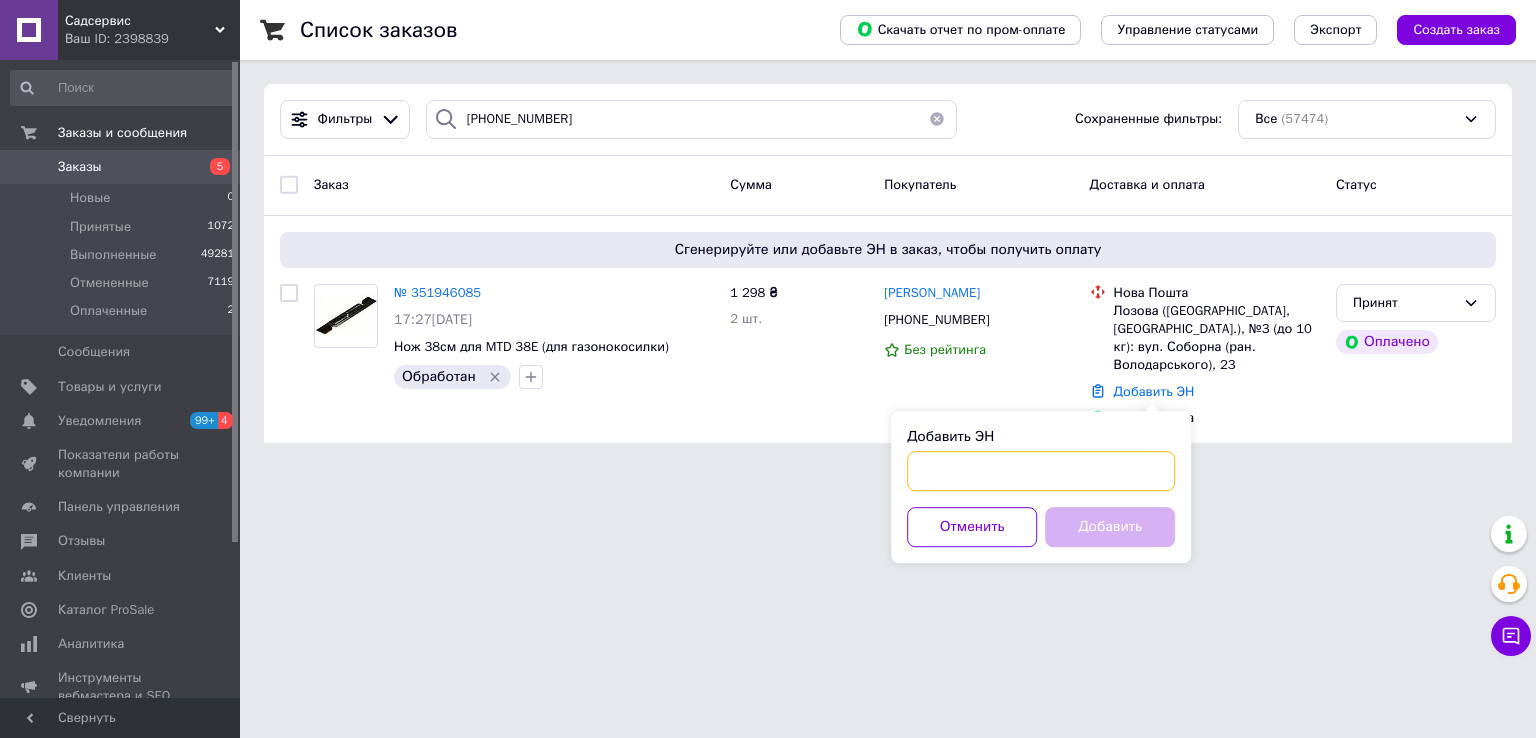 click on "Добавить ЭН" at bounding box center [1041, 471] 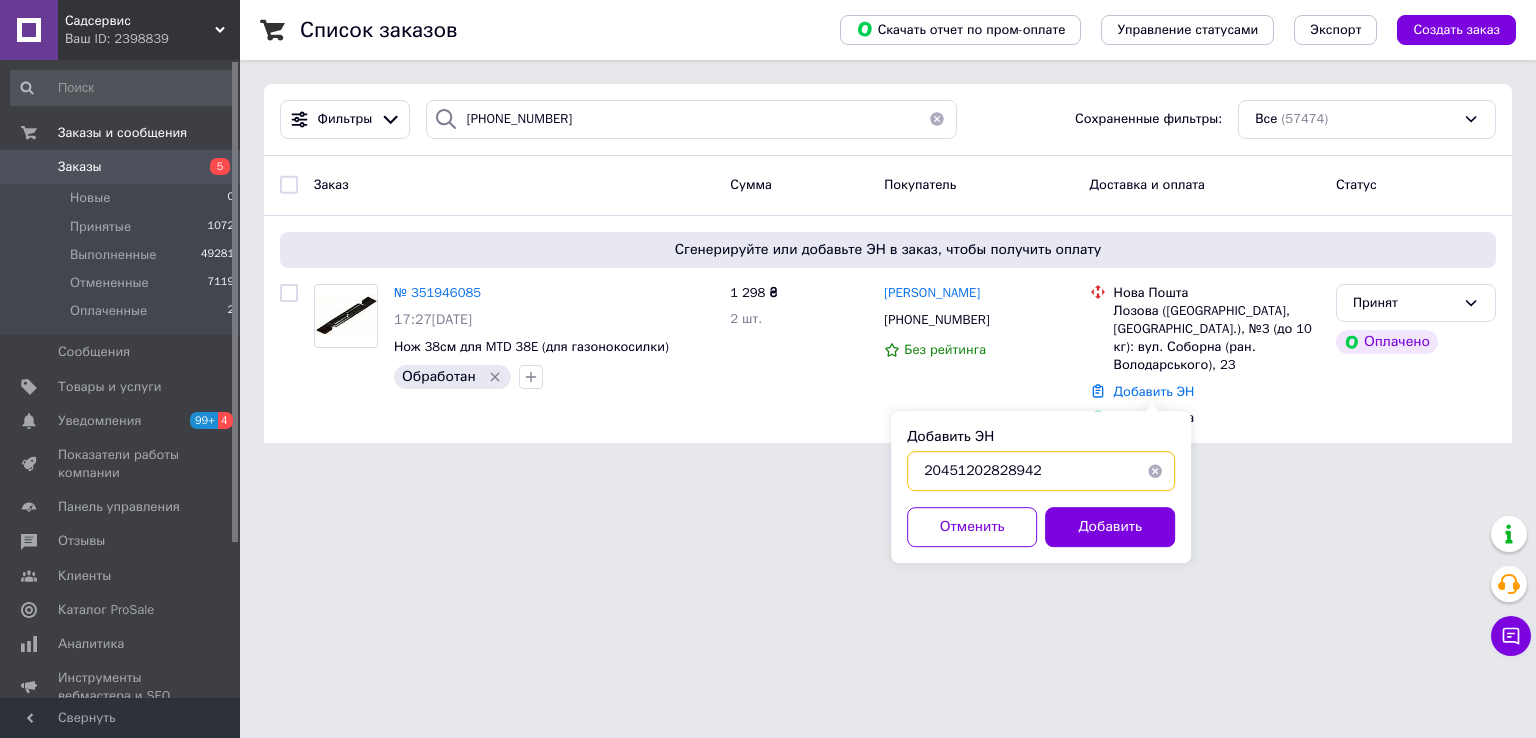 type on "20451202828942" 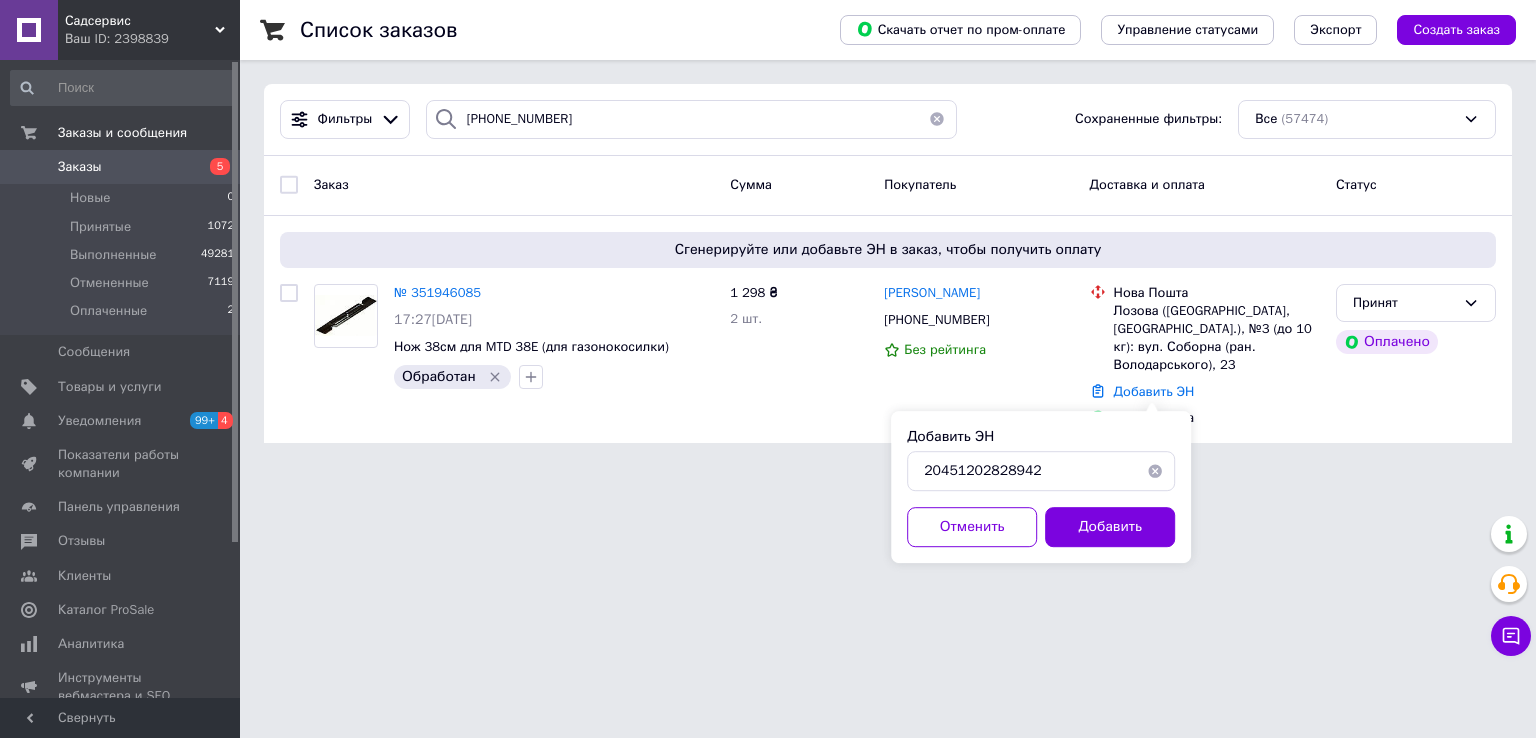 click on "Добавить ЭН 20451202828942 Отменить Добавить" at bounding box center (1041, 487) 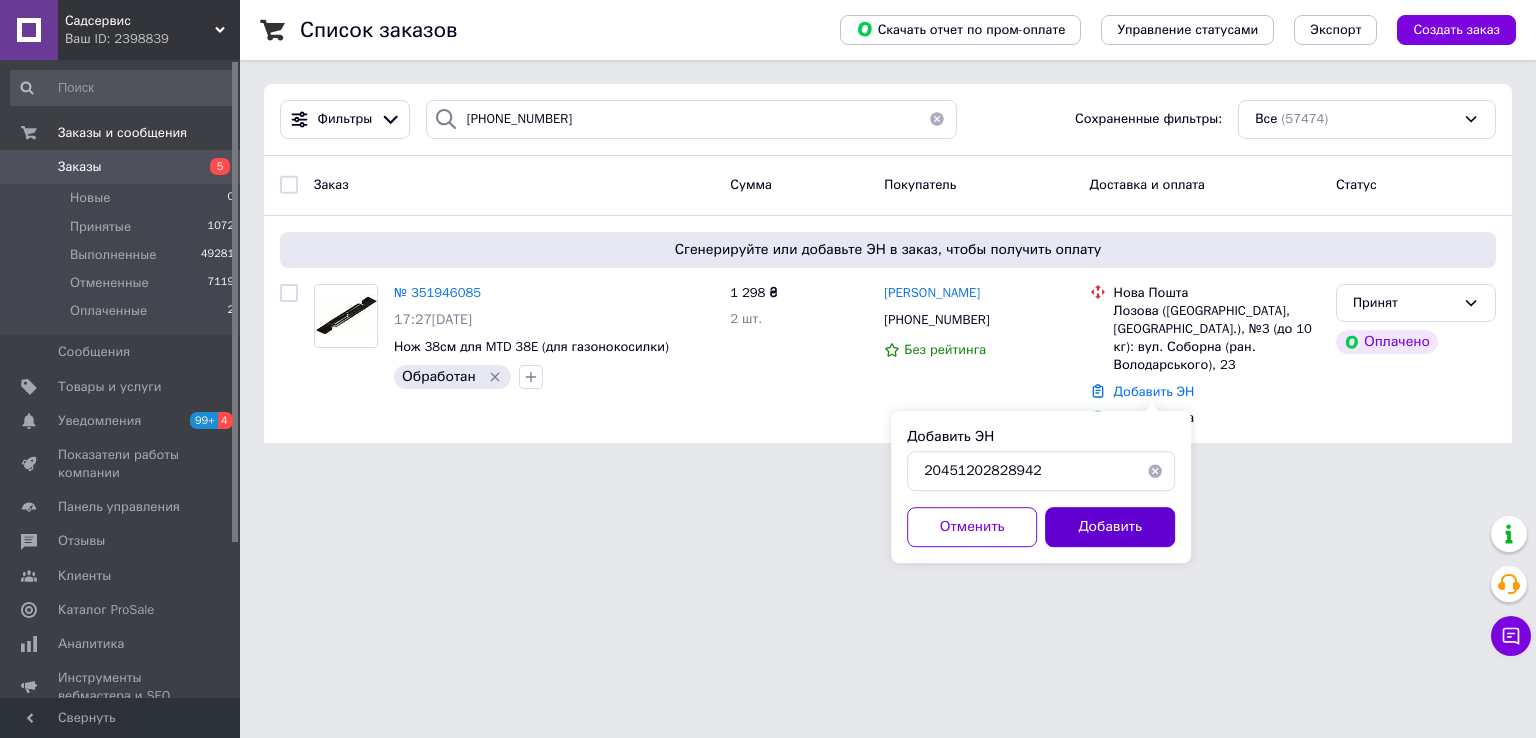 click on "Добавить" at bounding box center (1110, 527) 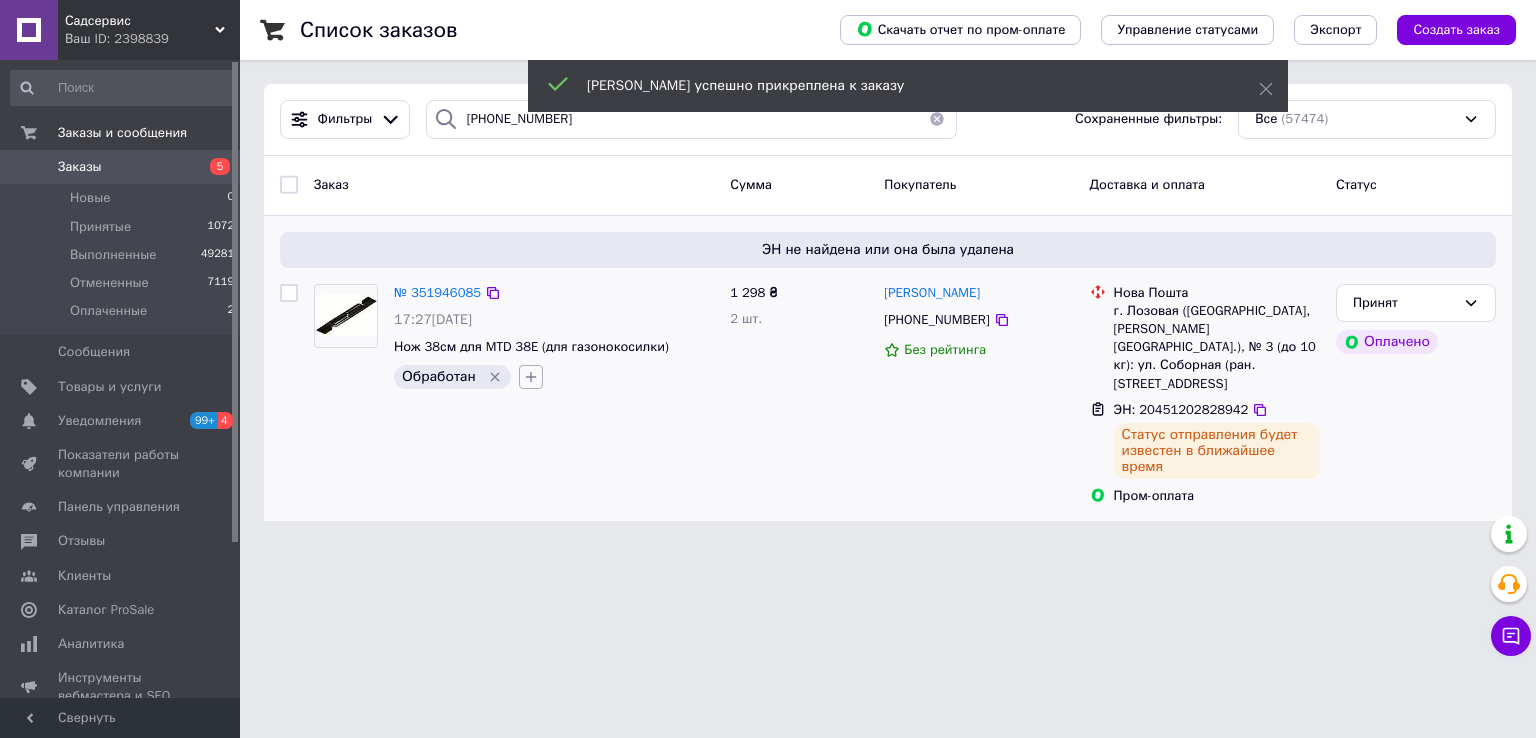click 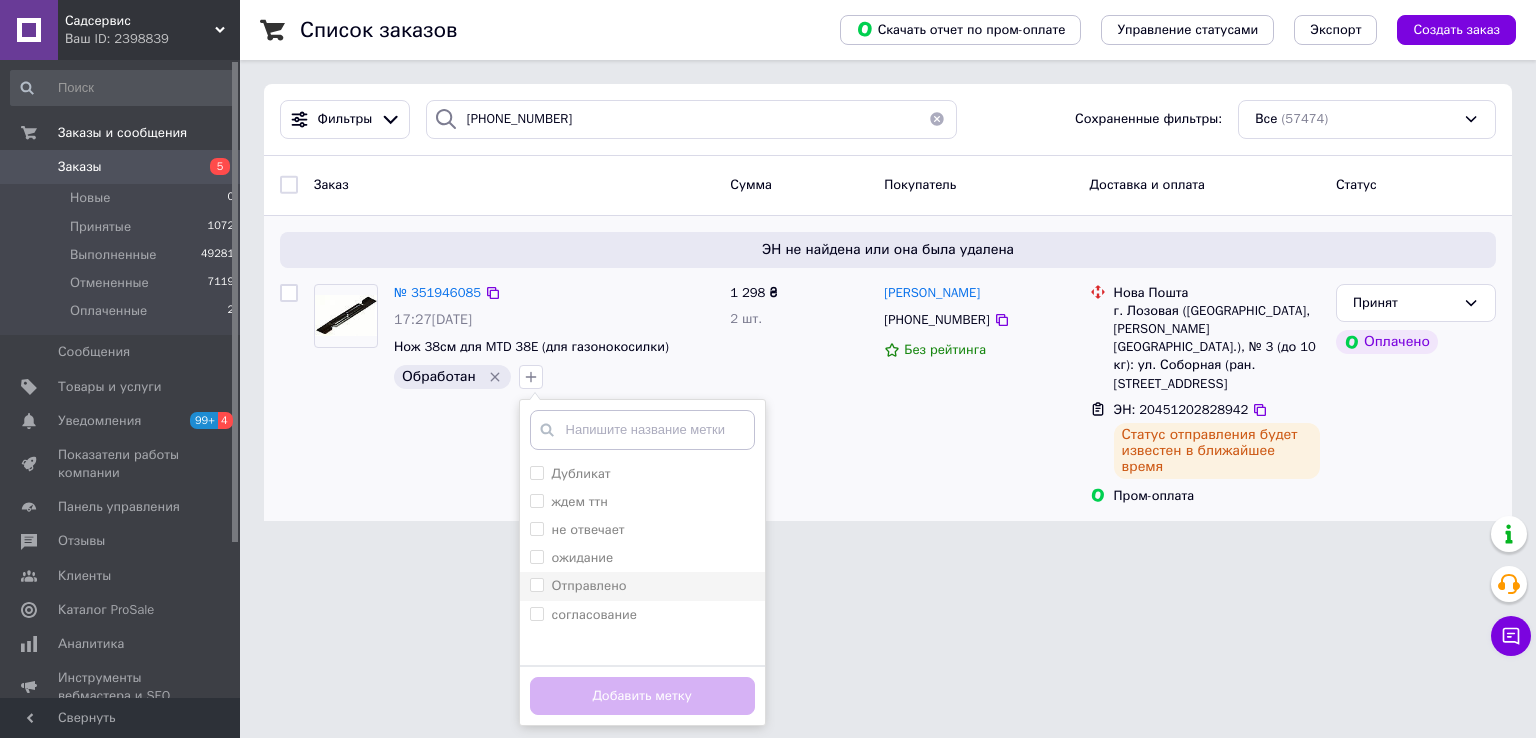 click on "Отправлено" at bounding box center (589, 585) 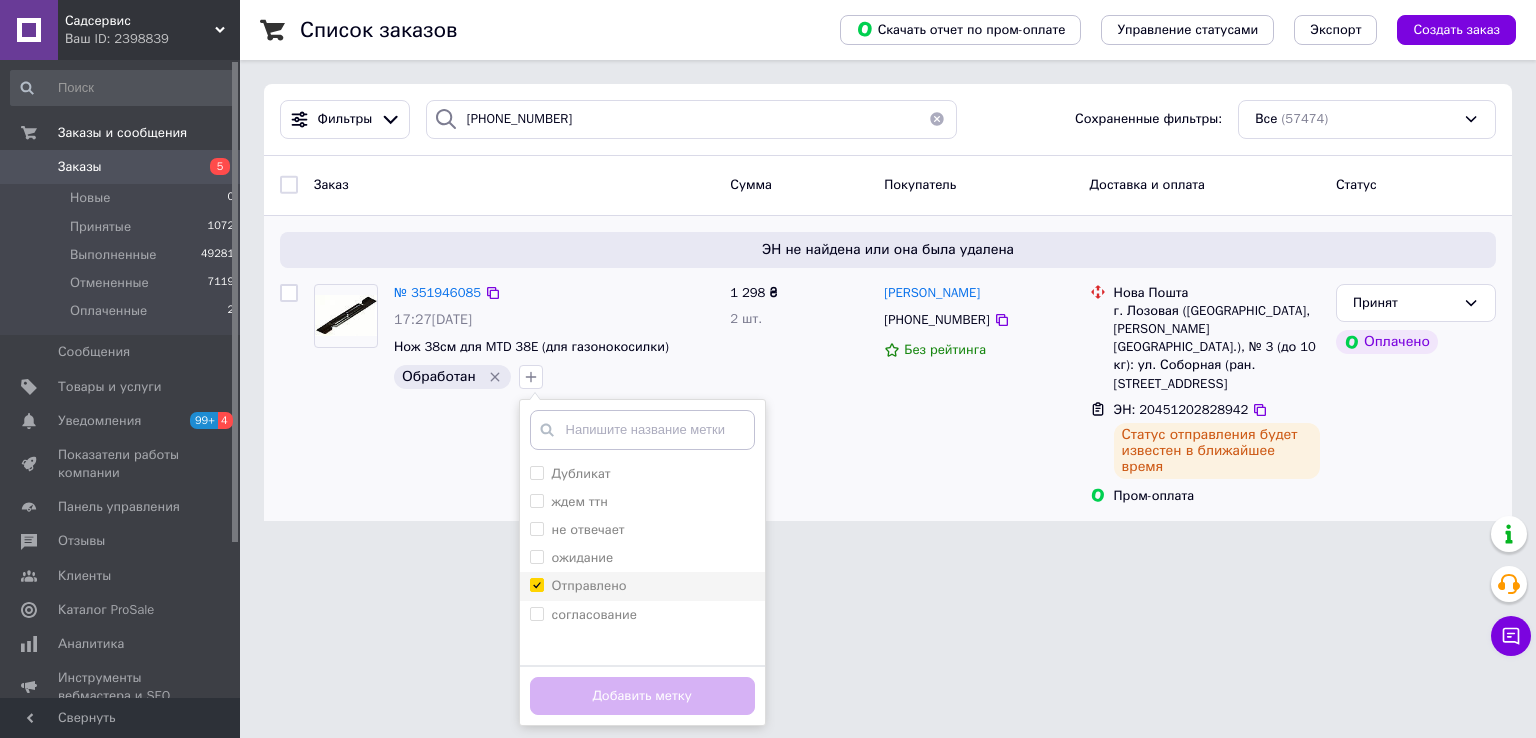 checkbox on "true" 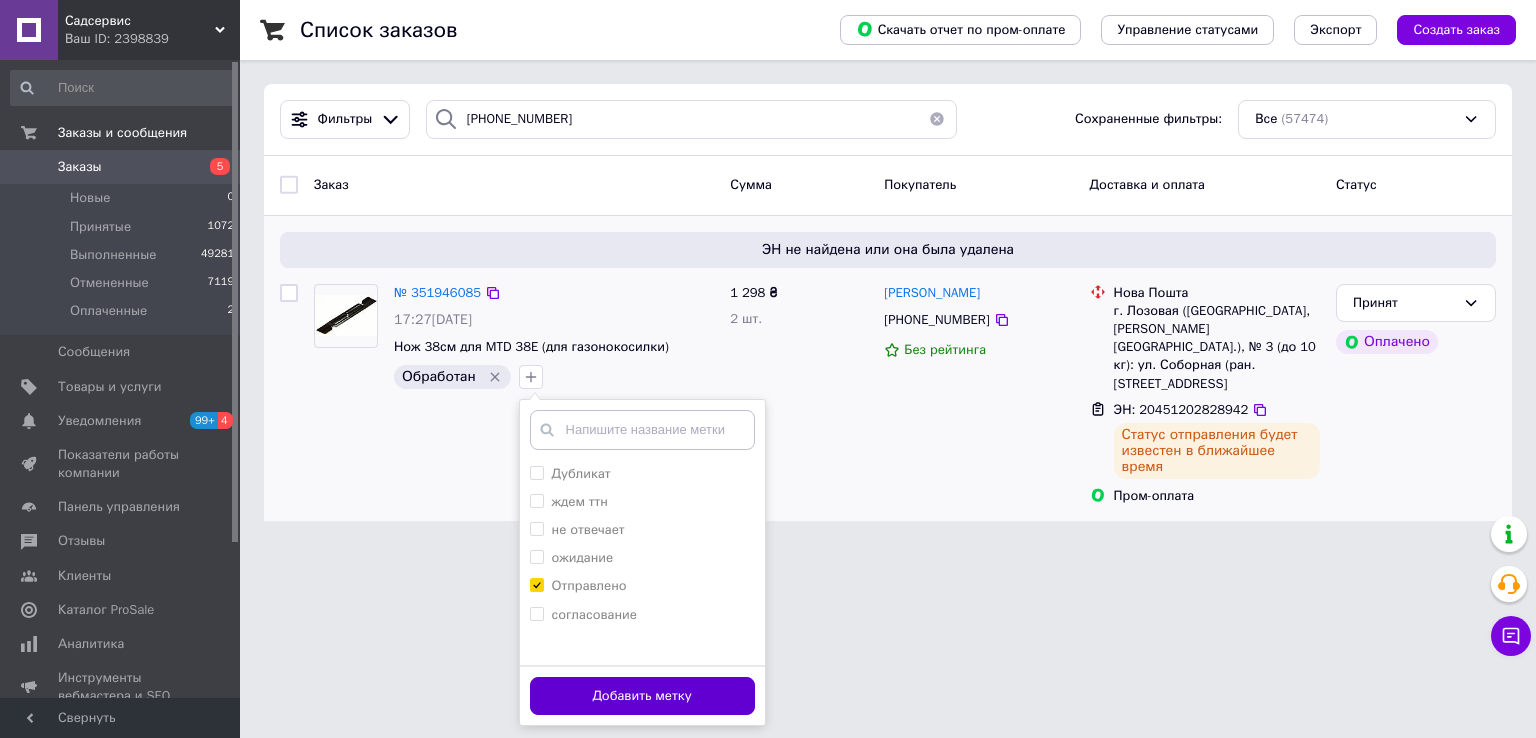 click on "Добавить метку" at bounding box center [642, 696] 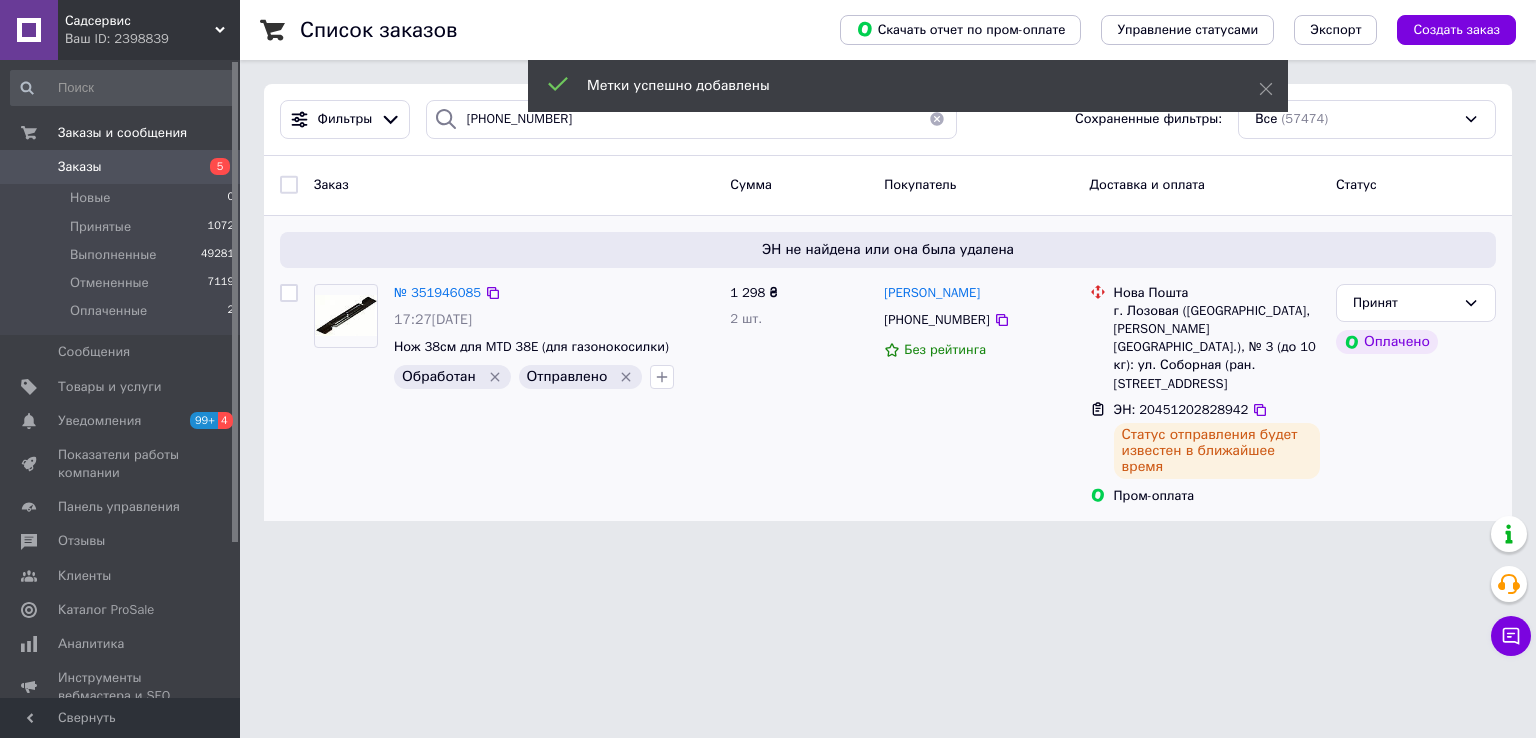 click 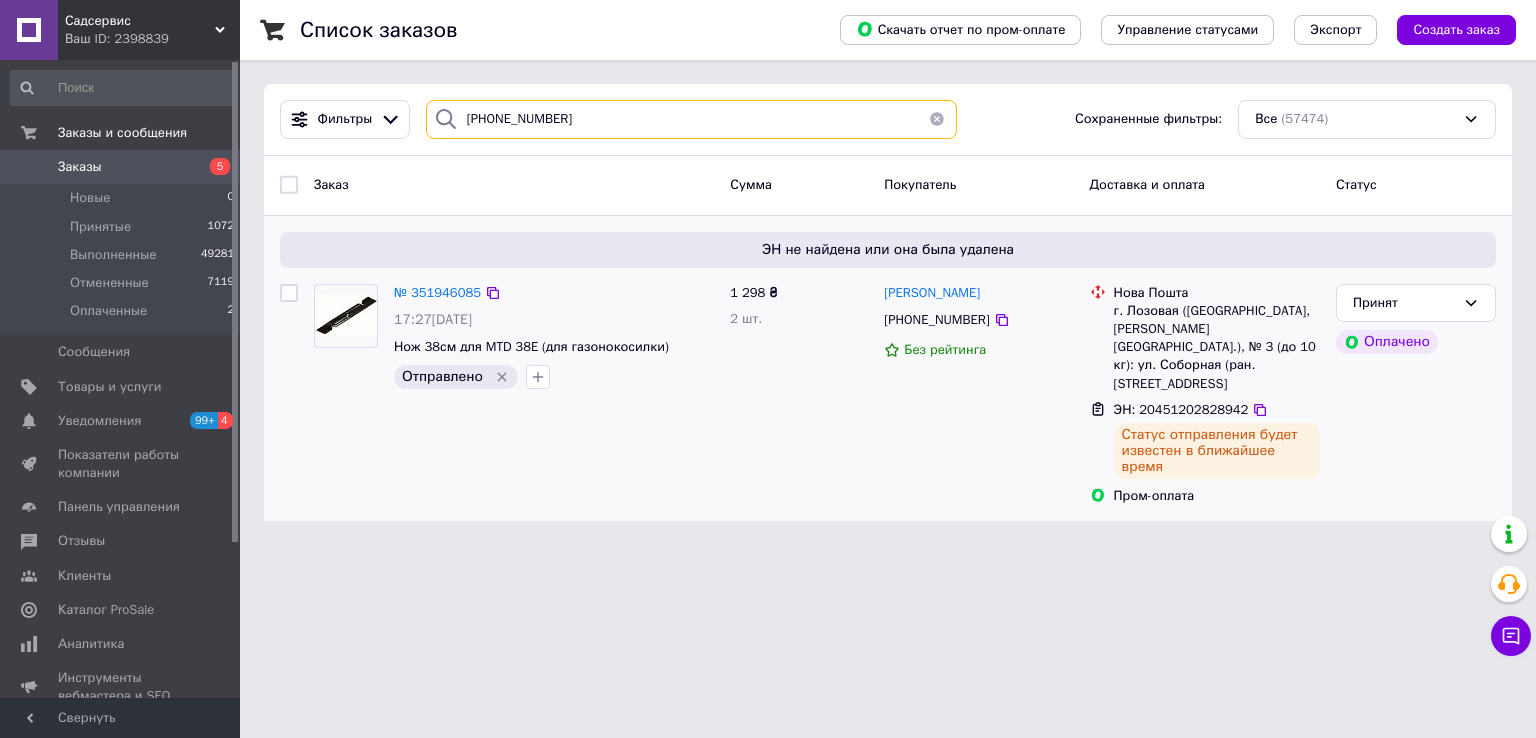 drag, startPoint x: 568, startPoint y: 121, endPoint x: 267, endPoint y: 113, distance: 301.1063 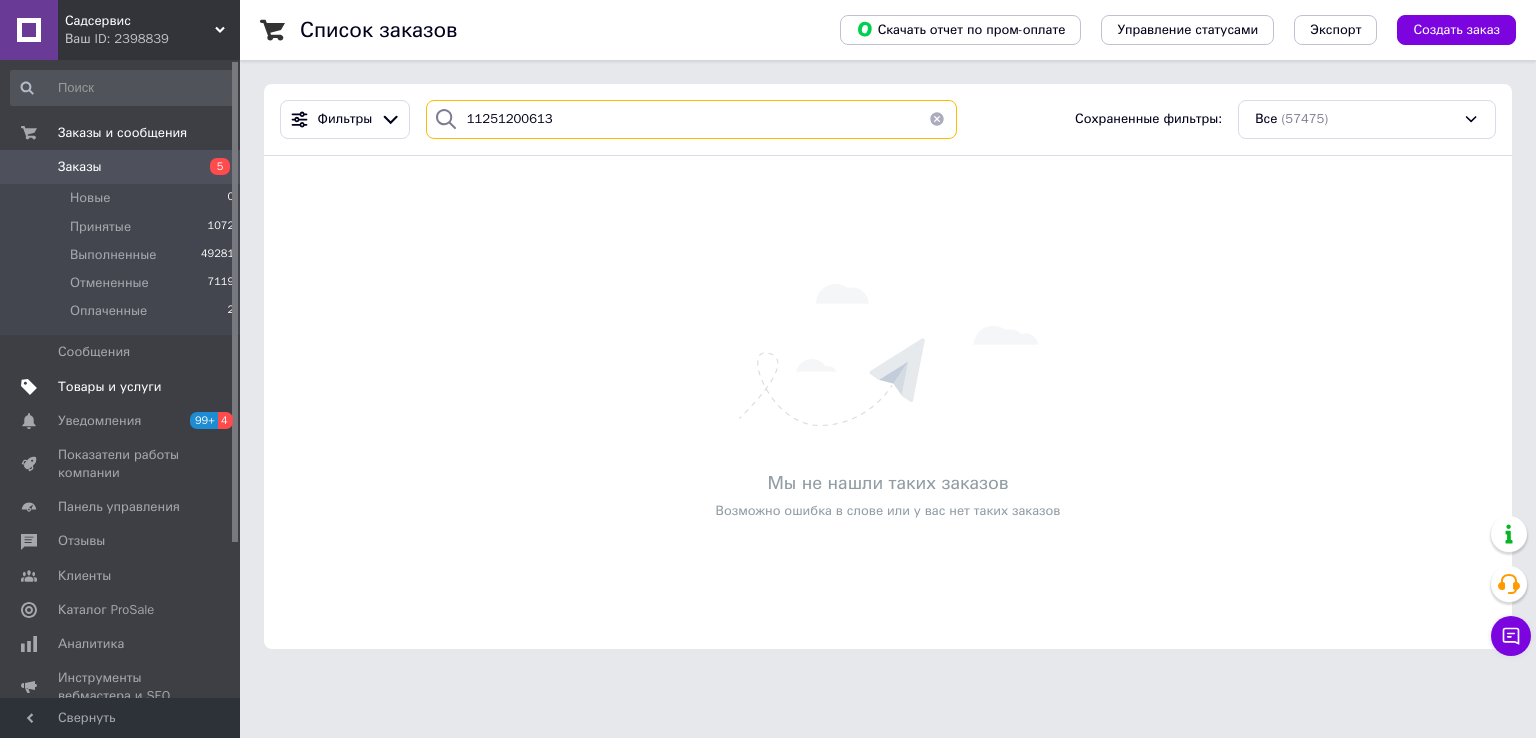 type on "11251200613" 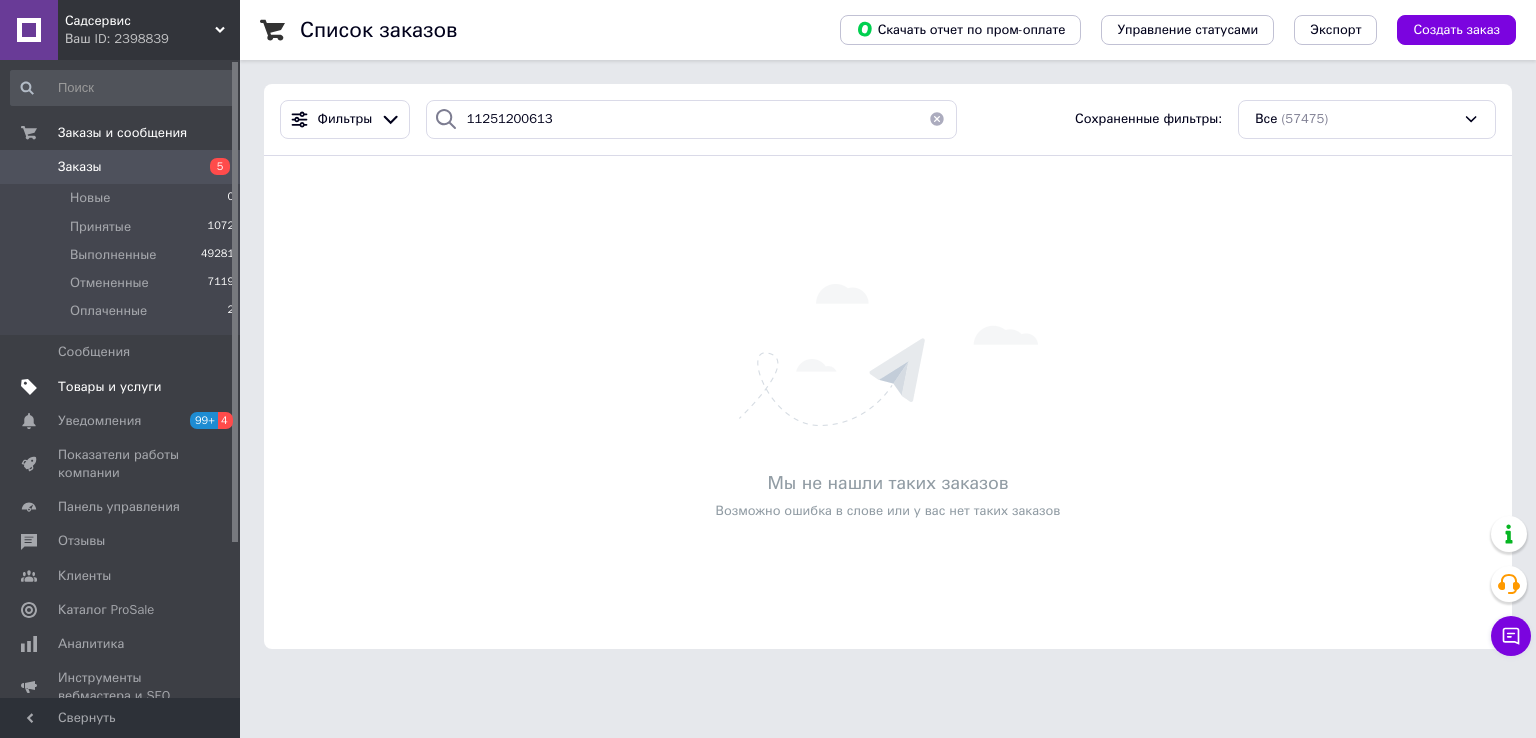 click on "Товары и услуги" at bounding box center [110, 387] 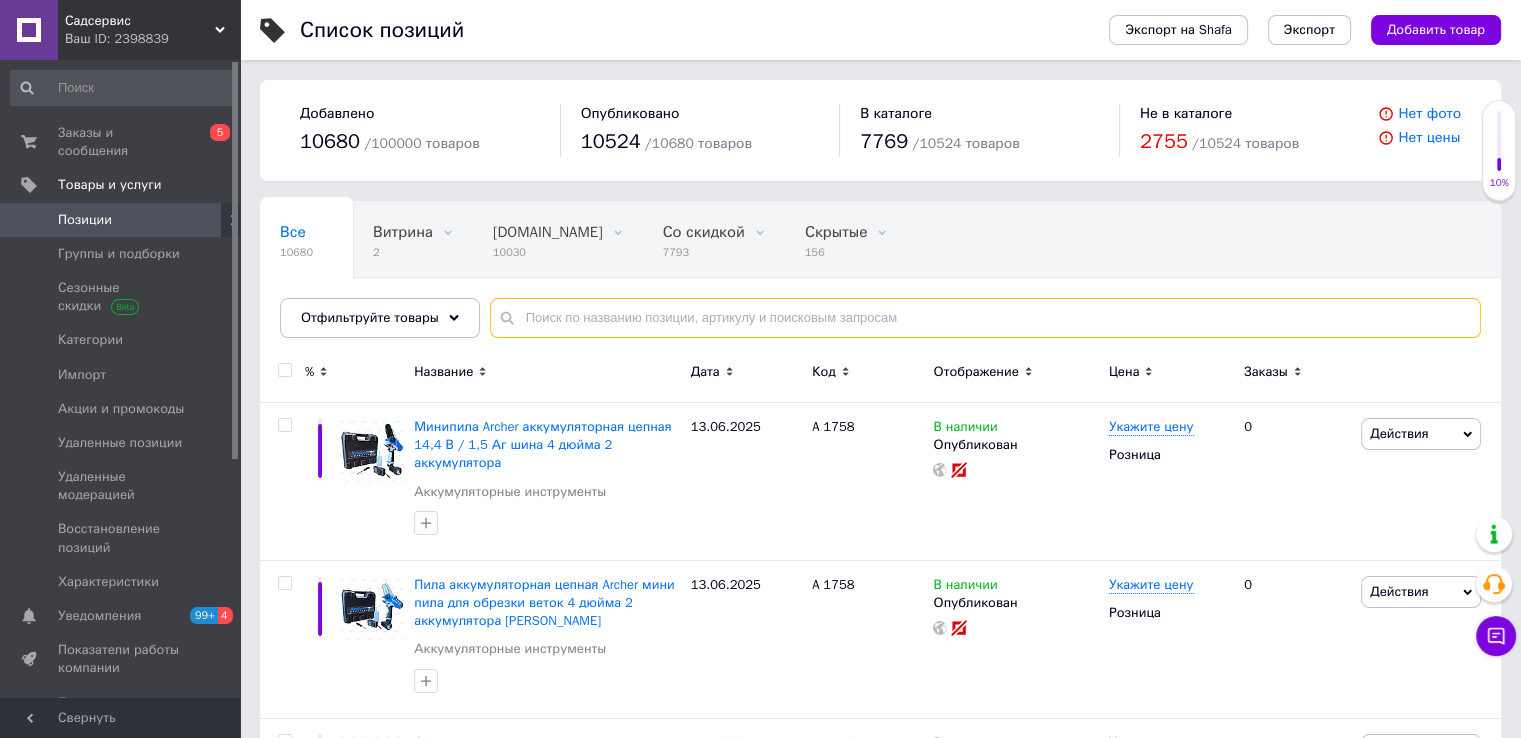 click at bounding box center (985, 318) 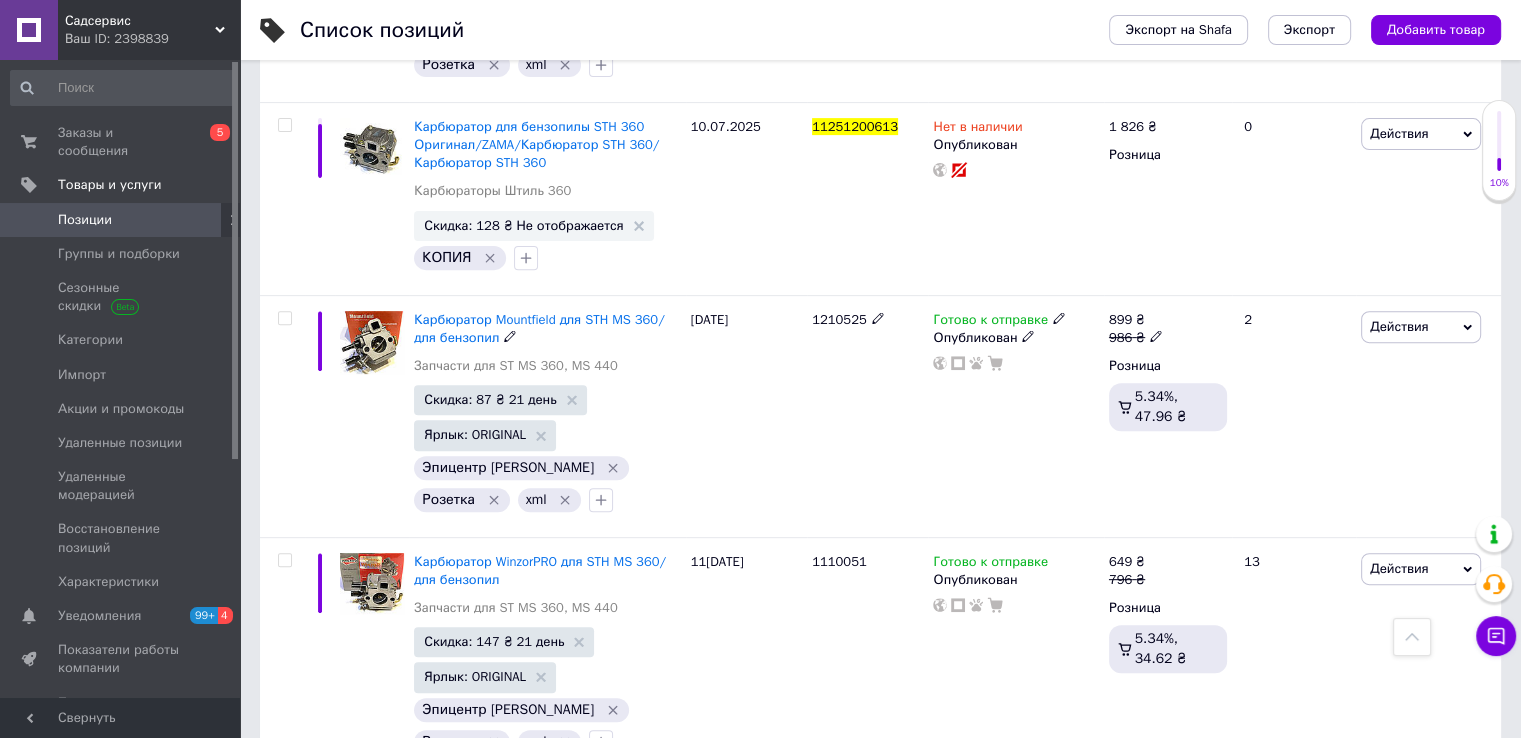 scroll, scrollTop: 1243, scrollLeft: 0, axis: vertical 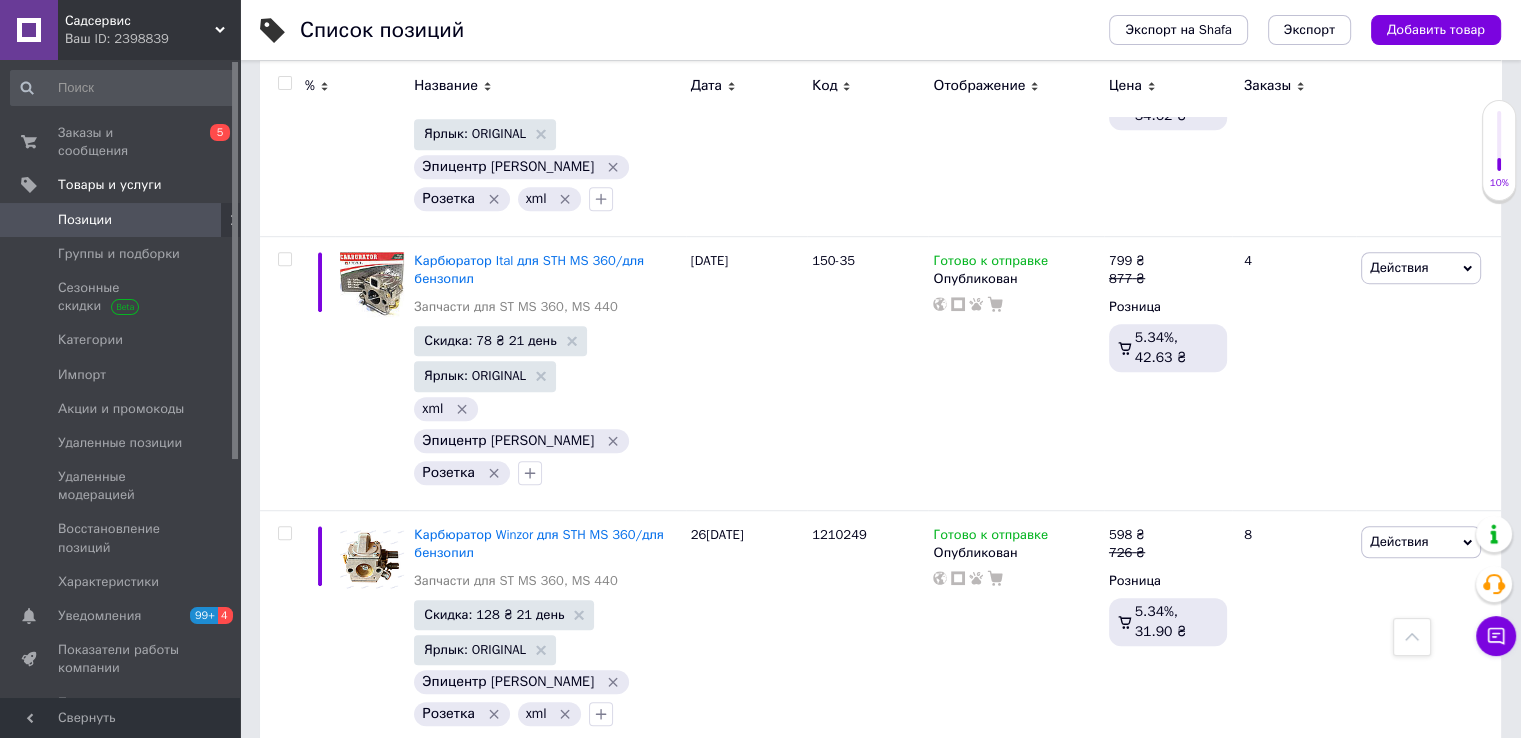 type on "11251200613" 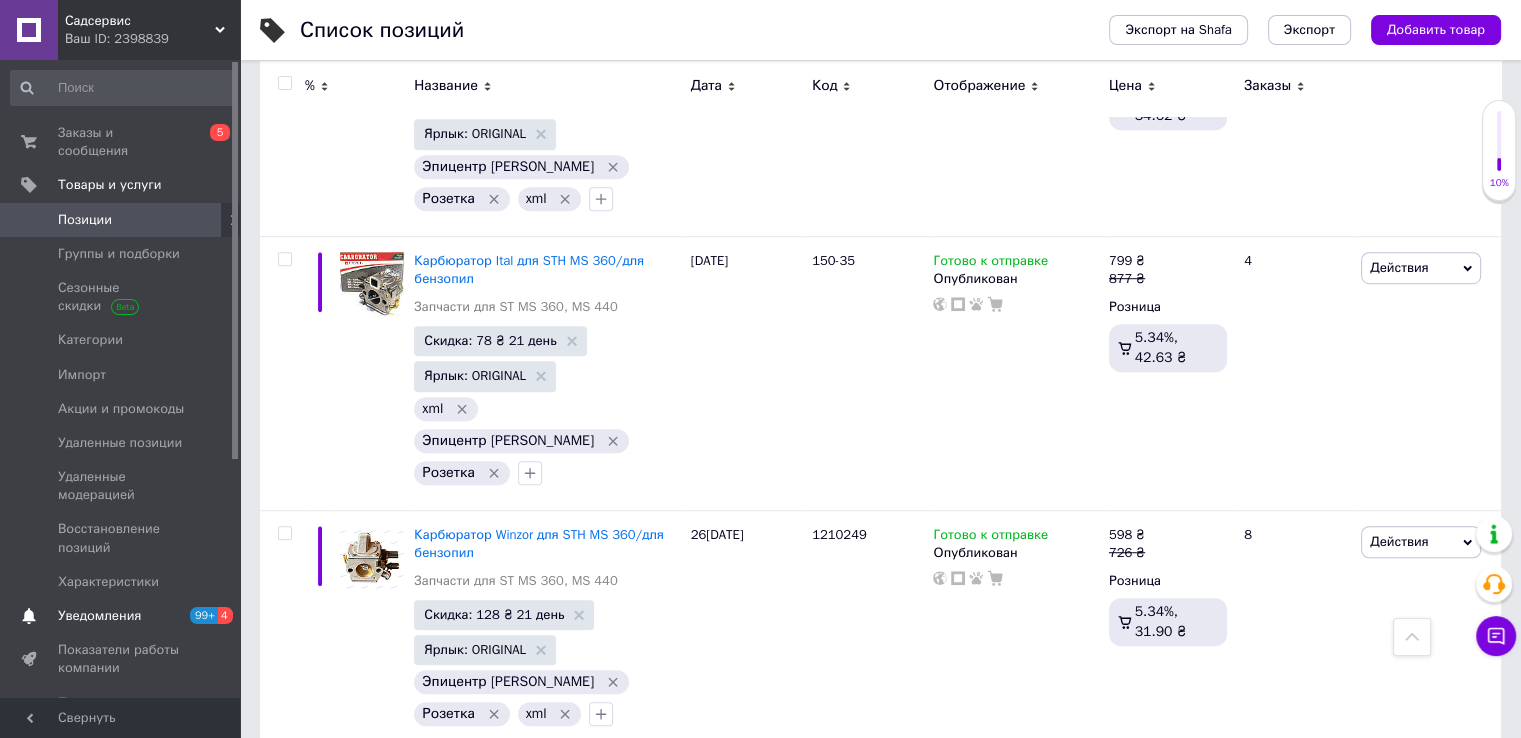 click on "Уведомления" at bounding box center (99, 616) 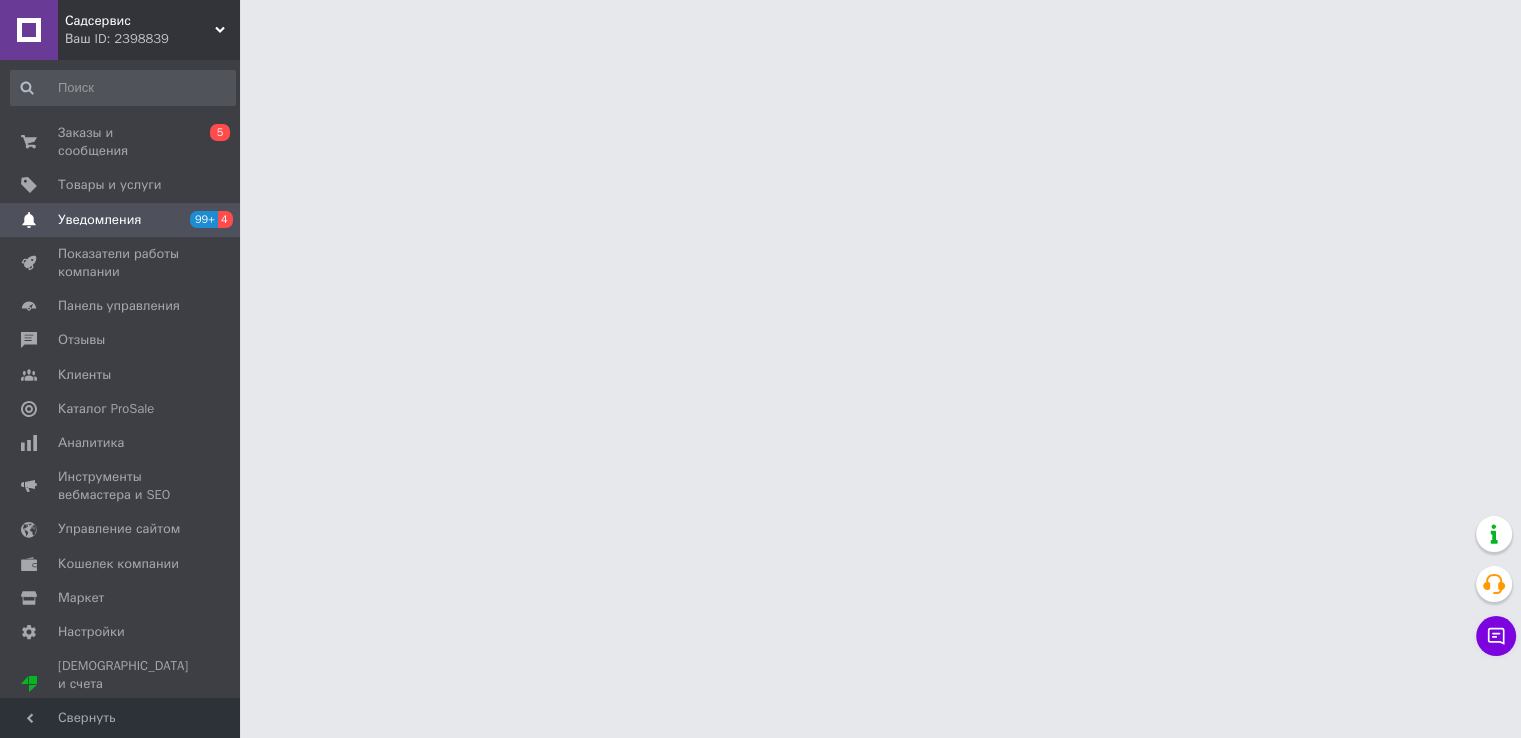 scroll, scrollTop: 0, scrollLeft: 0, axis: both 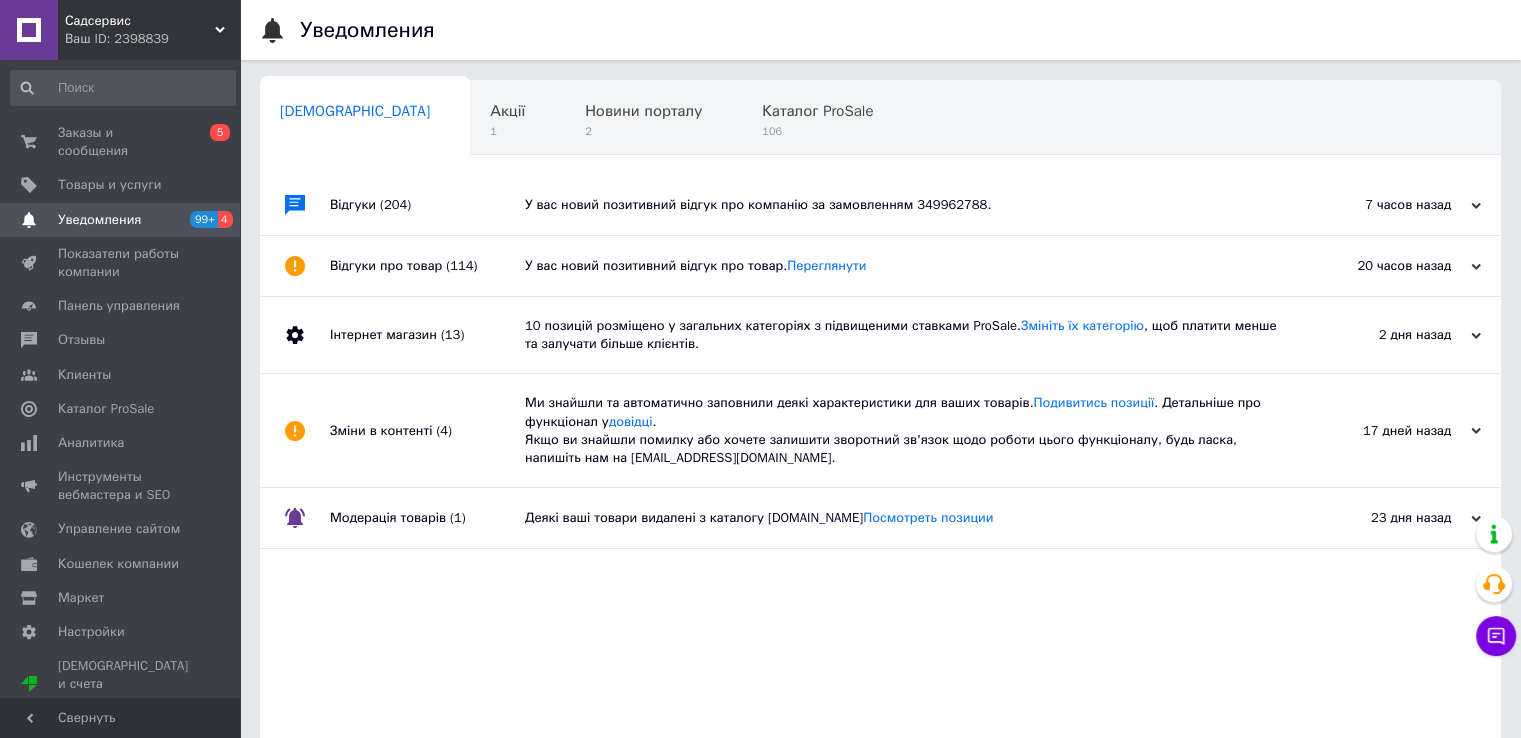 click on "У вас новий позитивний відгук про компанію за замовленням 349962788." at bounding box center (903, 205) 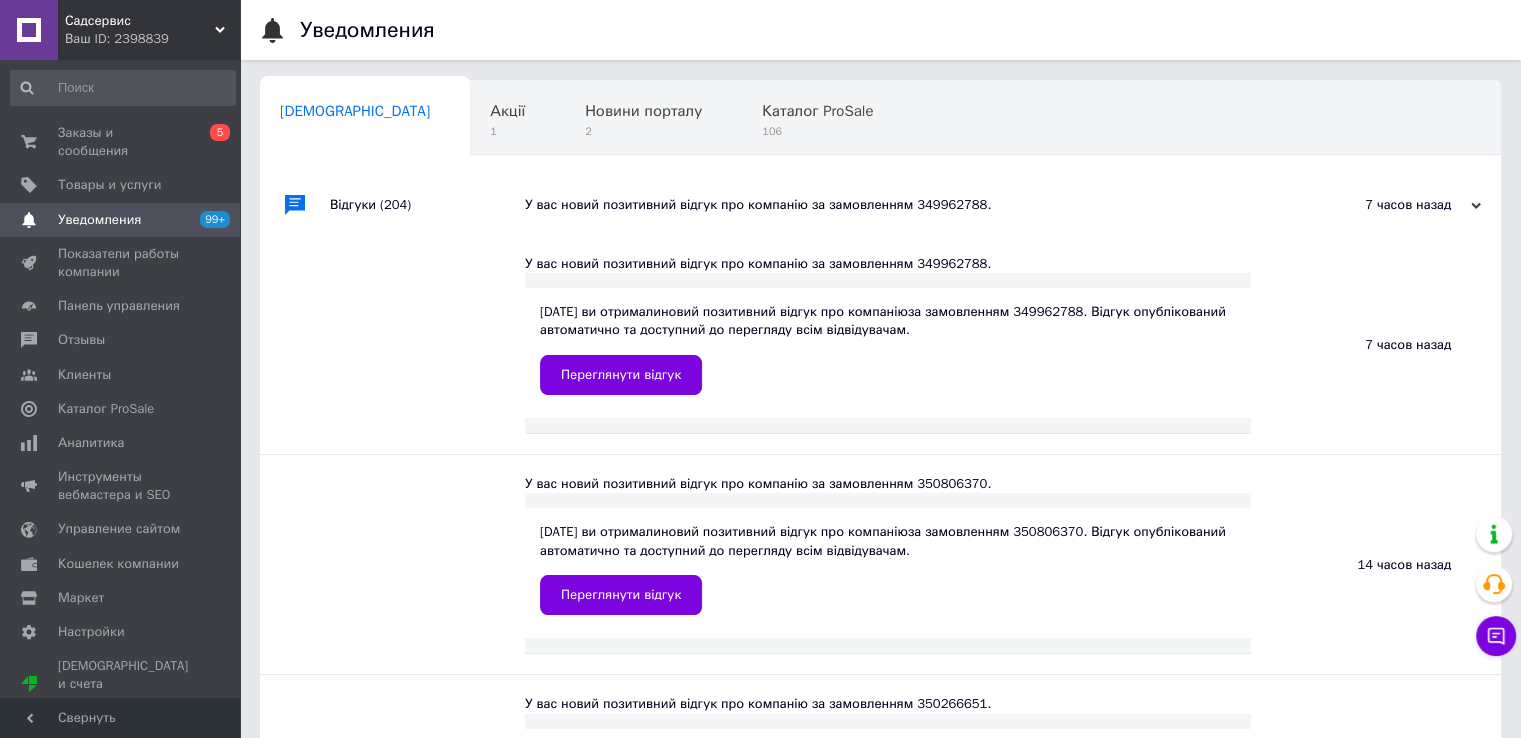 click on "У вас новий позитивний відгук про компанію за замовленням 349962788." at bounding box center [903, 205] 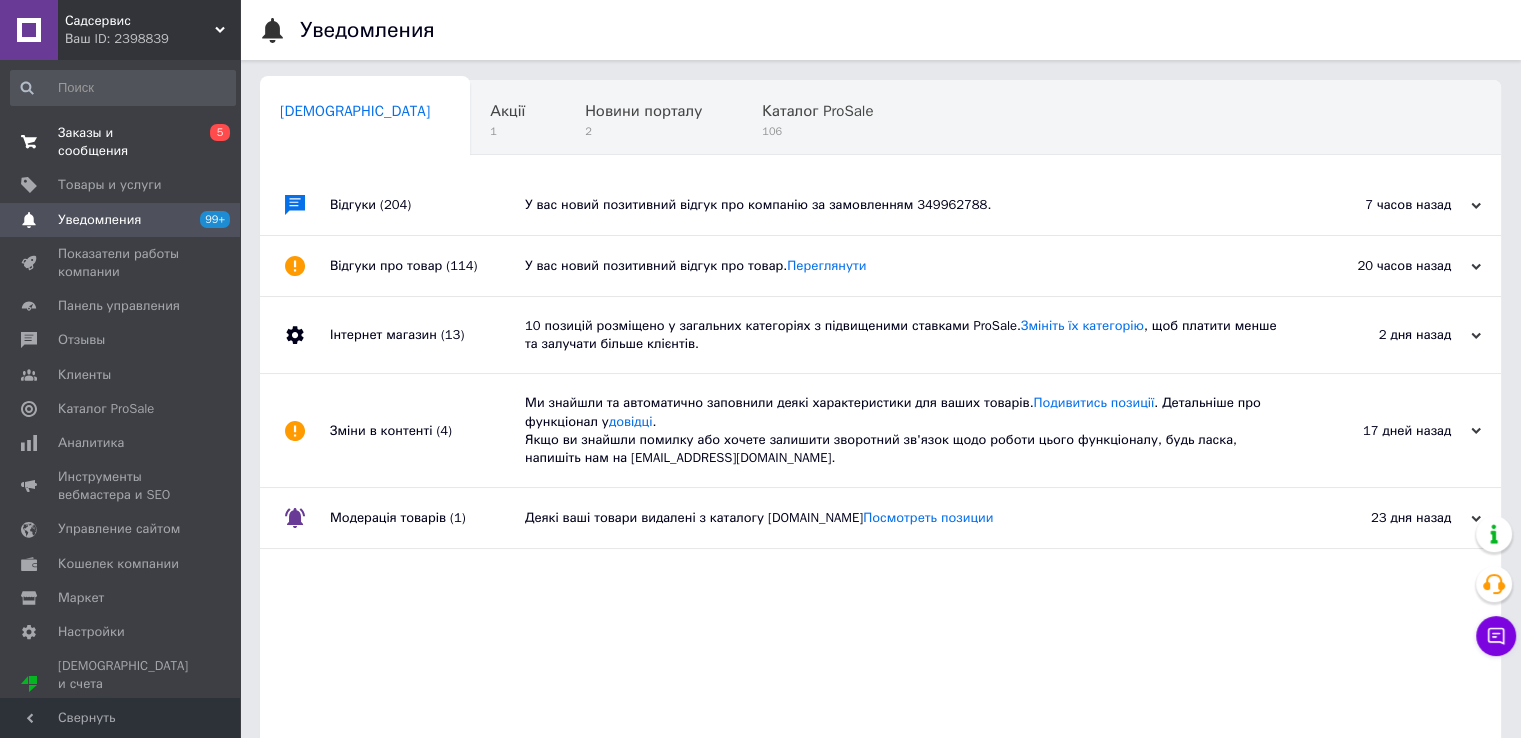 click on "Заказы и сообщения" at bounding box center [121, 142] 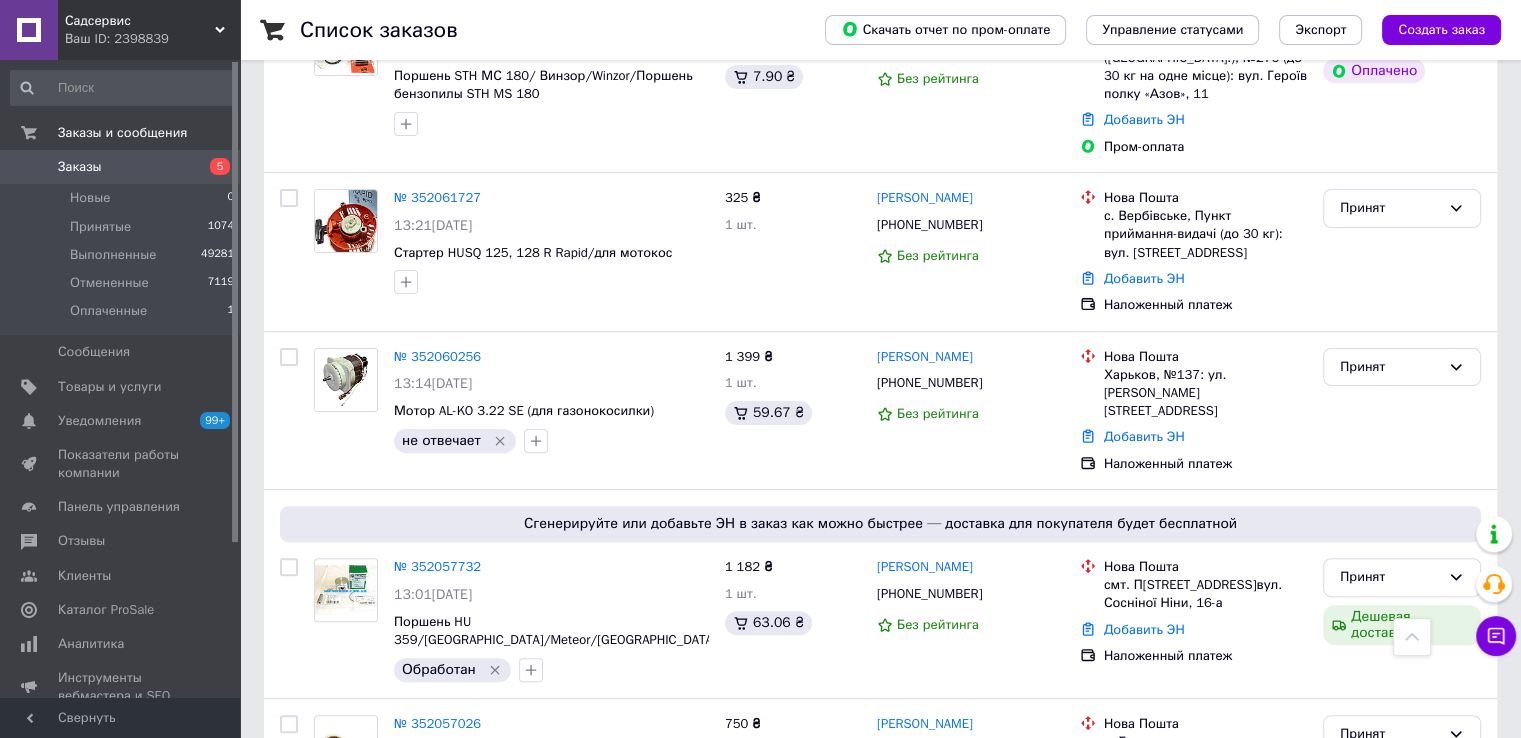 scroll, scrollTop: 700, scrollLeft: 0, axis: vertical 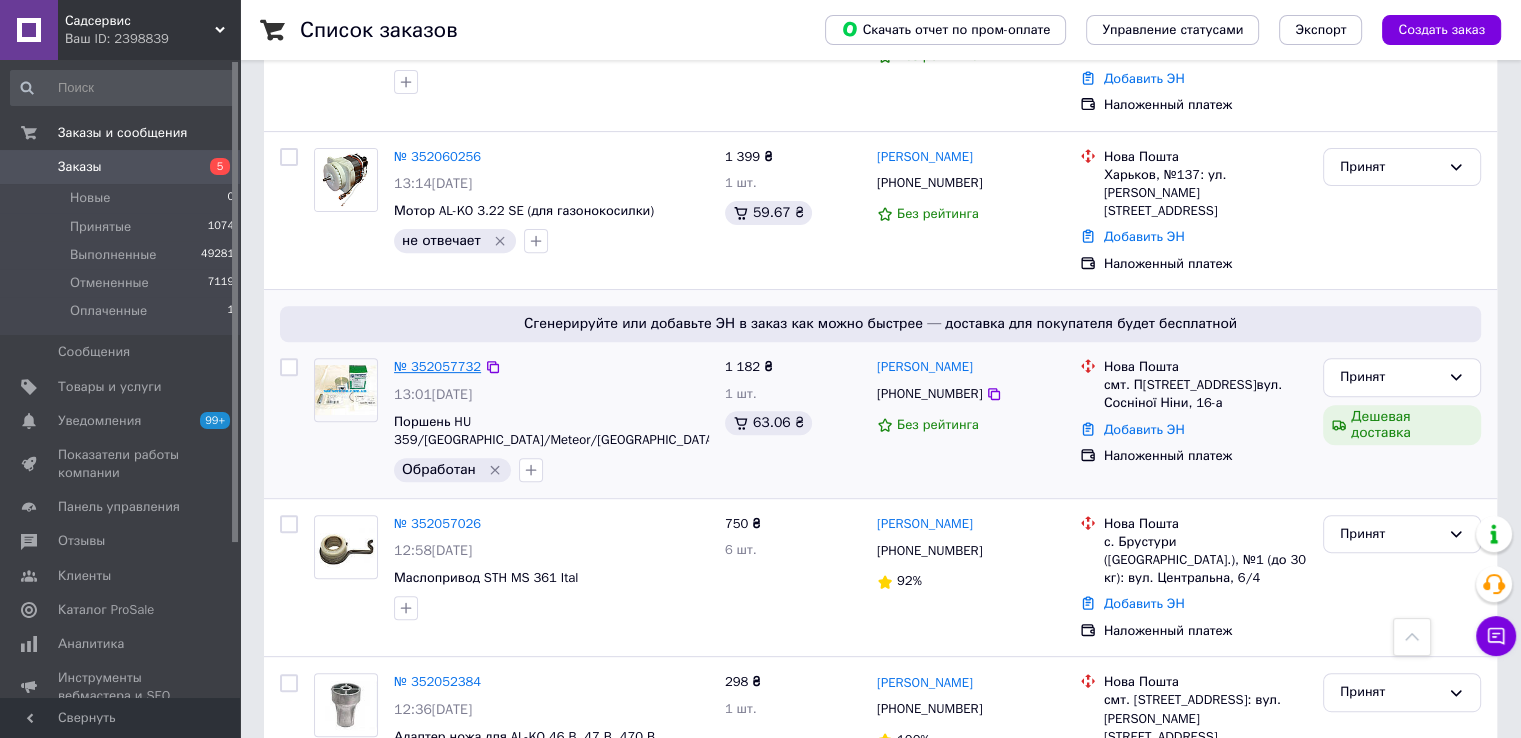 click on "№ 352057732" at bounding box center (437, 366) 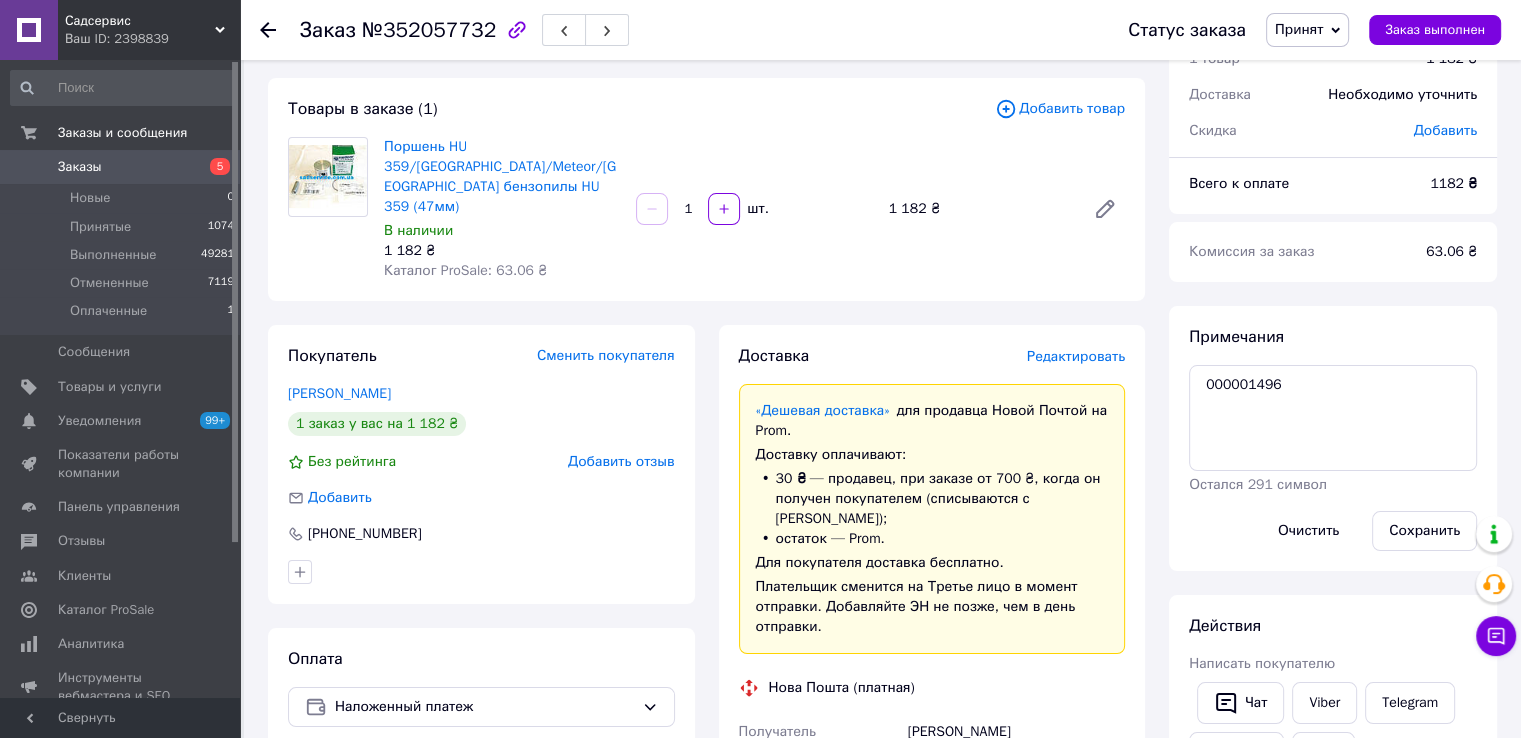 scroll, scrollTop: 0, scrollLeft: 0, axis: both 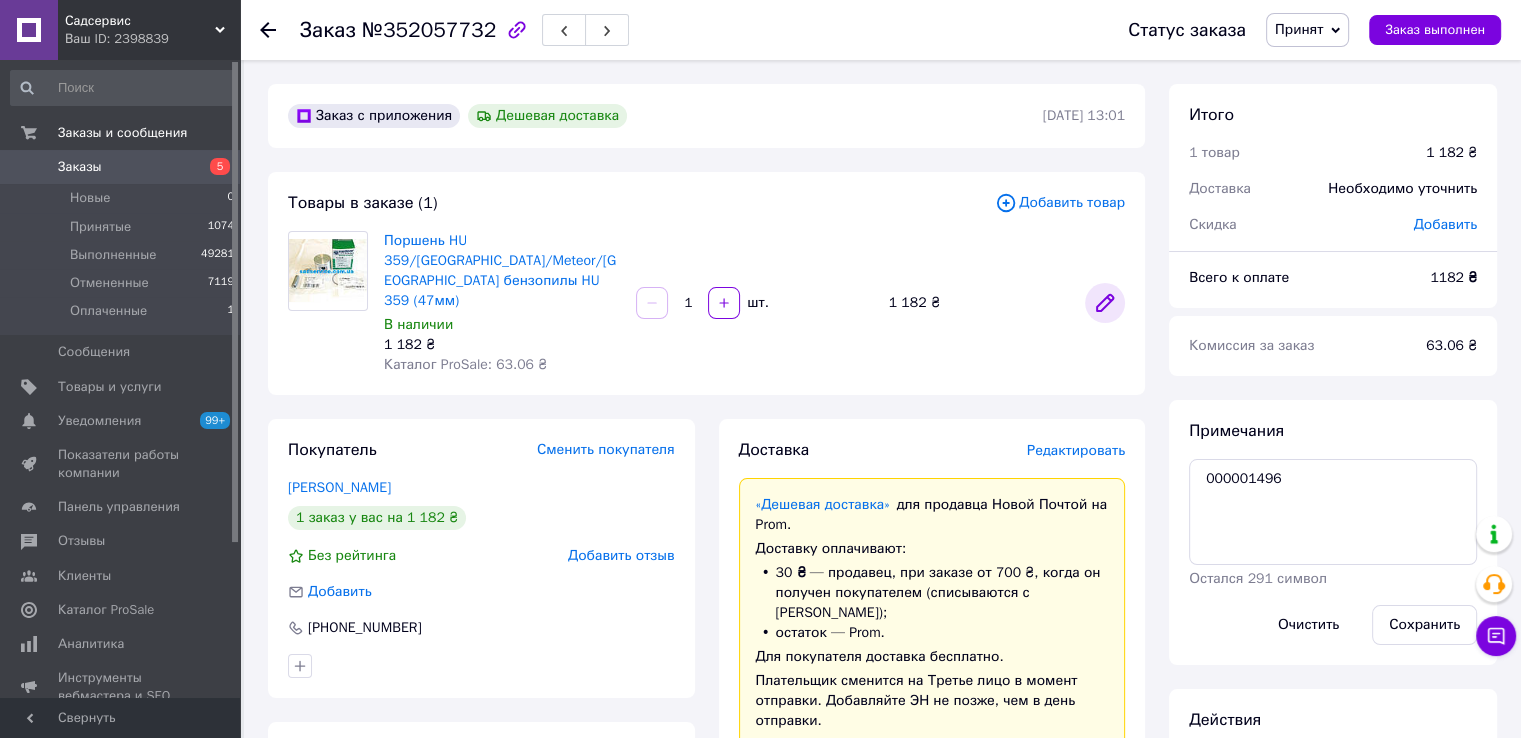 click 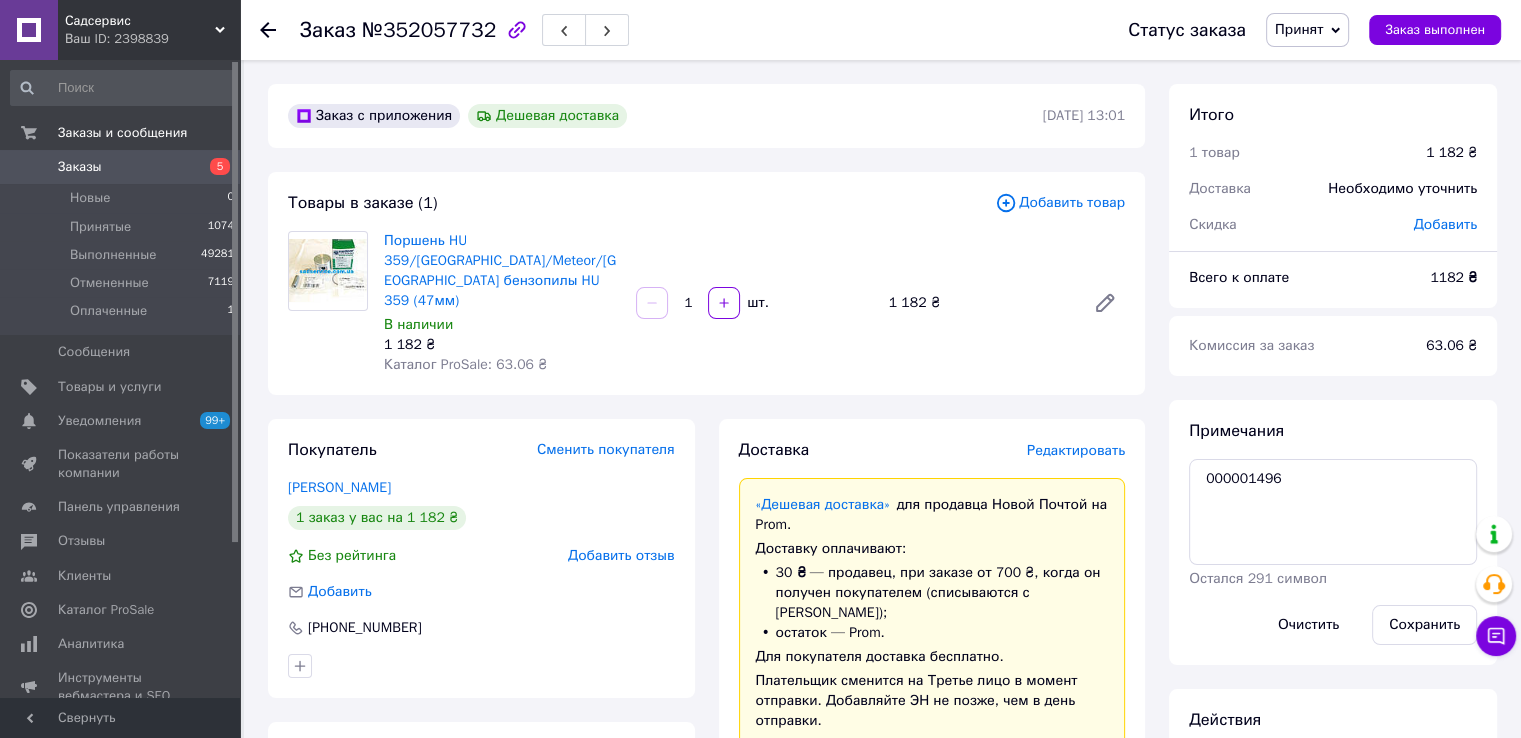 click on "Заказ №352057732 Статус заказа Принят Выполнен Отменен Оплаченный Заказ выполнен" at bounding box center (880, 30) 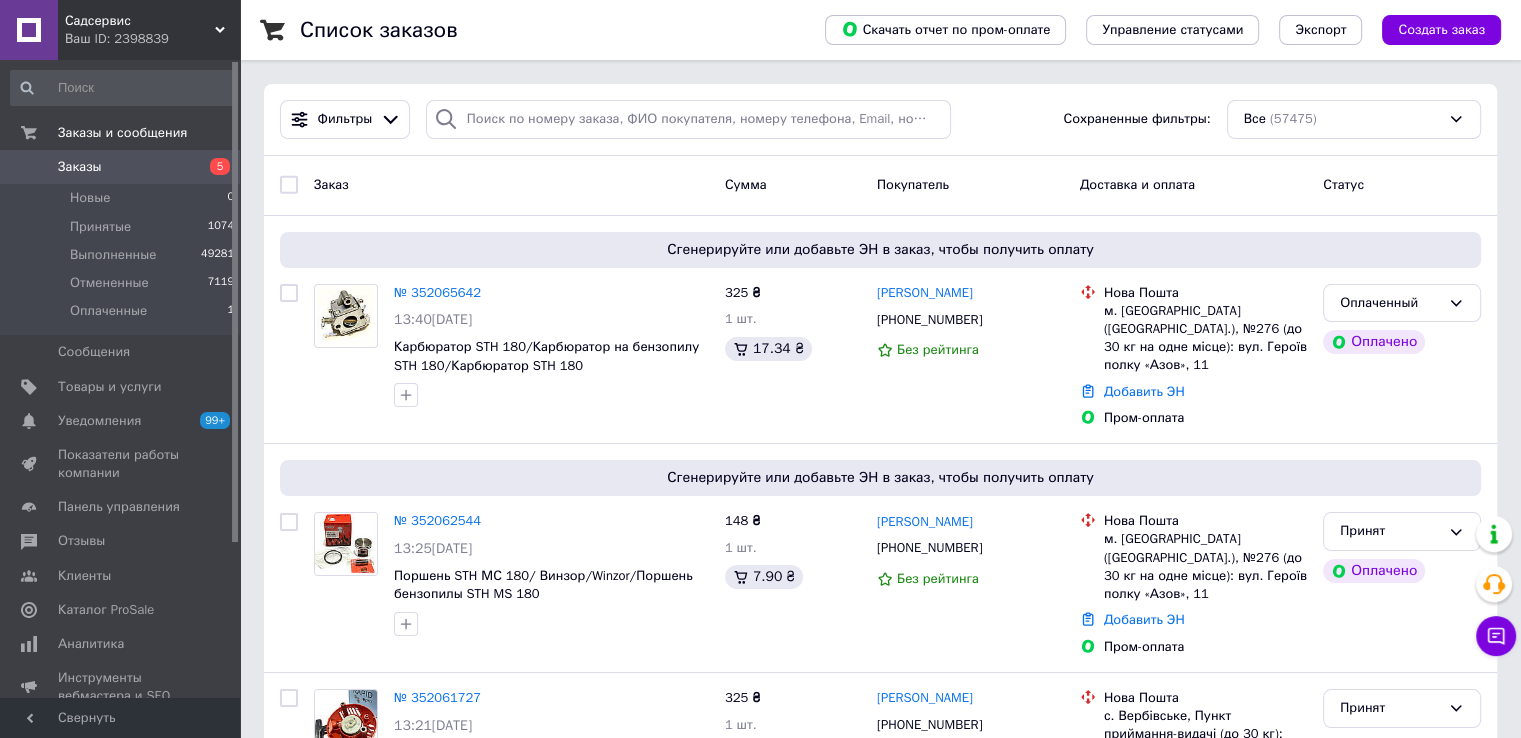 click on "Заказы" at bounding box center (80, 167) 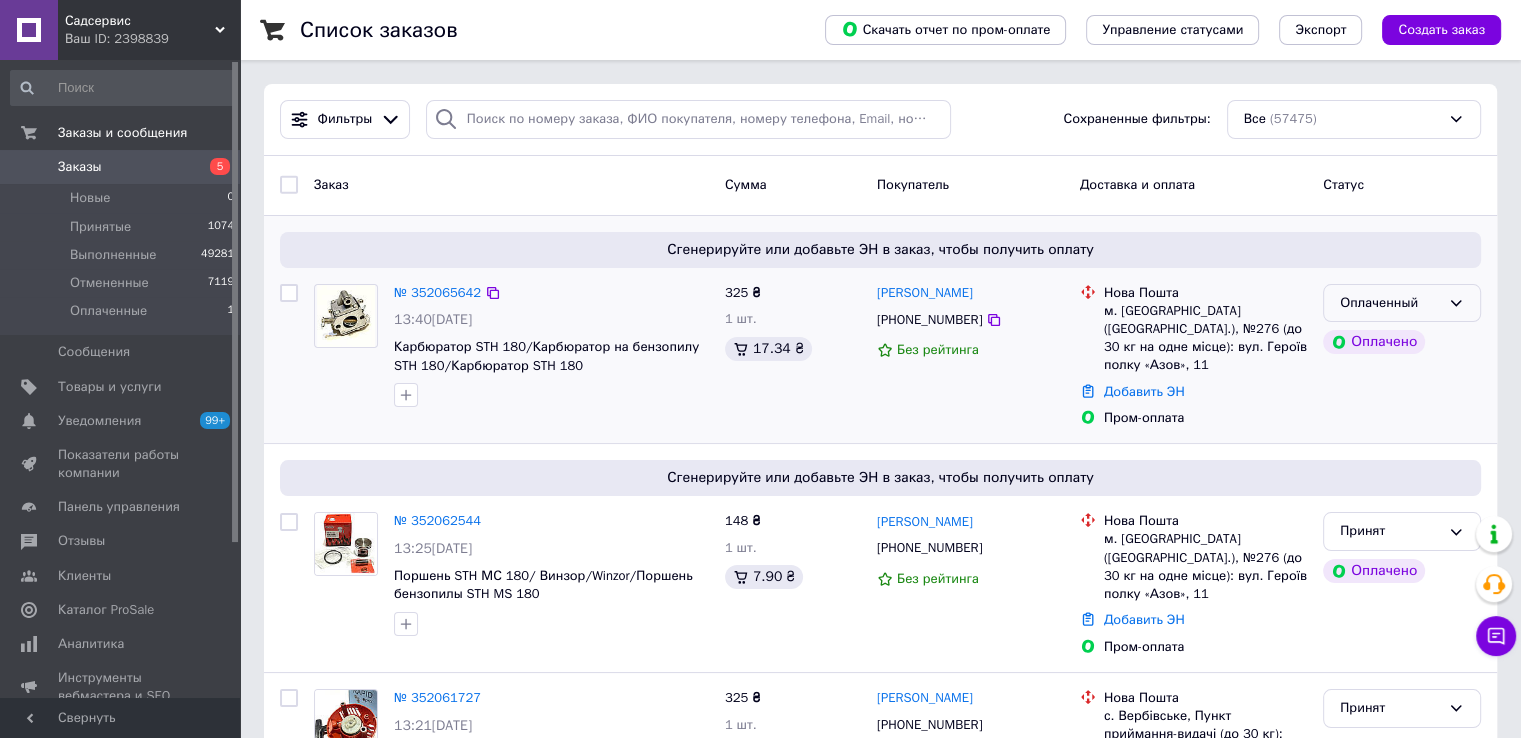 click on "Оплаченный" at bounding box center (1390, 303) 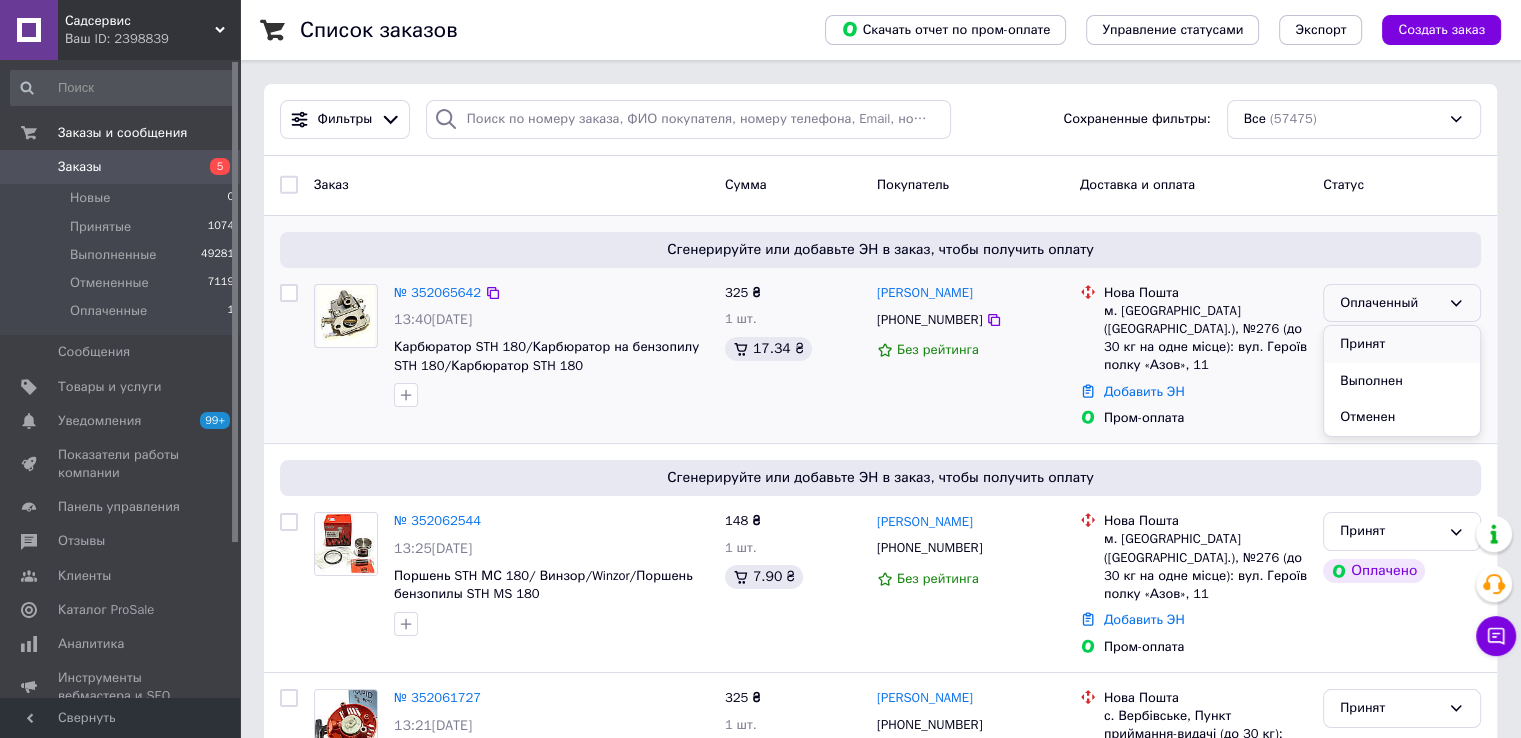 click on "Принят" at bounding box center [1402, 344] 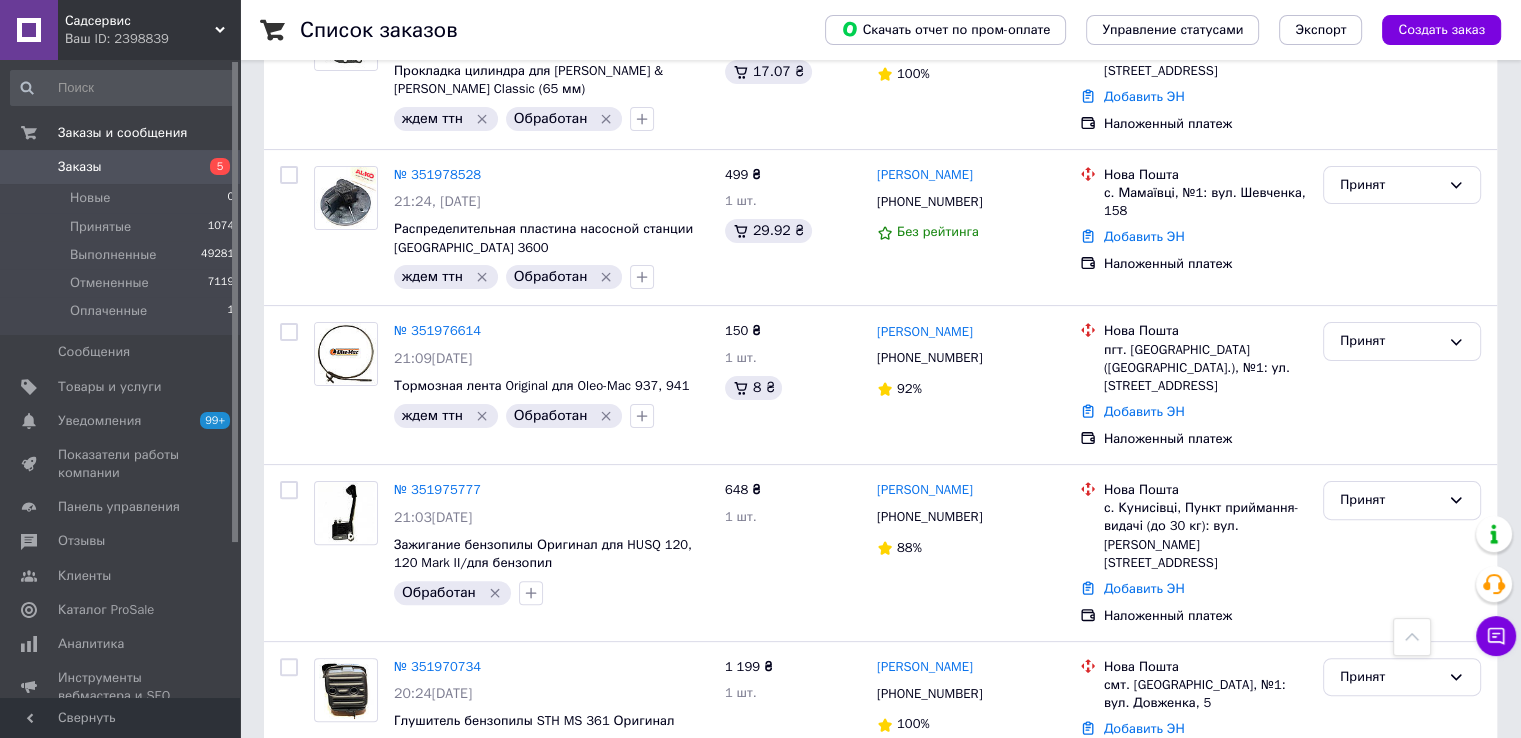 scroll, scrollTop: 8000, scrollLeft: 0, axis: vertical 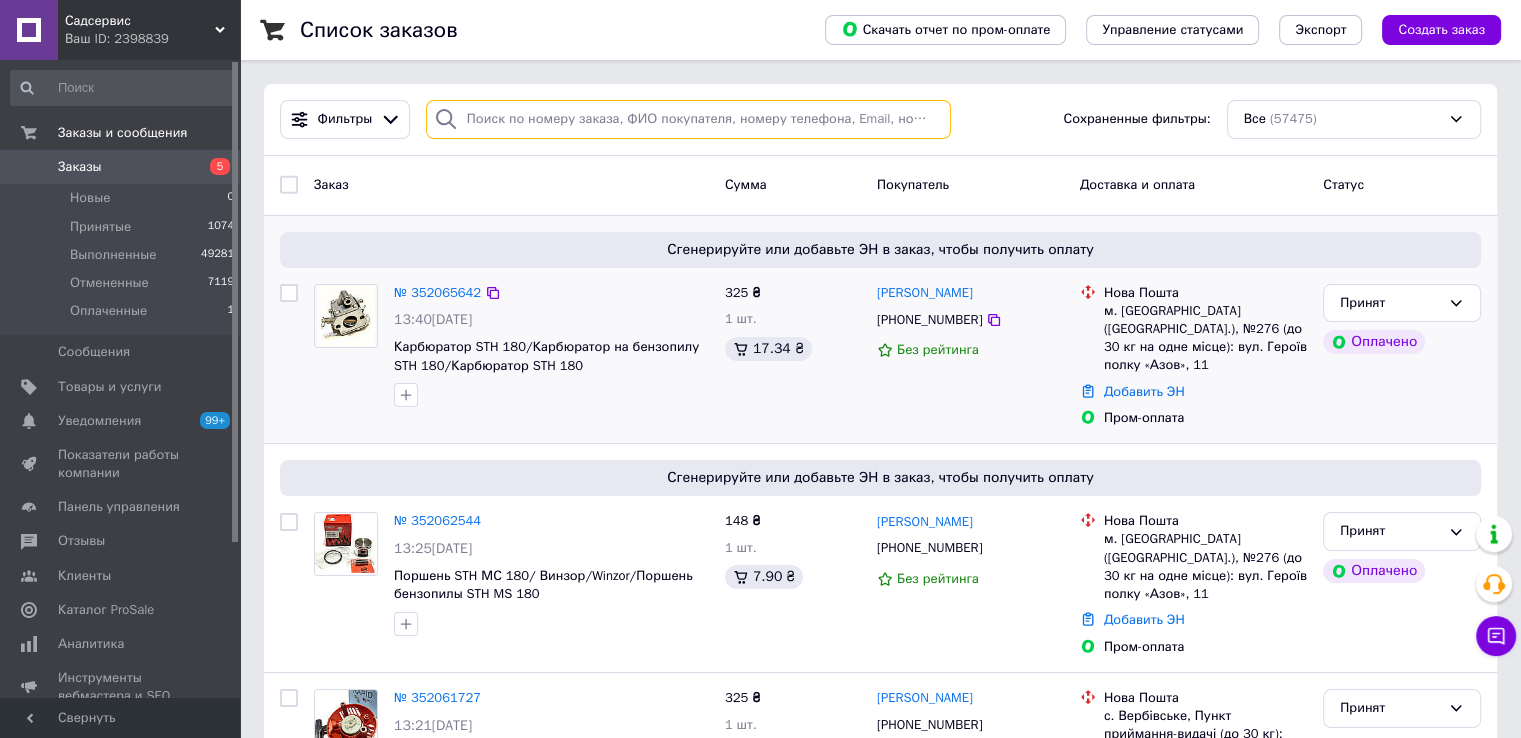 click at bounding box center (688, 119) 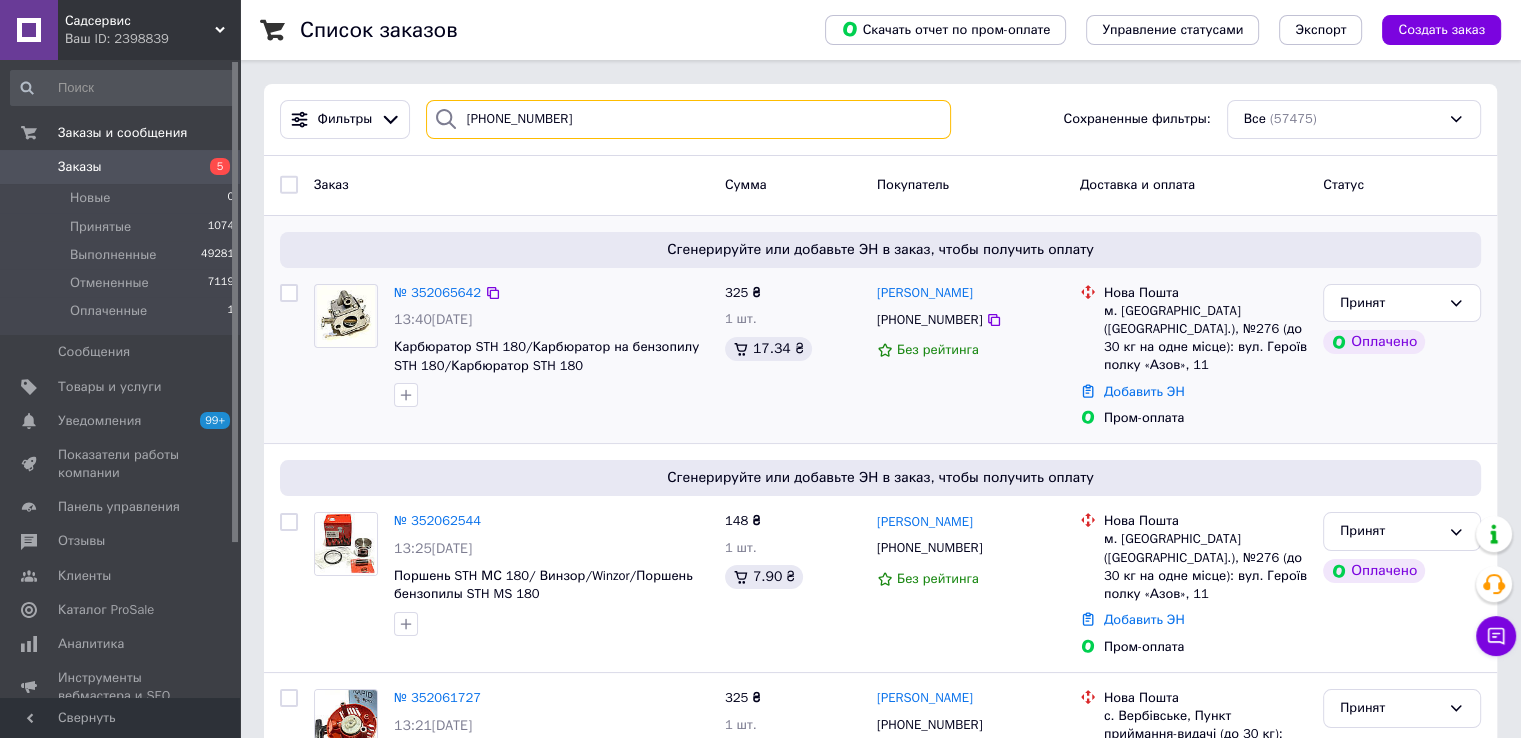 type on "[PHONE_NUMBER]" 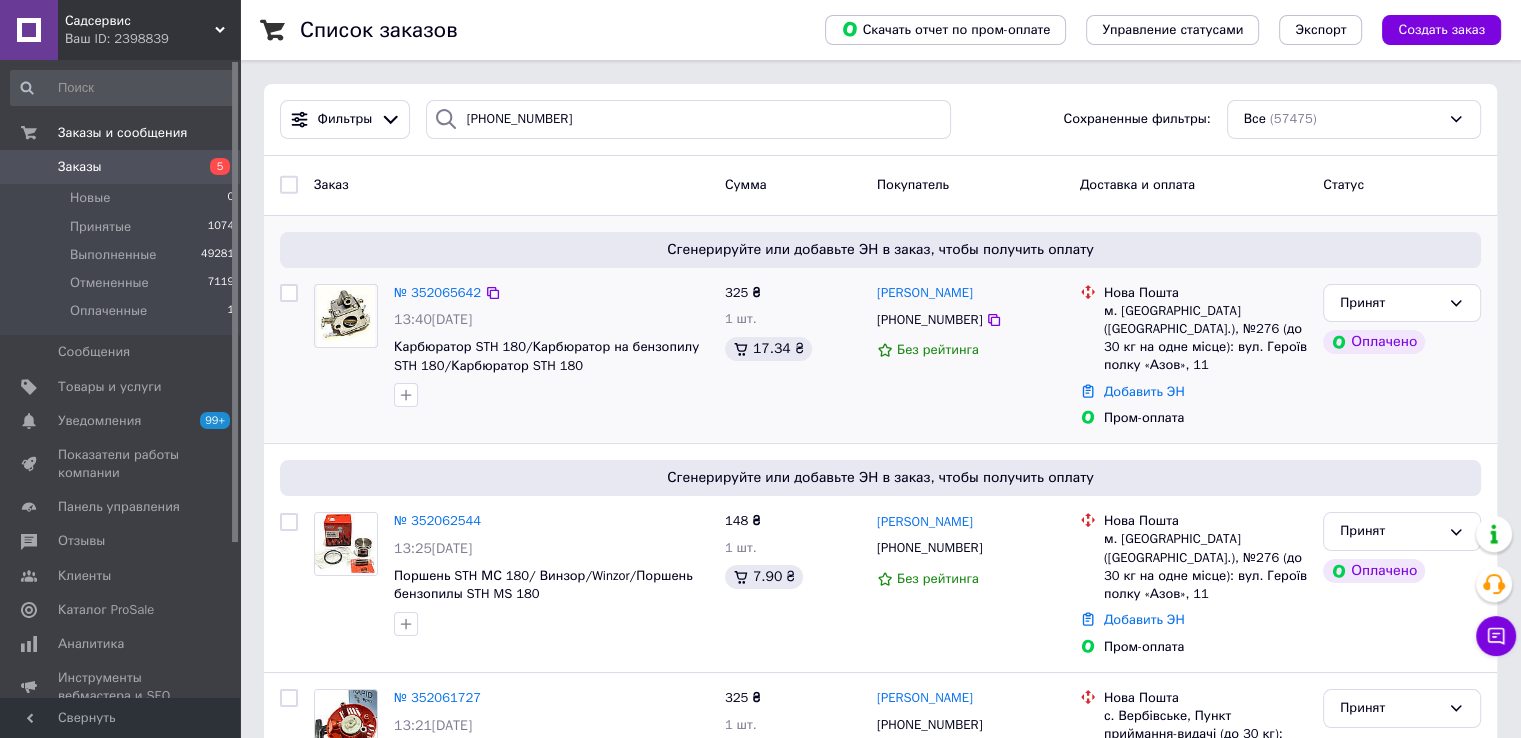 click on "Заказ" at bounding box center [511, 185] 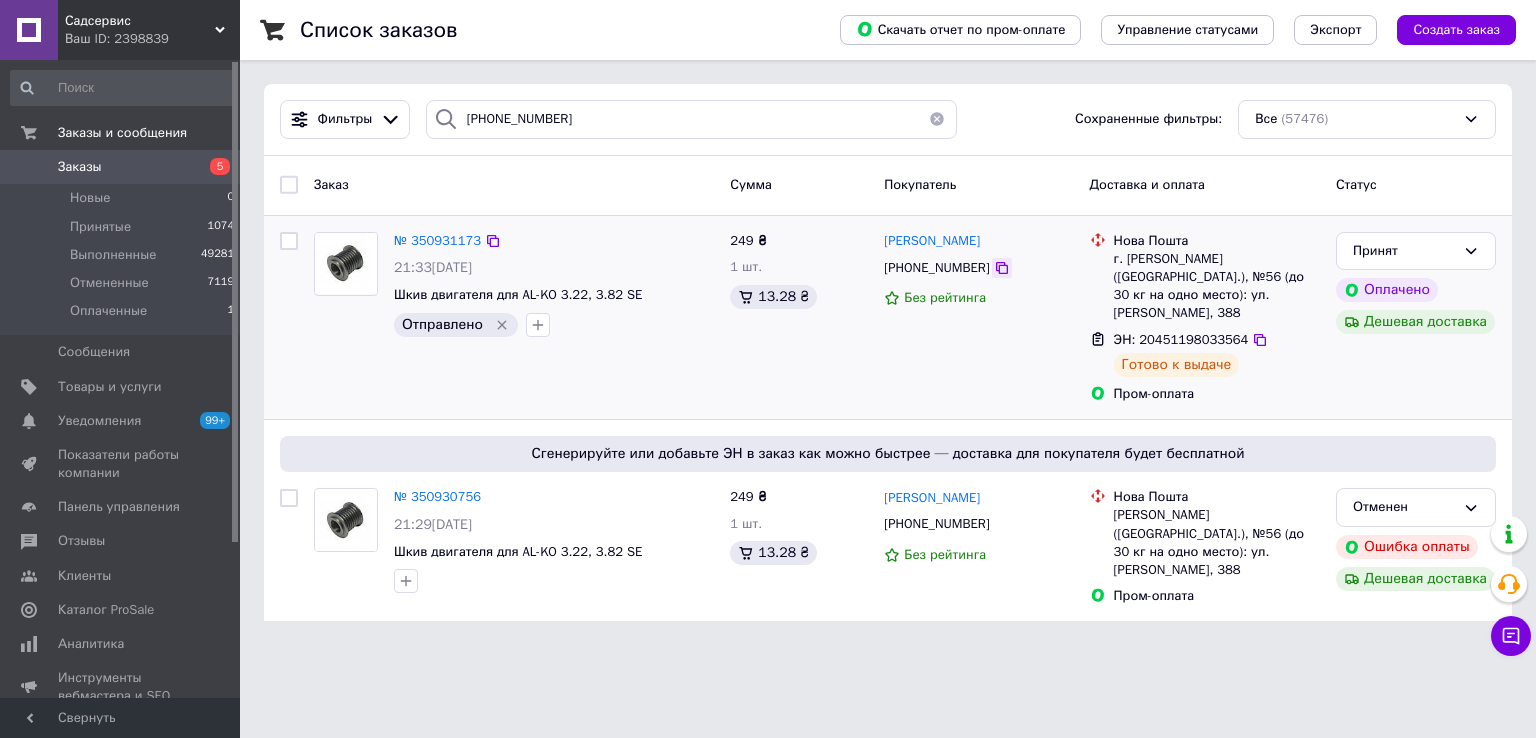 click 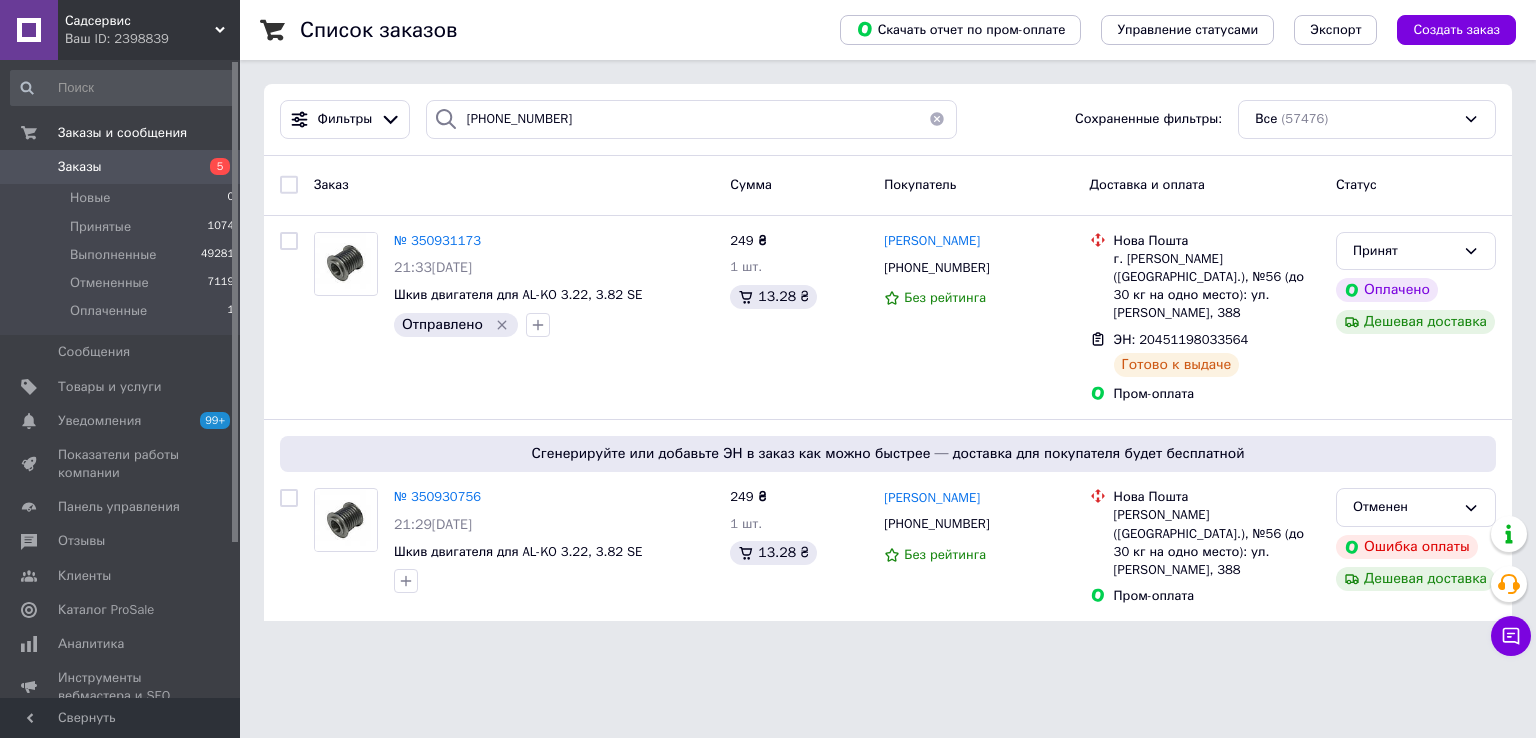 click on "Заказы" at bounding box center (80, 167) 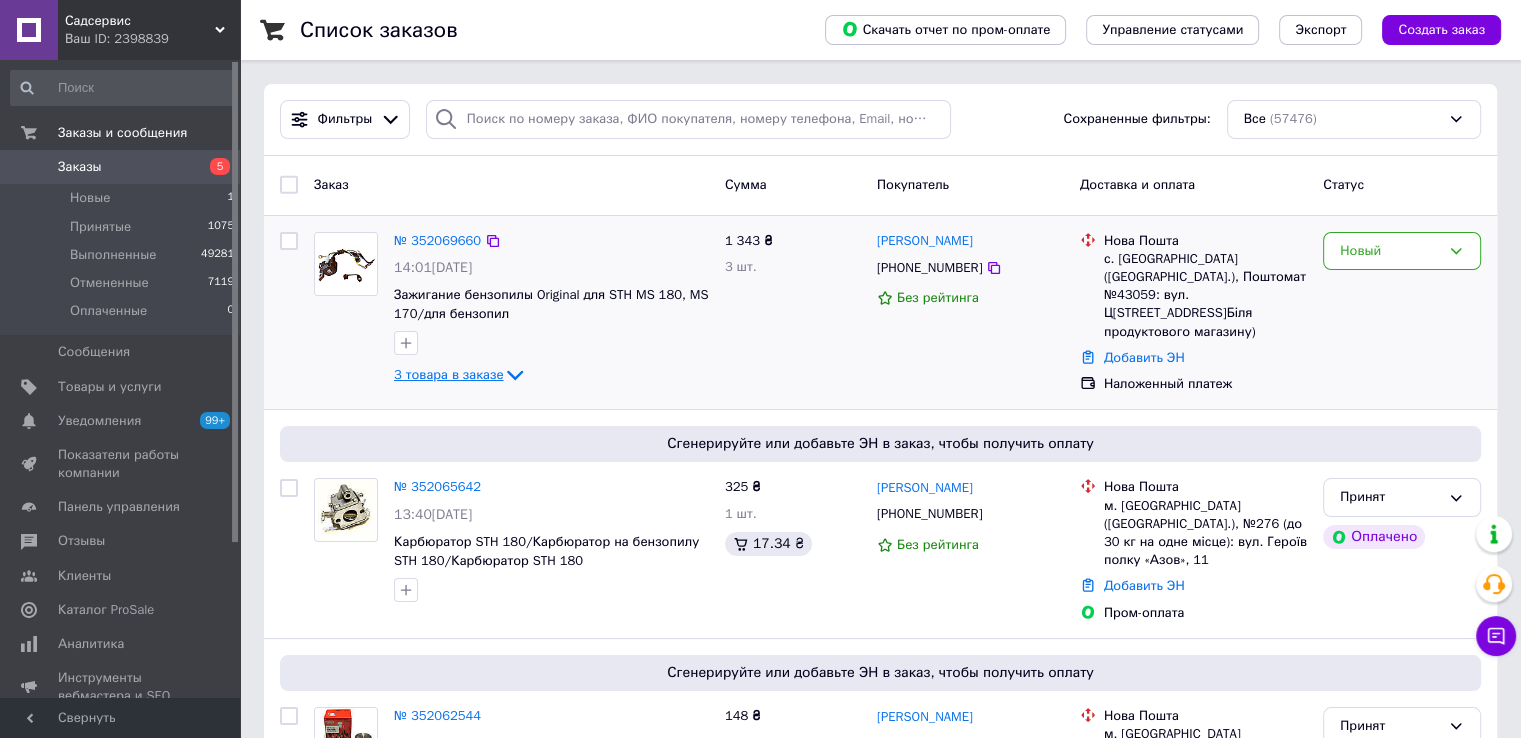 click on "3 товара в заказе" at bounding box center (448, 374) 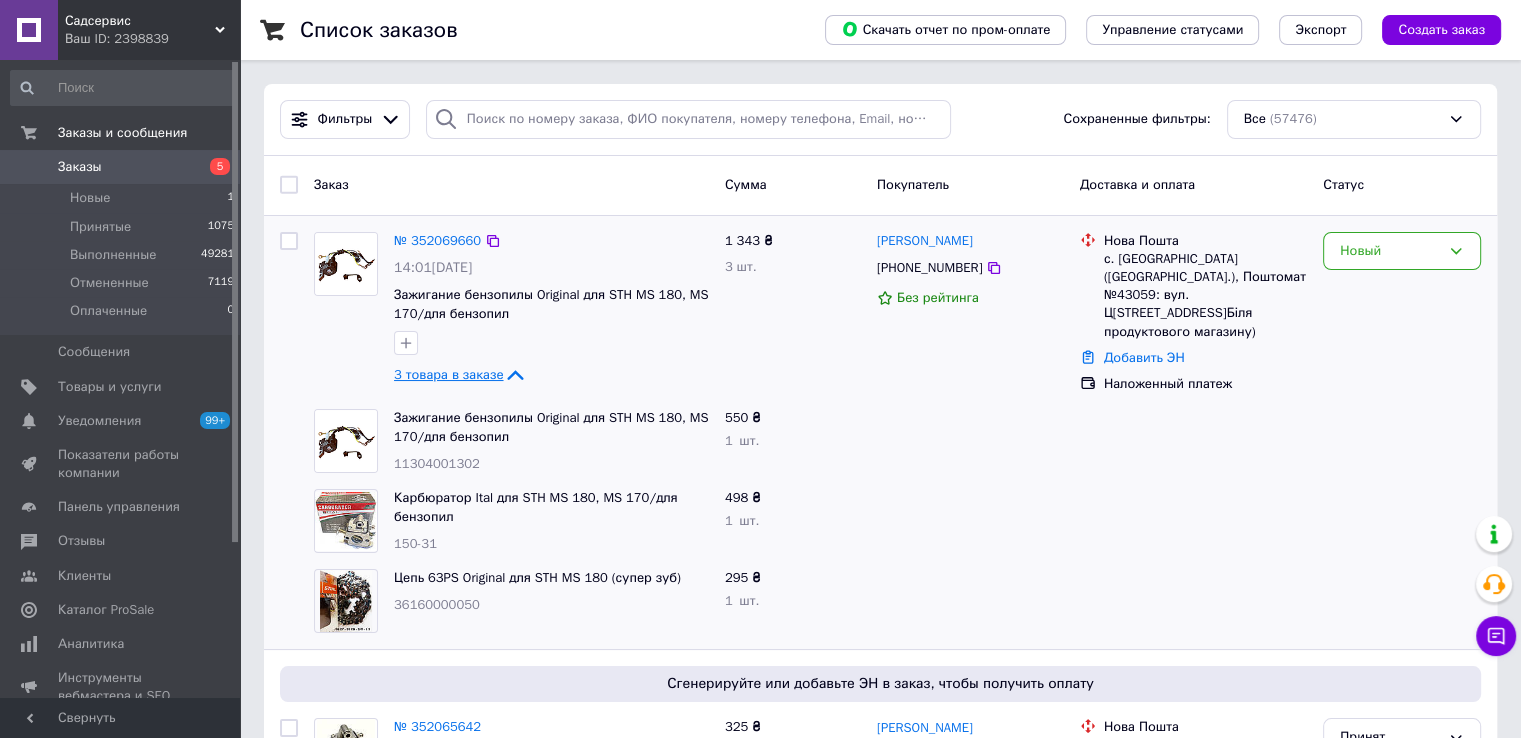 click on "3 товара в заказе" at bounding box center [448, 374] 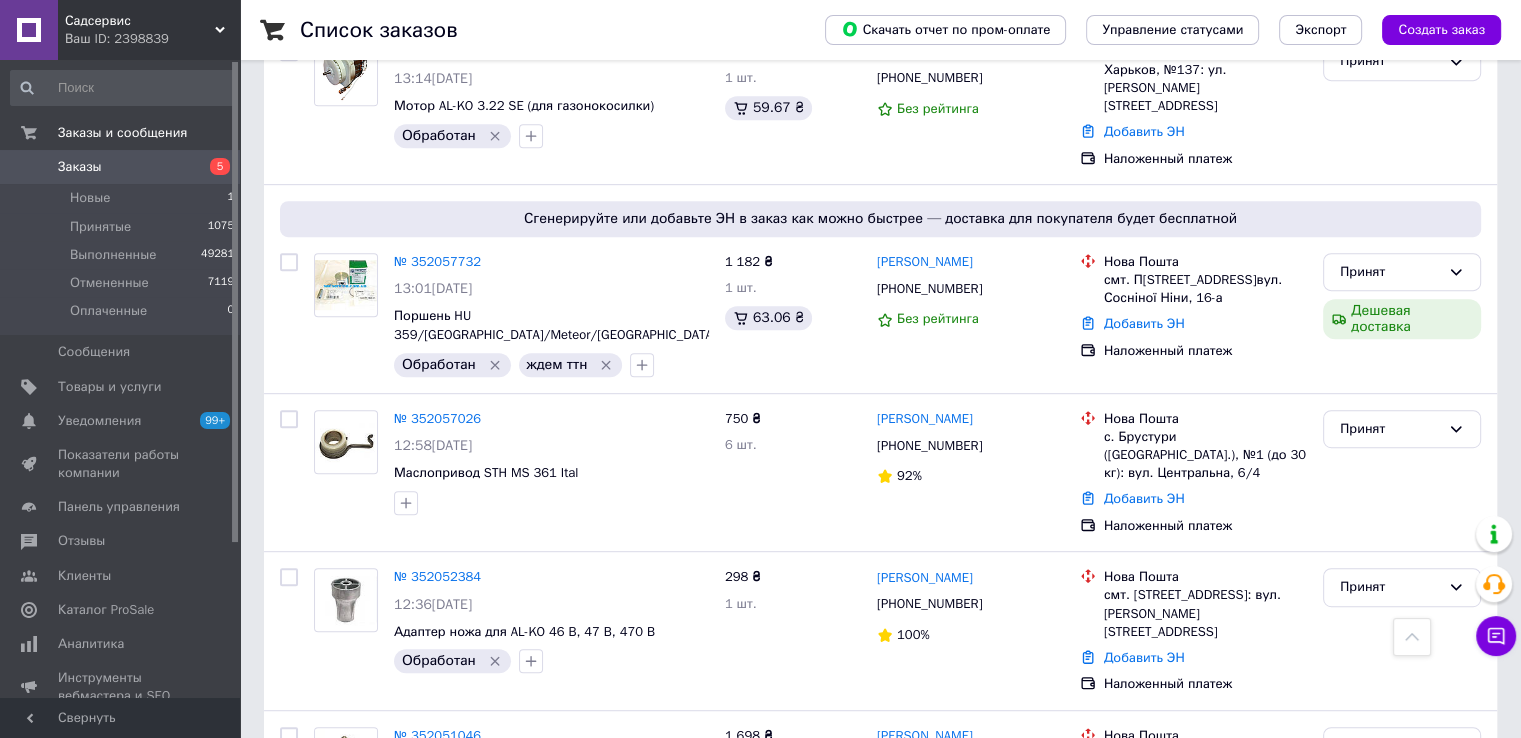 scroll, scrollTop: 1100, scrollLeft: 0, axis: vertical 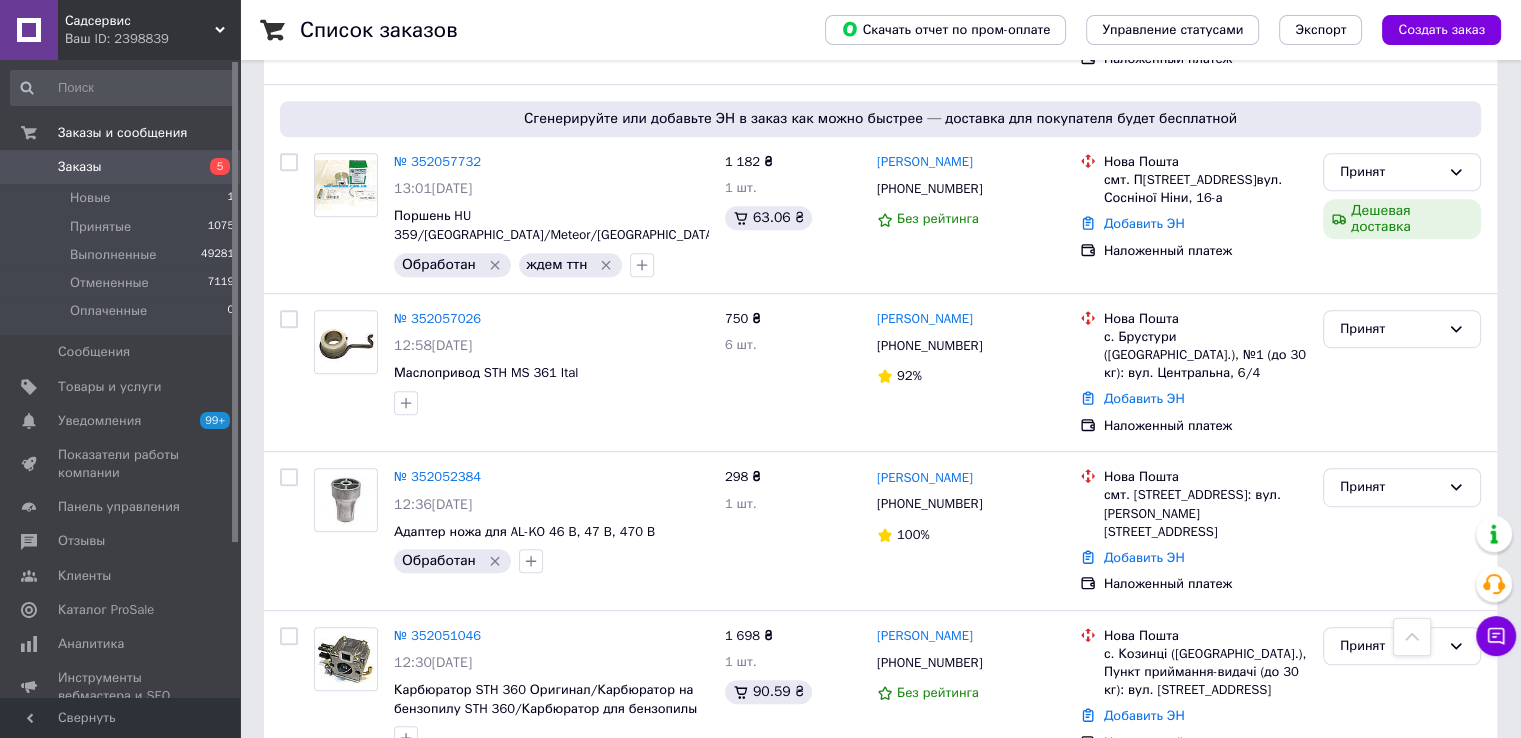 click on "Заказы" at bounding box center [121, 167] 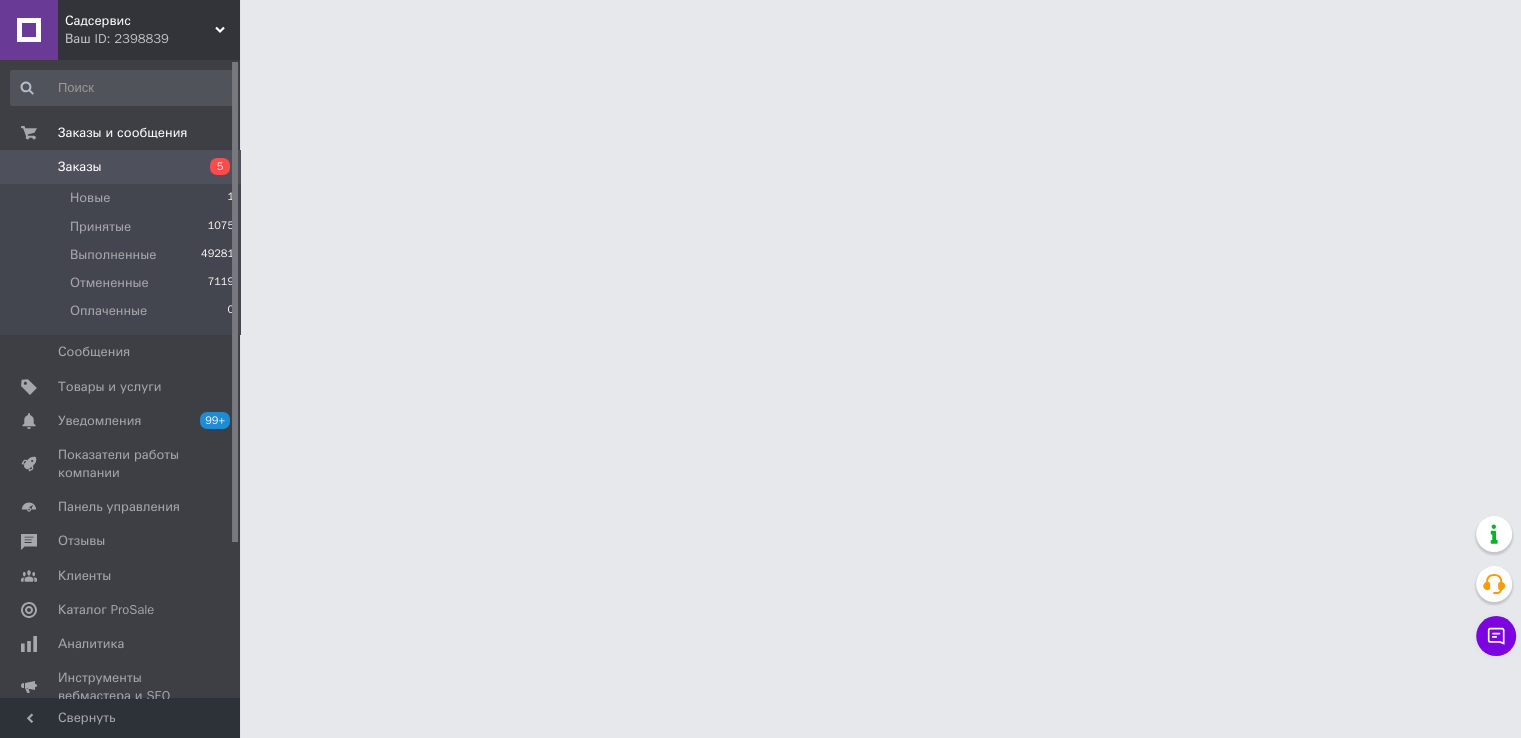 scroll, scrollTop: 0, scrollLeft: 0, axis: both 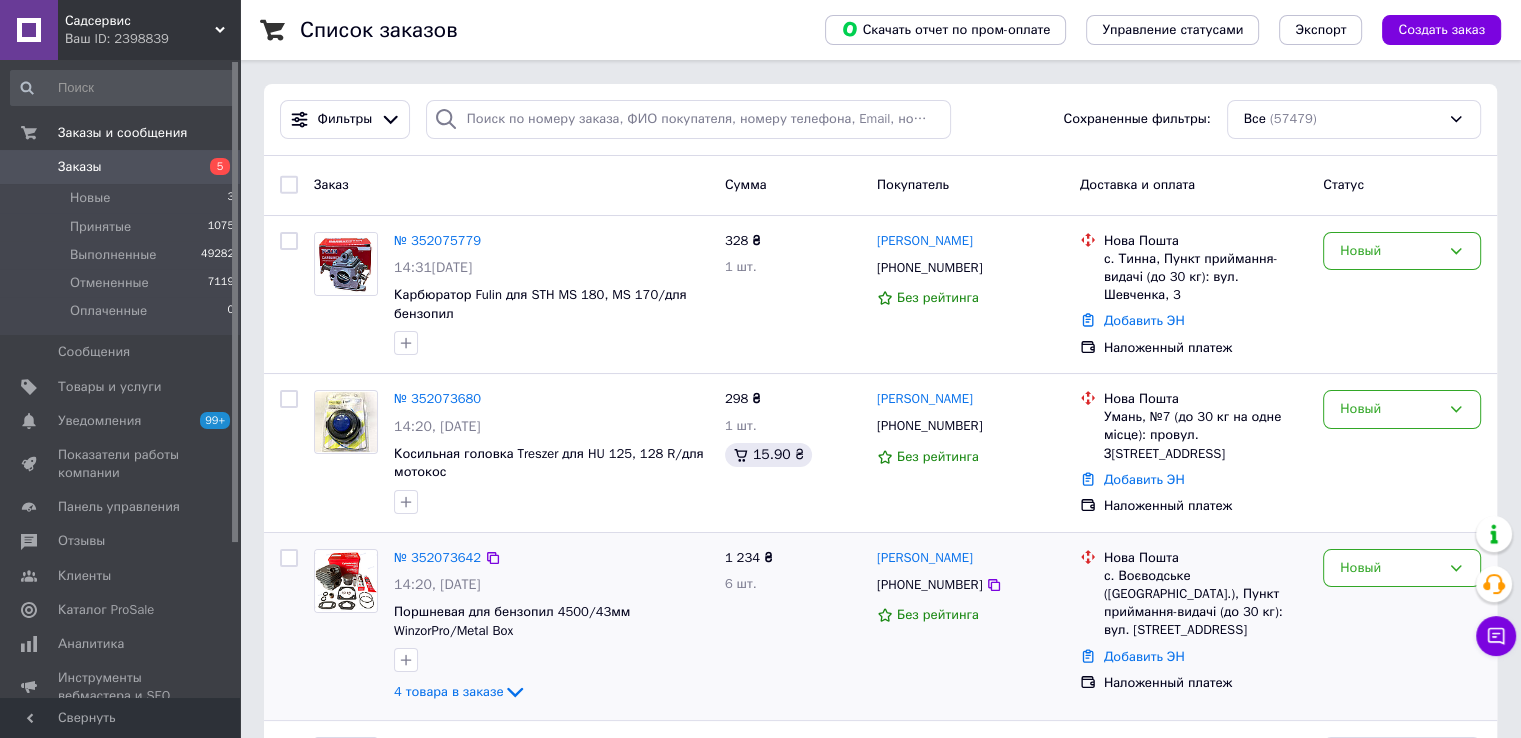 click on "[PERSON_NAME] [PHONE_NUMBER] Без рейтинга" at bounding box center (970, 627) 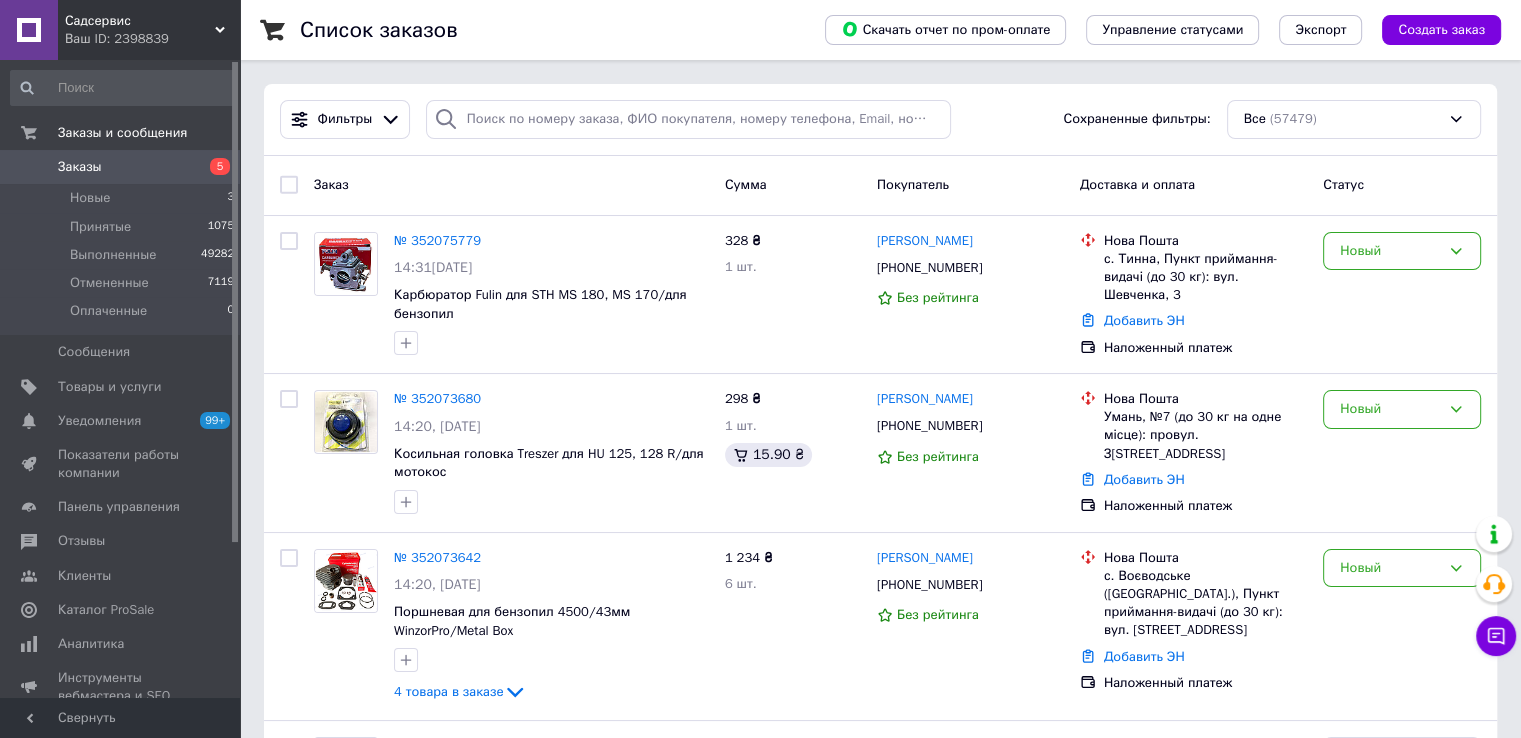 click on "Заказы" at bounding box center (80, 167) 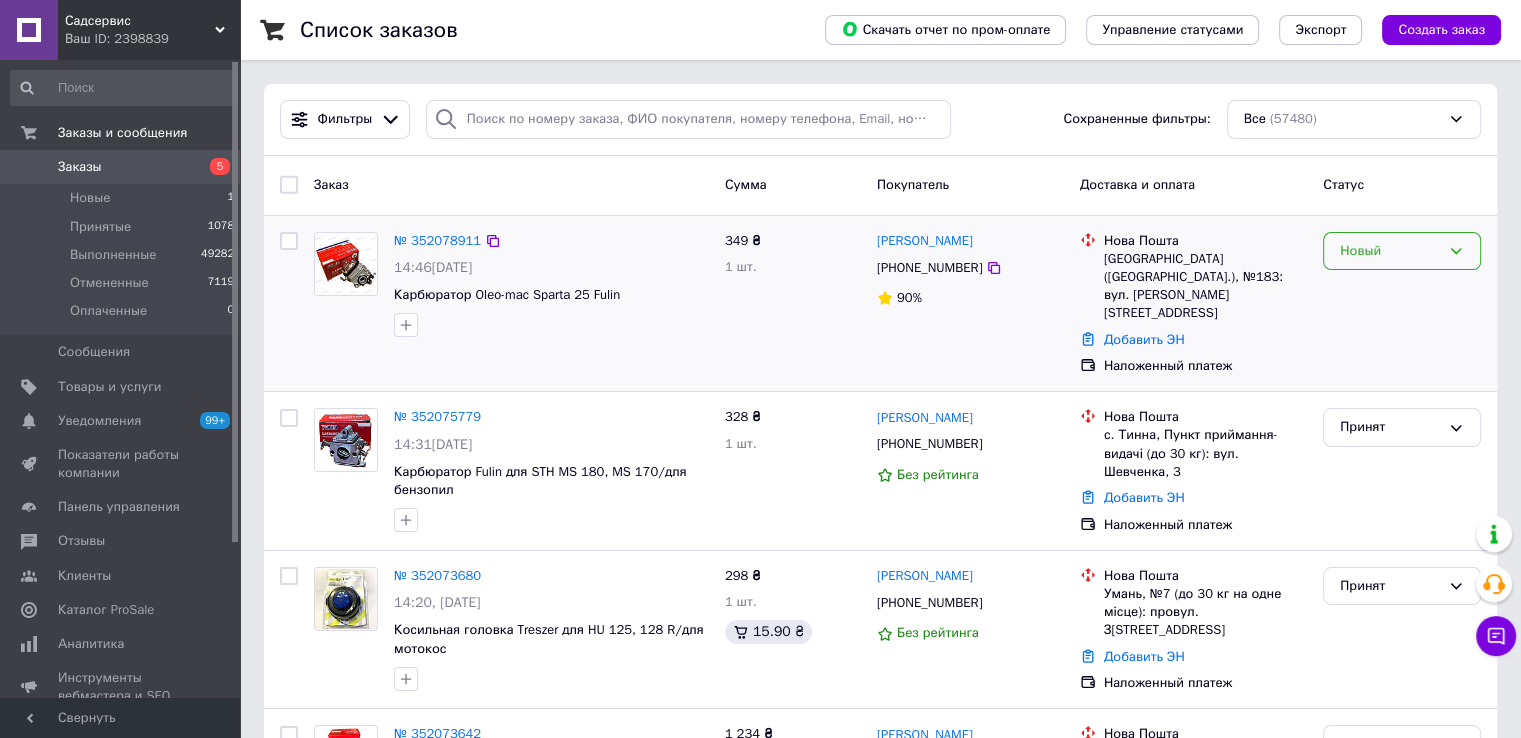 click on "Новый" at bounding box center [1402, 251] 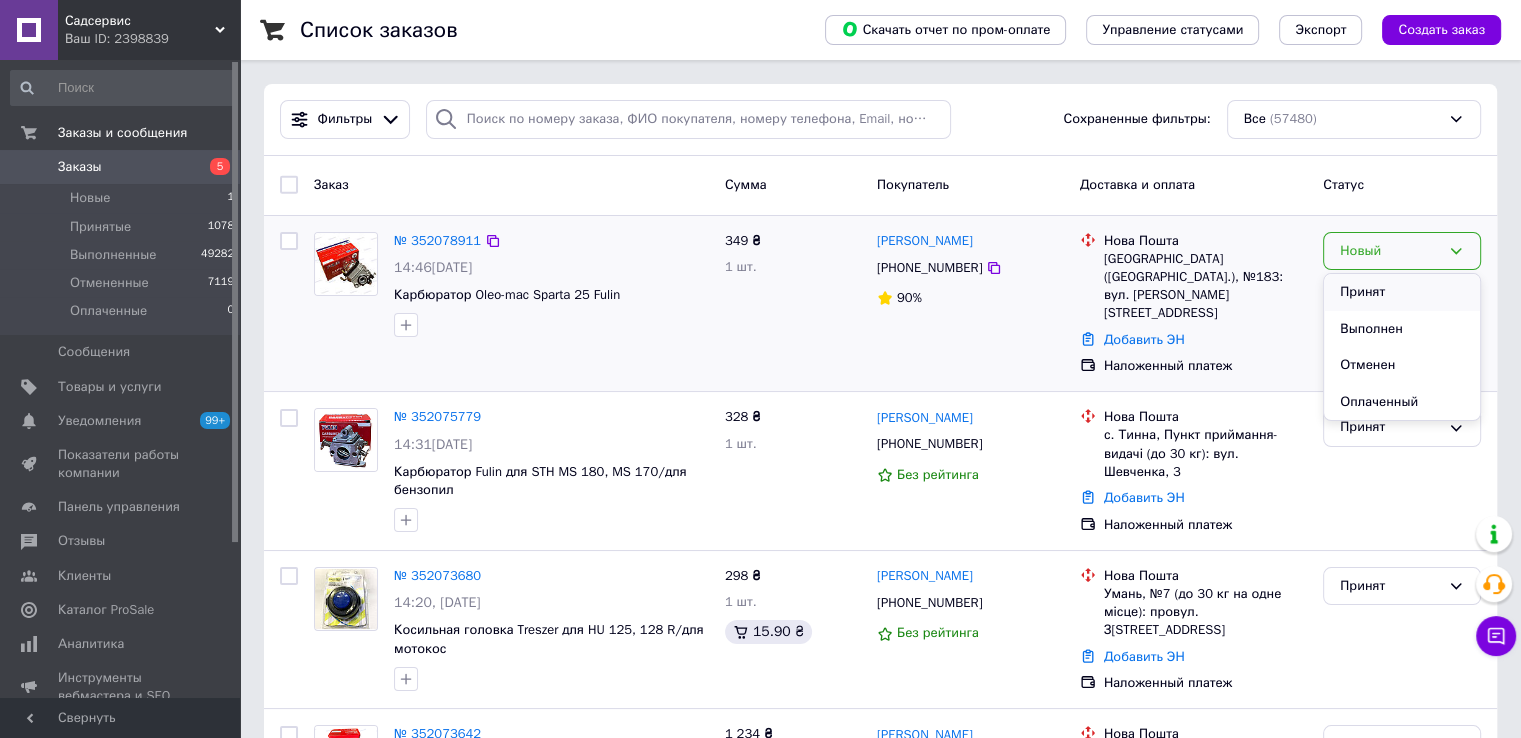 click on "Принят" at bounding box center (1402, 292) 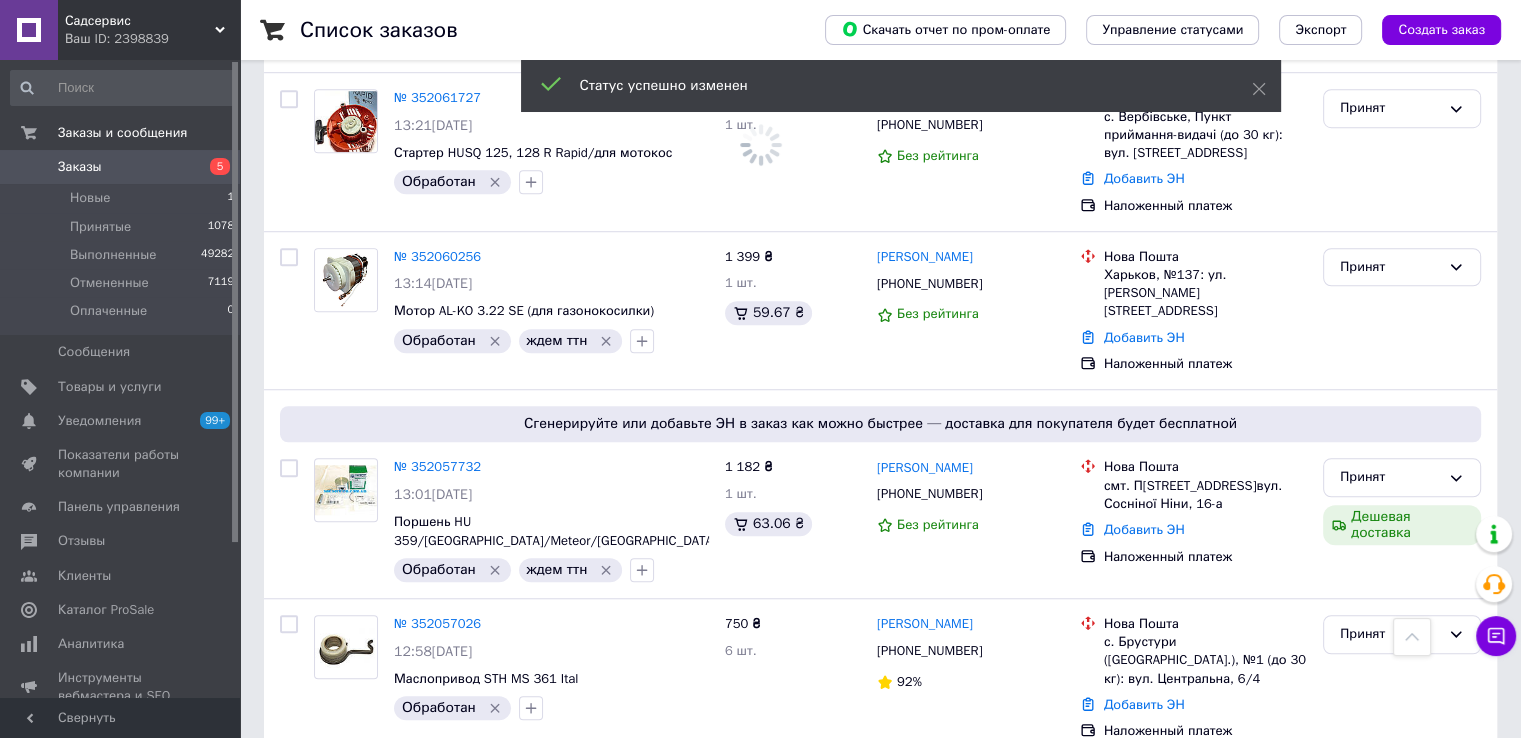 scroll, scrollTop: 1600, scrollLeft: 0, axis: vertical 